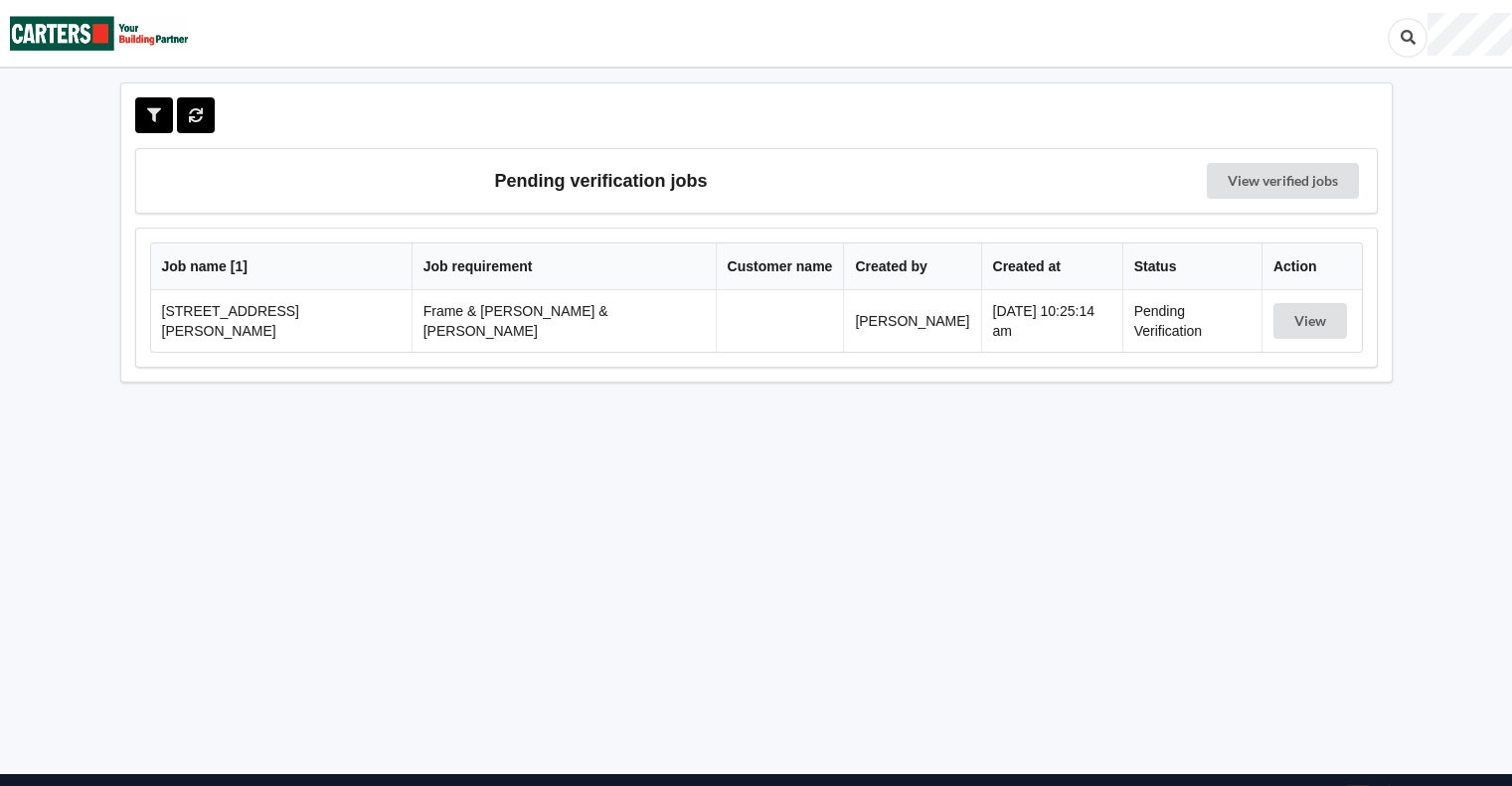 scroll, scrollTop: 0, scrollLeft: 0, axis: both 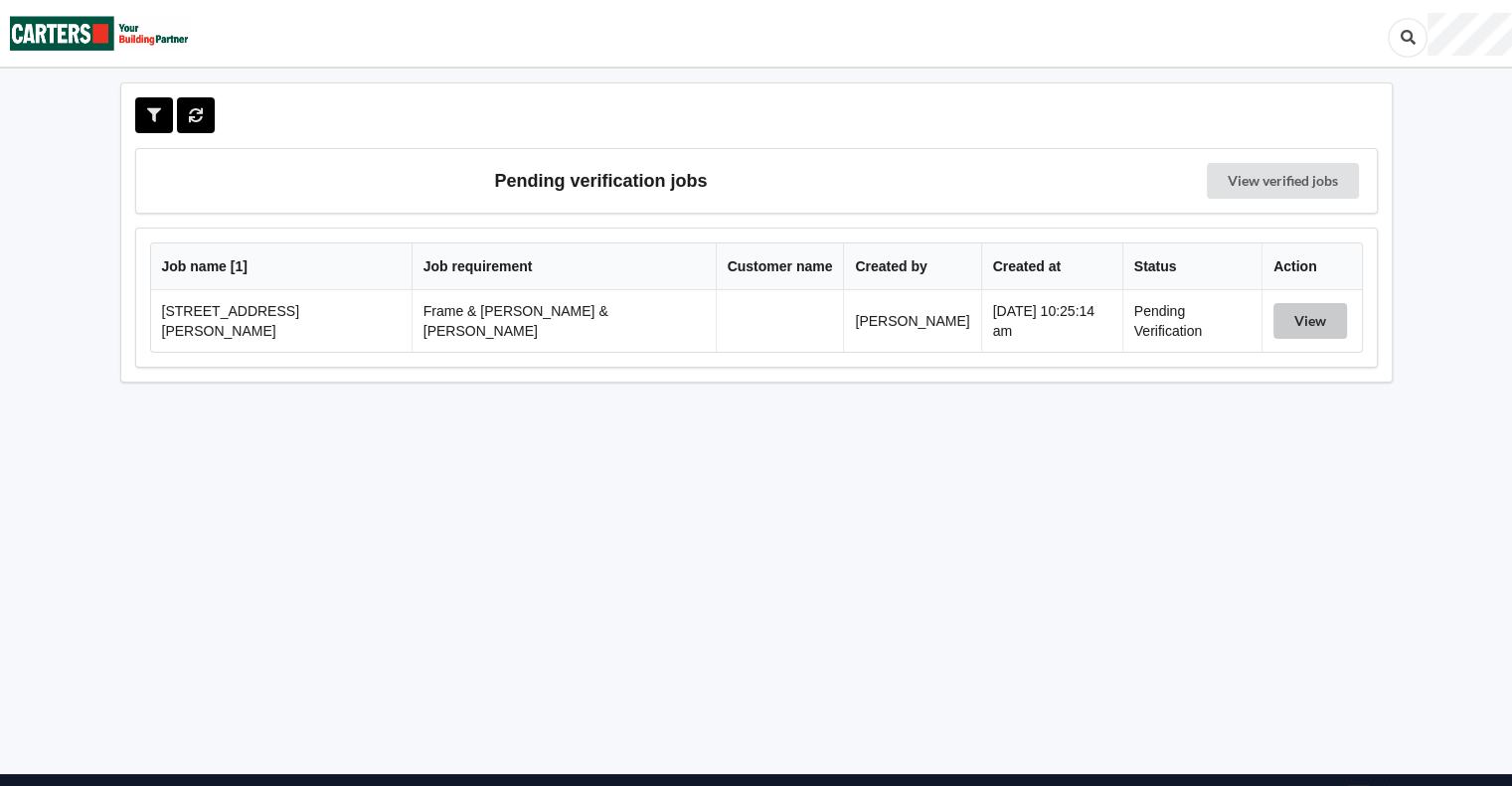 click on "View" at bounding box center (1310, 321) 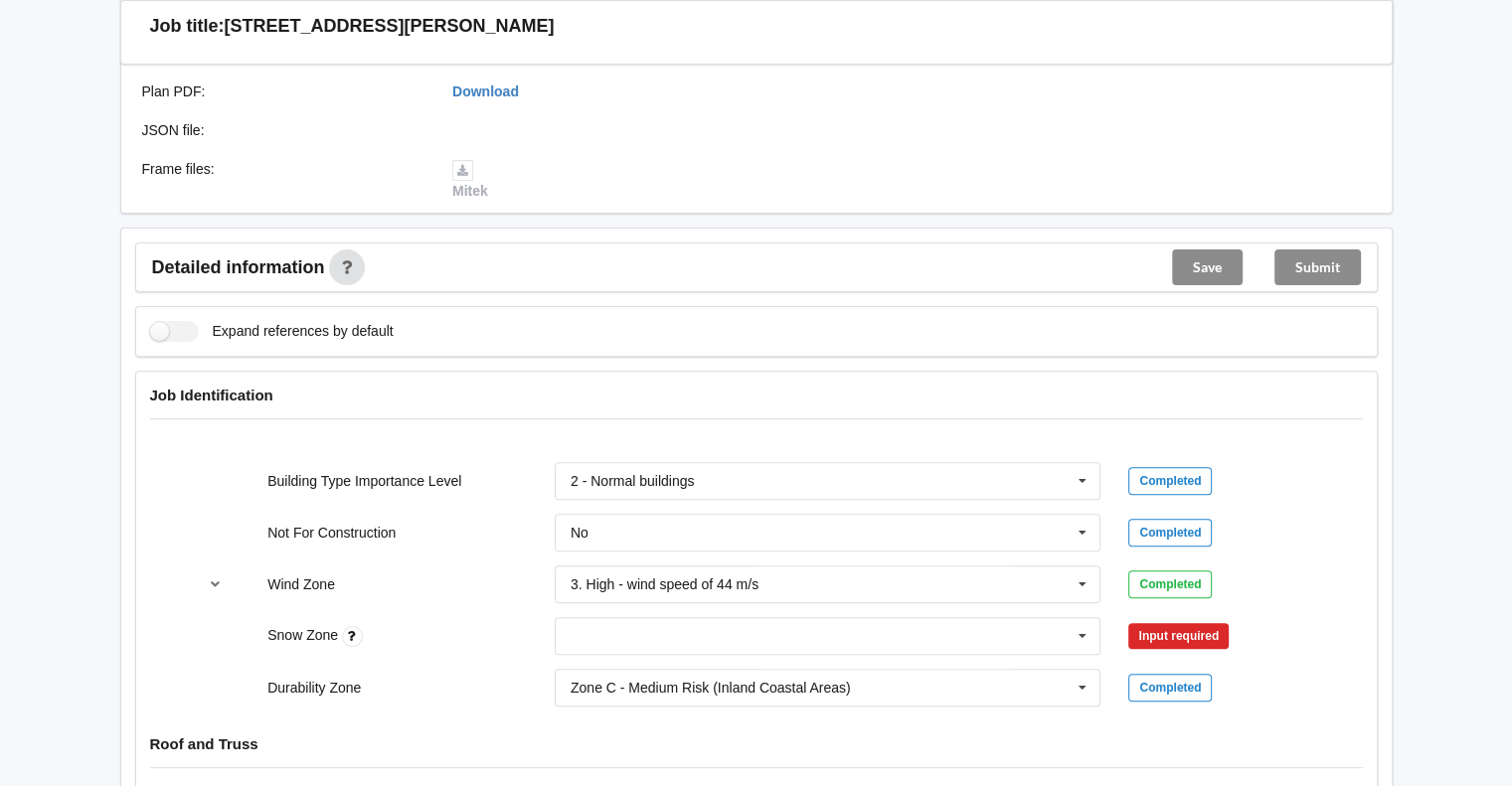 scroll, scrollTop: 662, scrollLeft: 0, axis: vertical 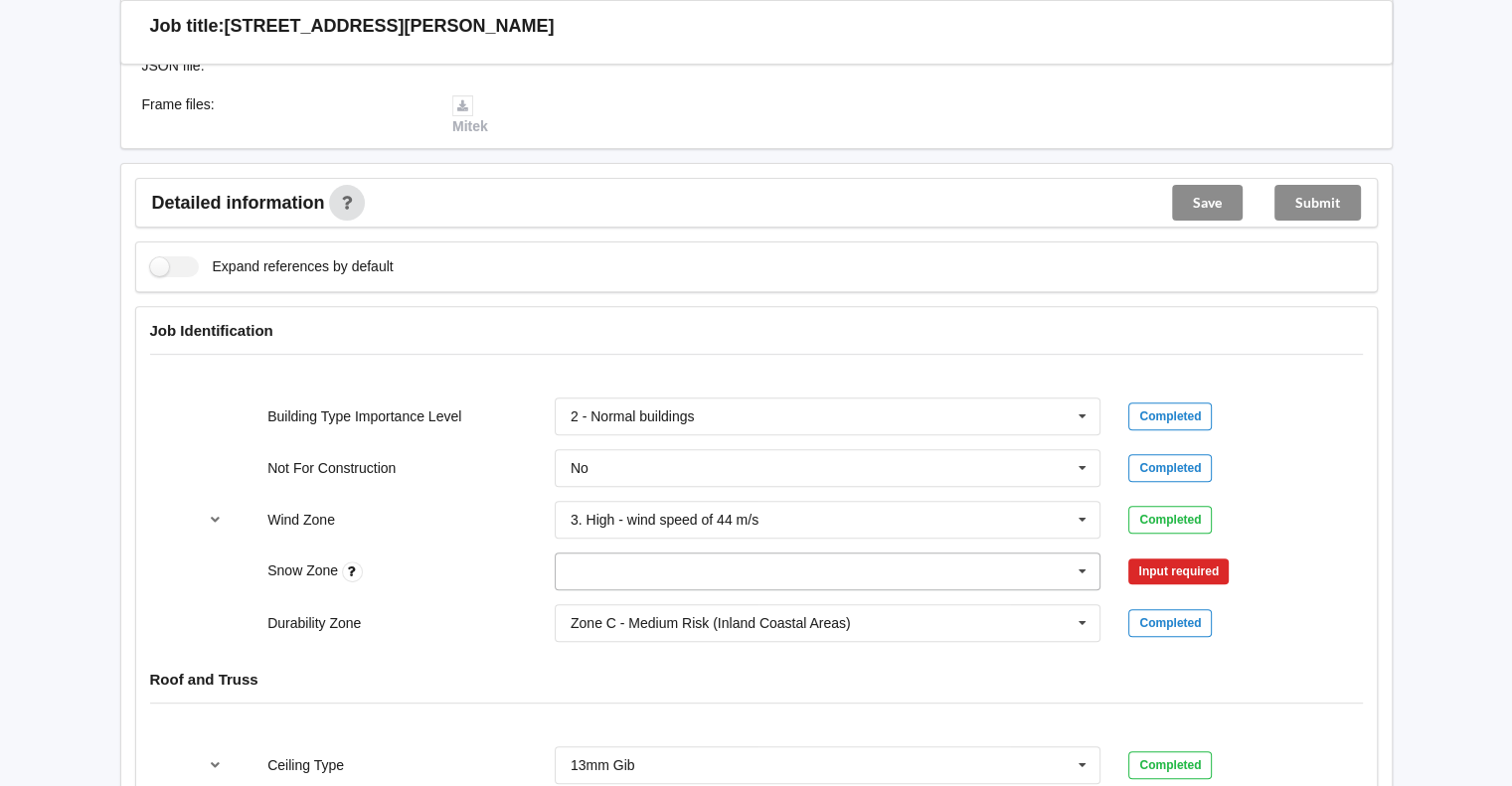 click at bounding box center [1083, 571] 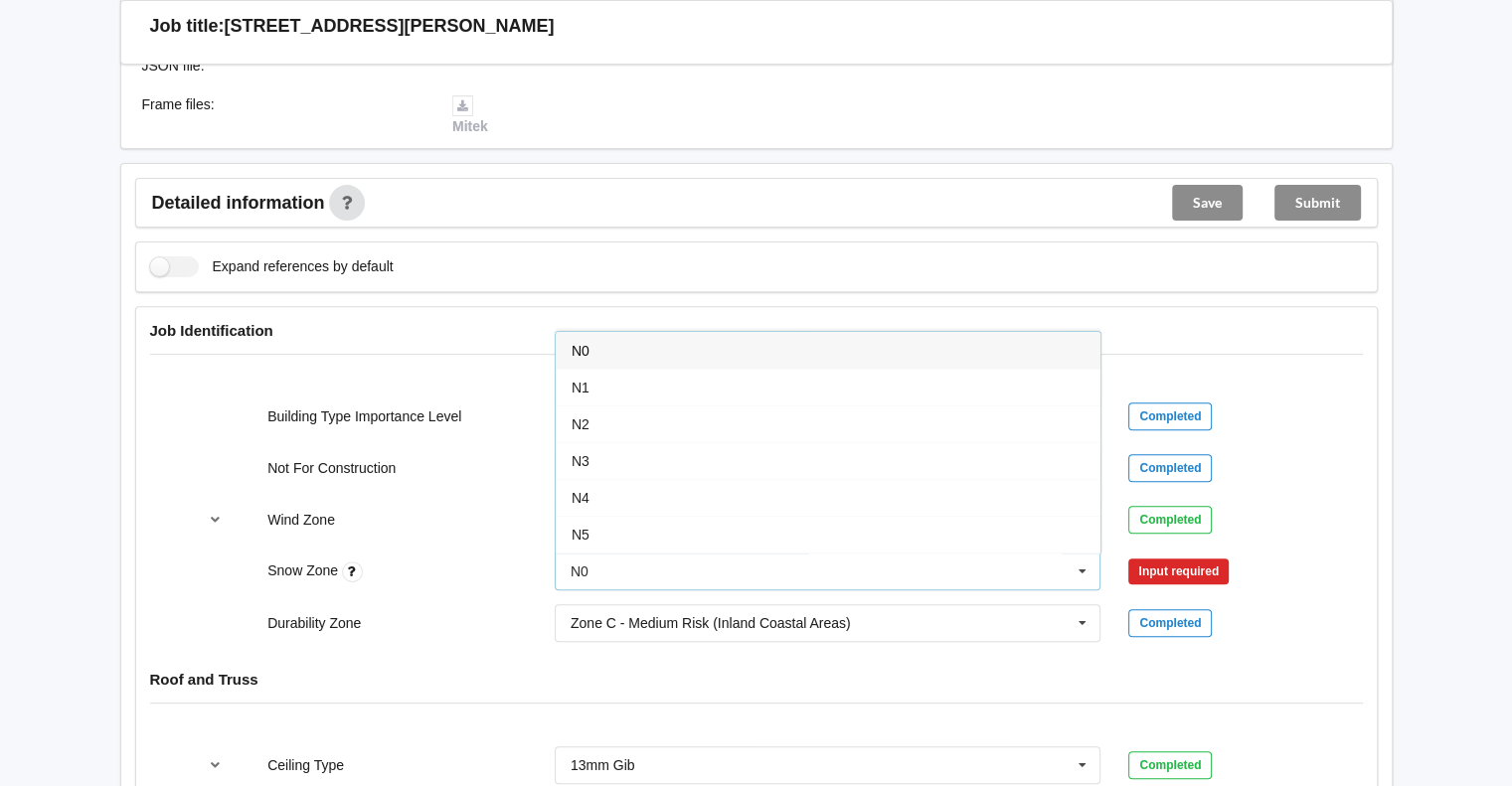 click on "N0" at bounding box center [828, 350] 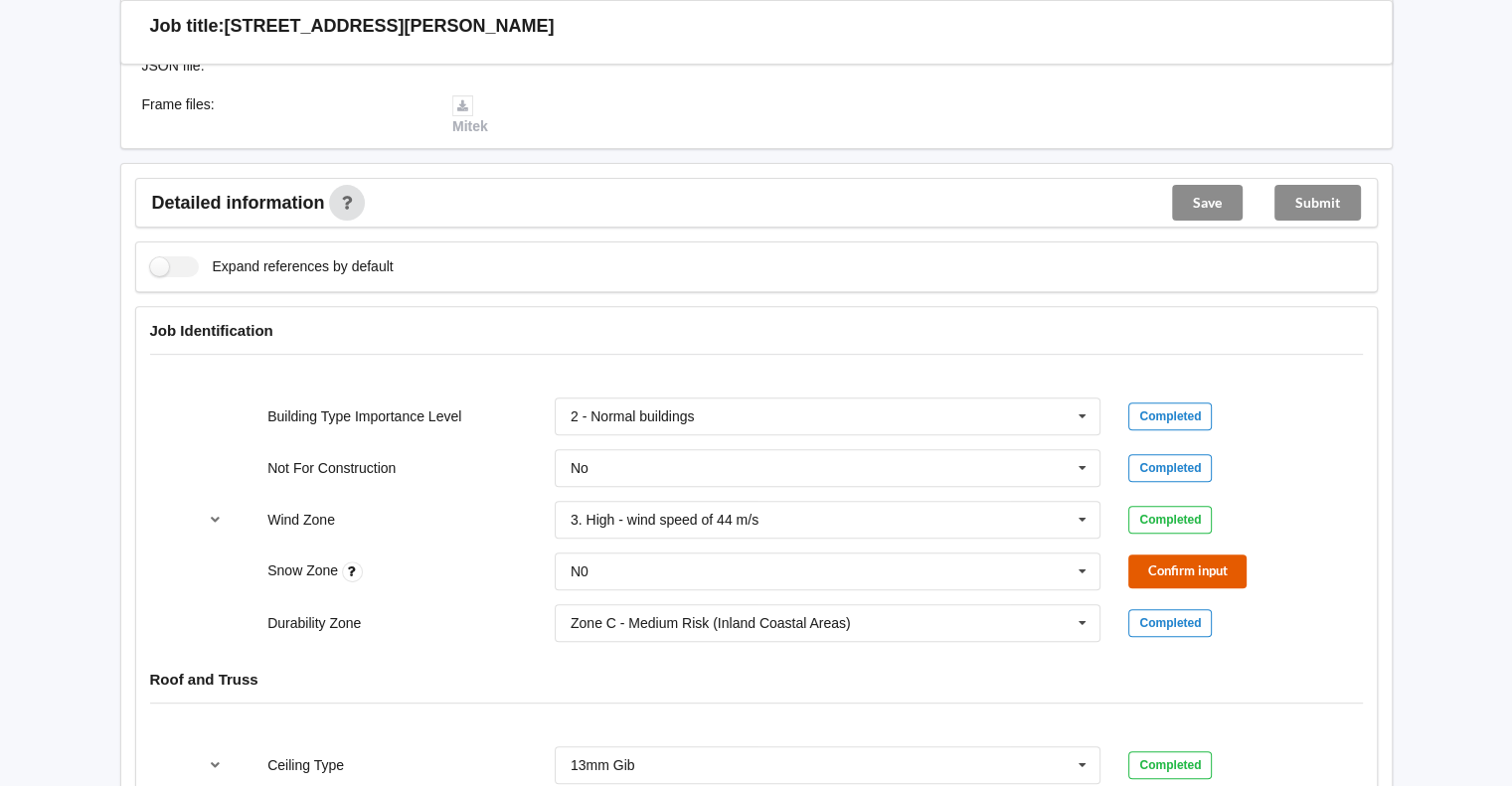 click on "Confirm input" at bounding box center [1187, 570] 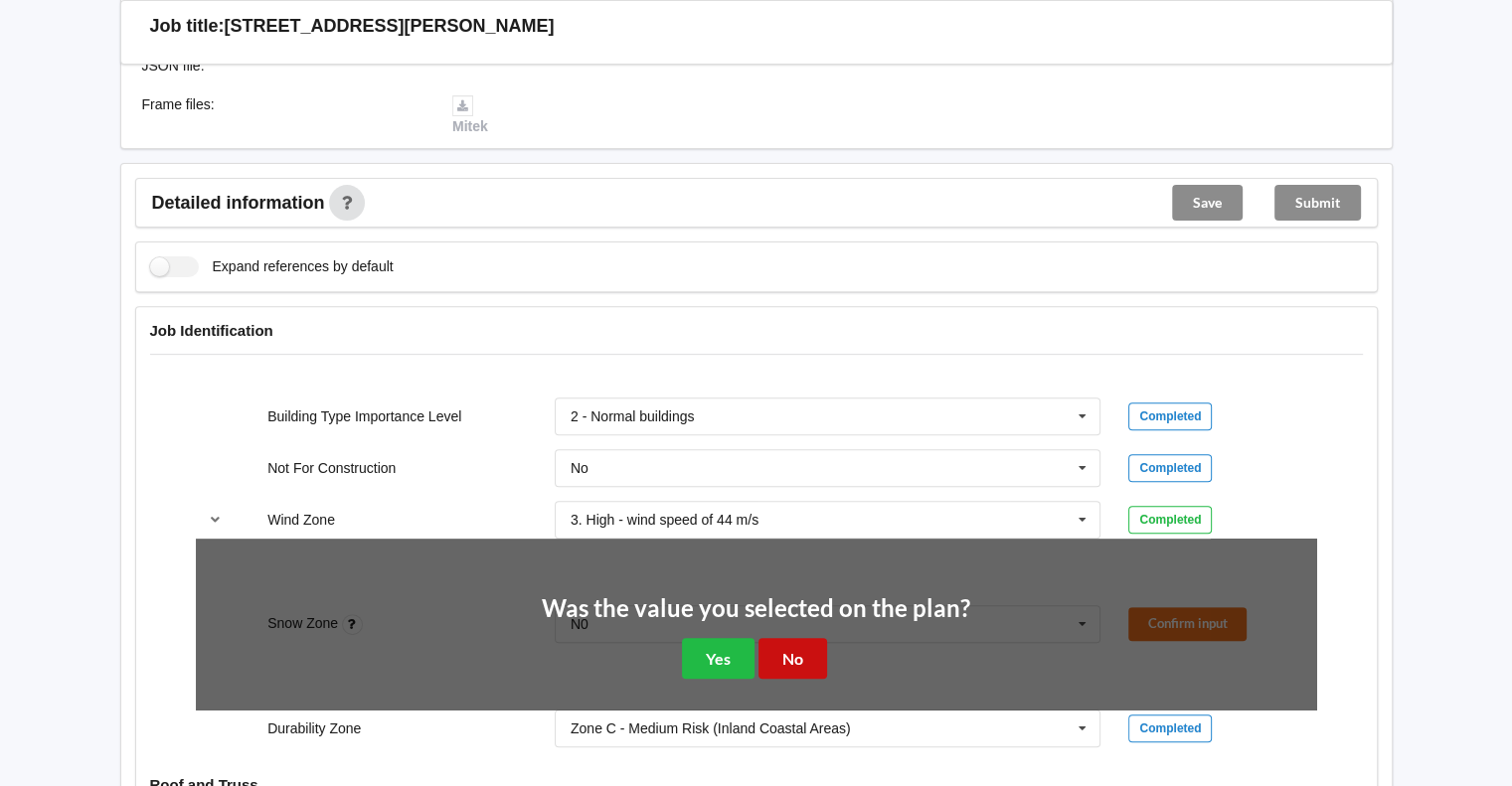 click on "No" at bounding box center [792, 658] 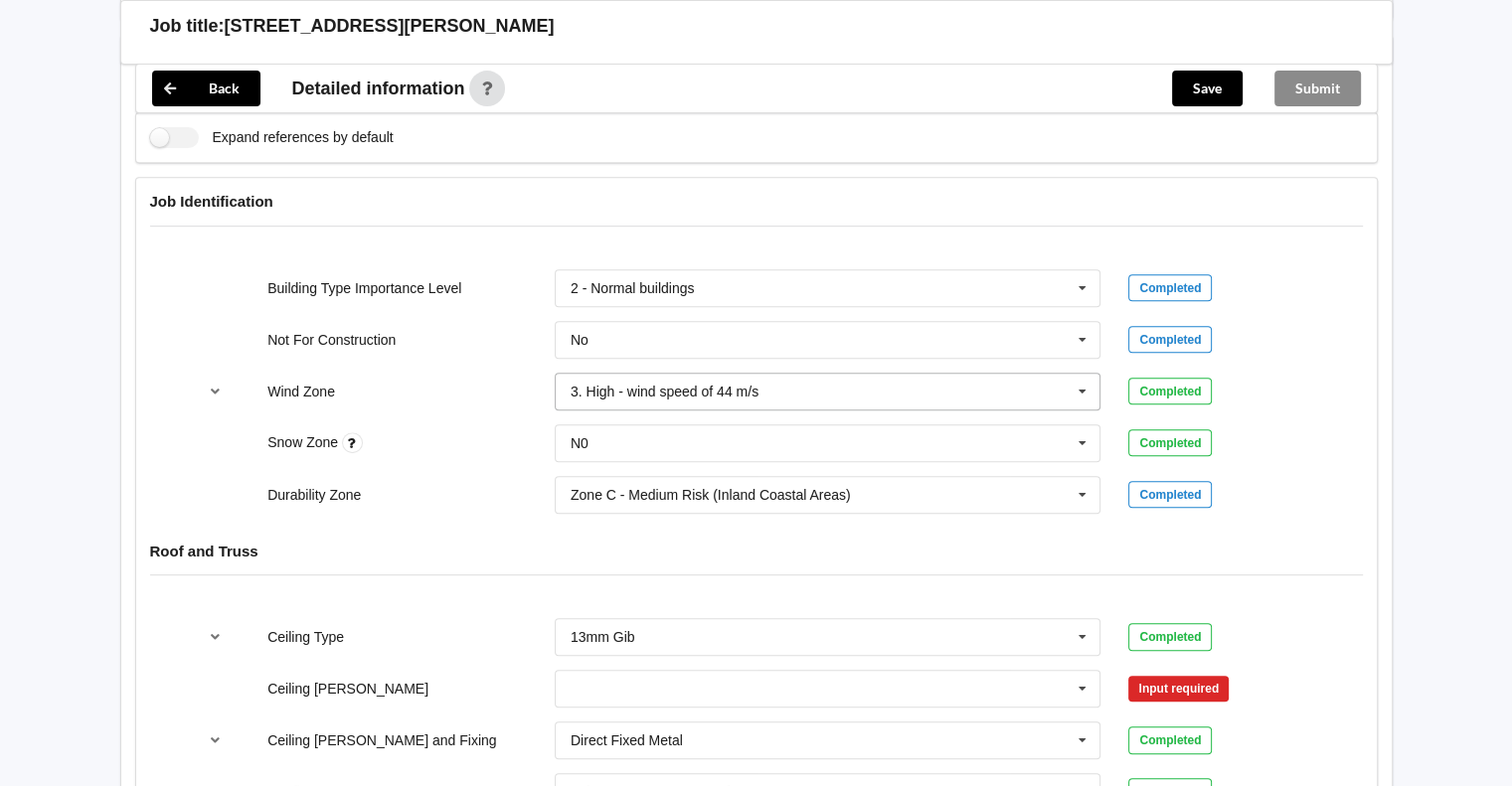 scroll, scrollTop: 828, scrollLeft: 0, axis: vertical 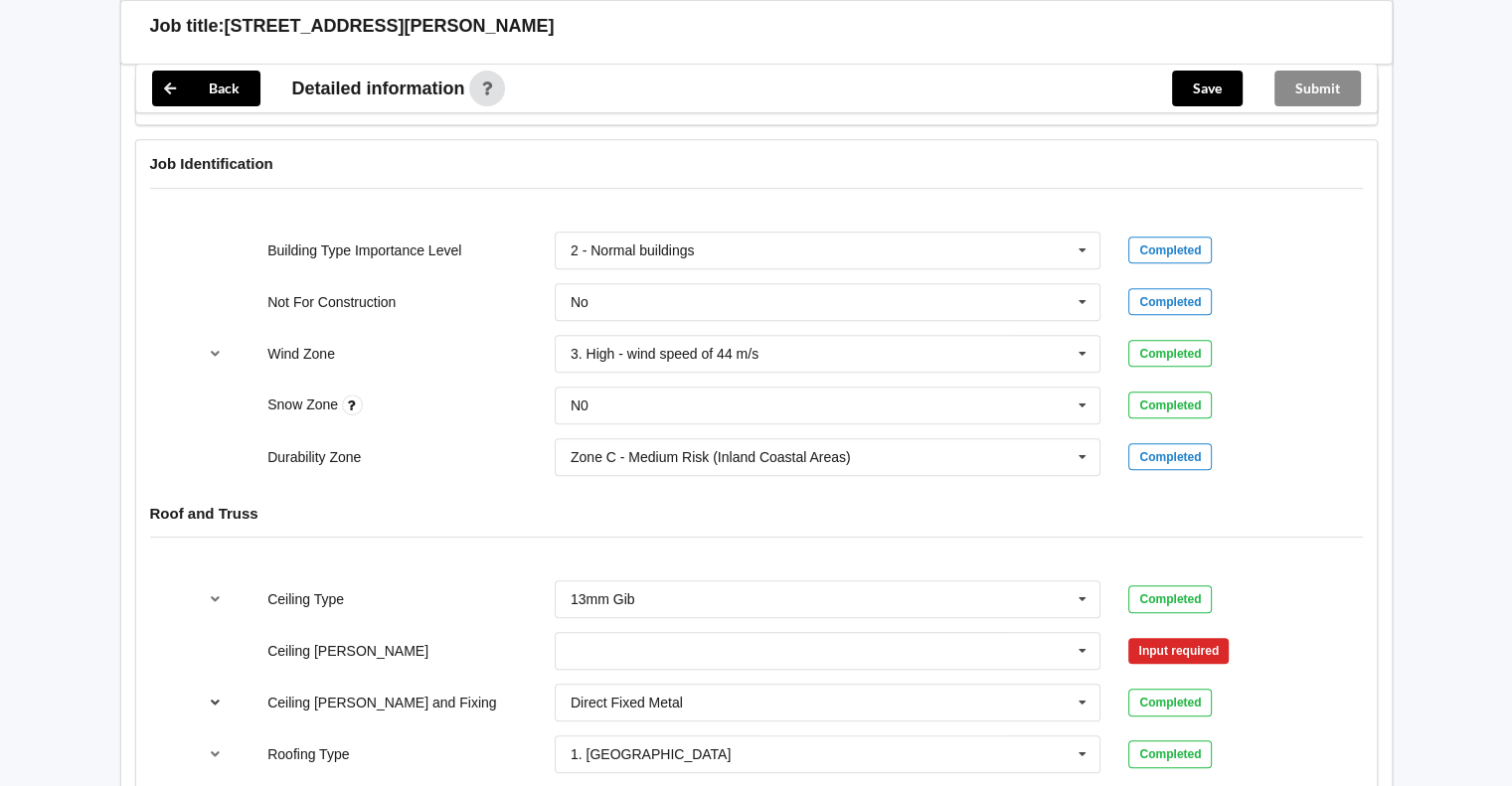 click at bounding box center (215, 702) 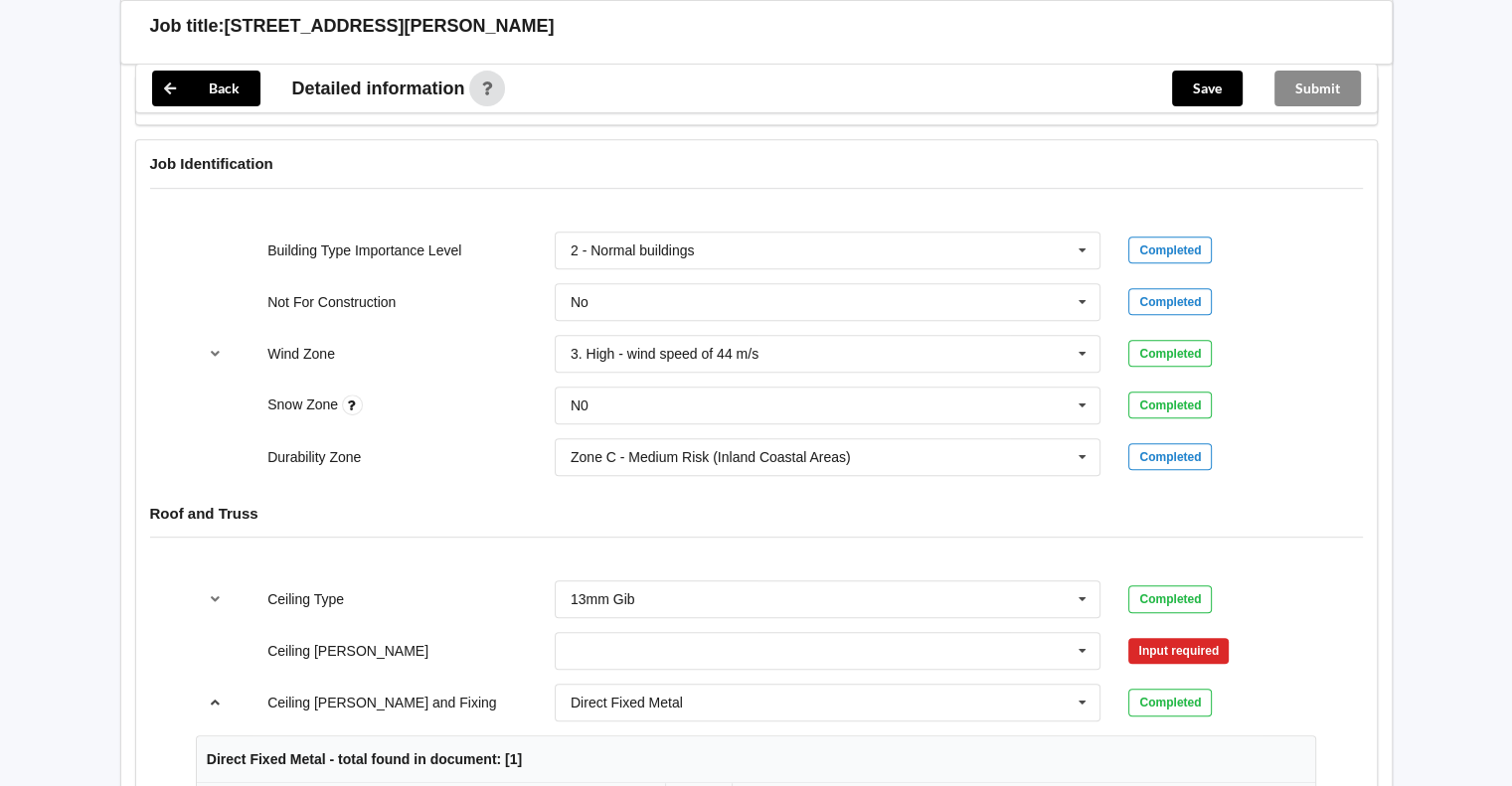 scroll, scrollTop: 994, scrollLeft: 0, axis: vertical 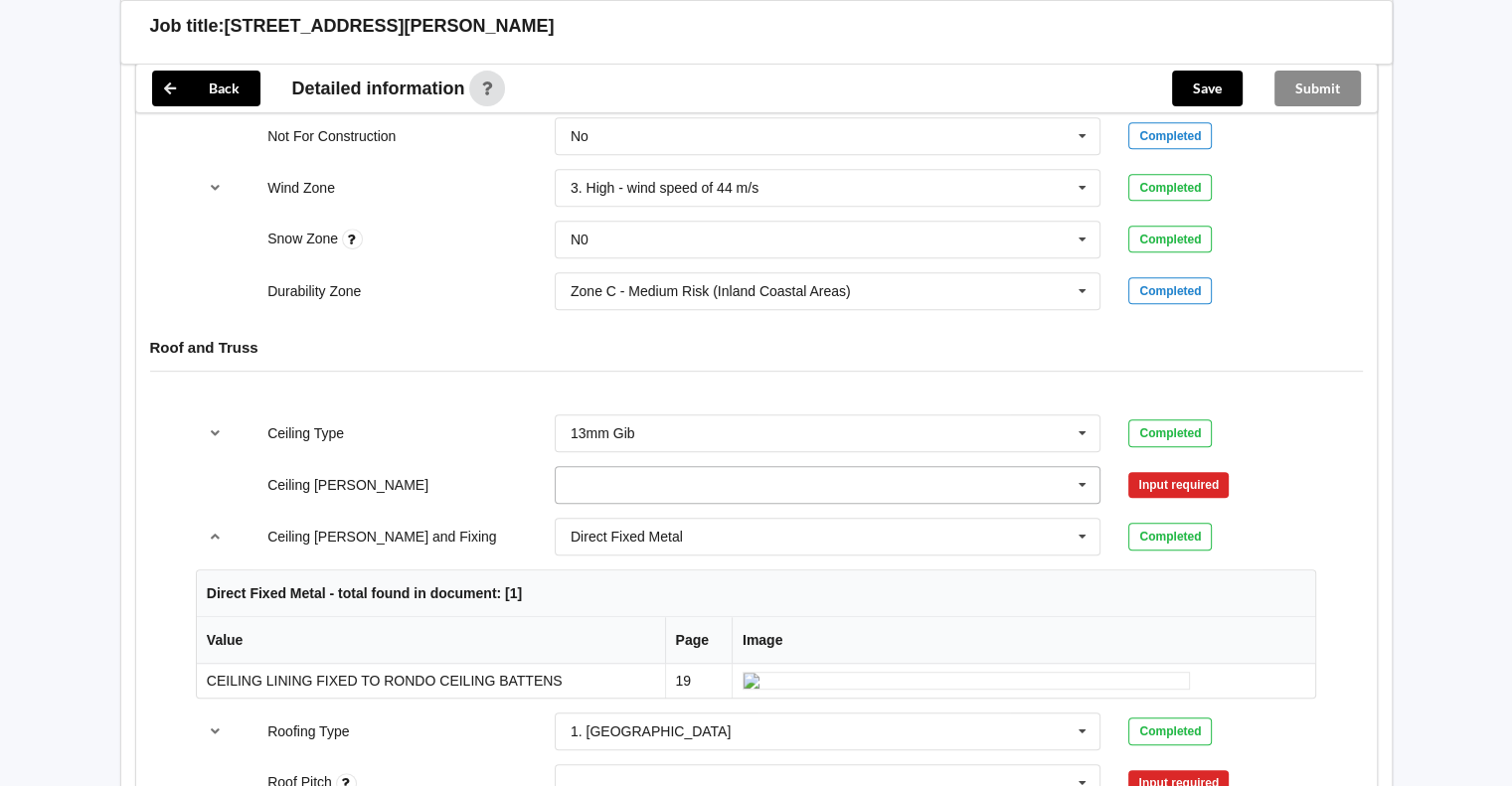 click at bounding box center [1083, 485] 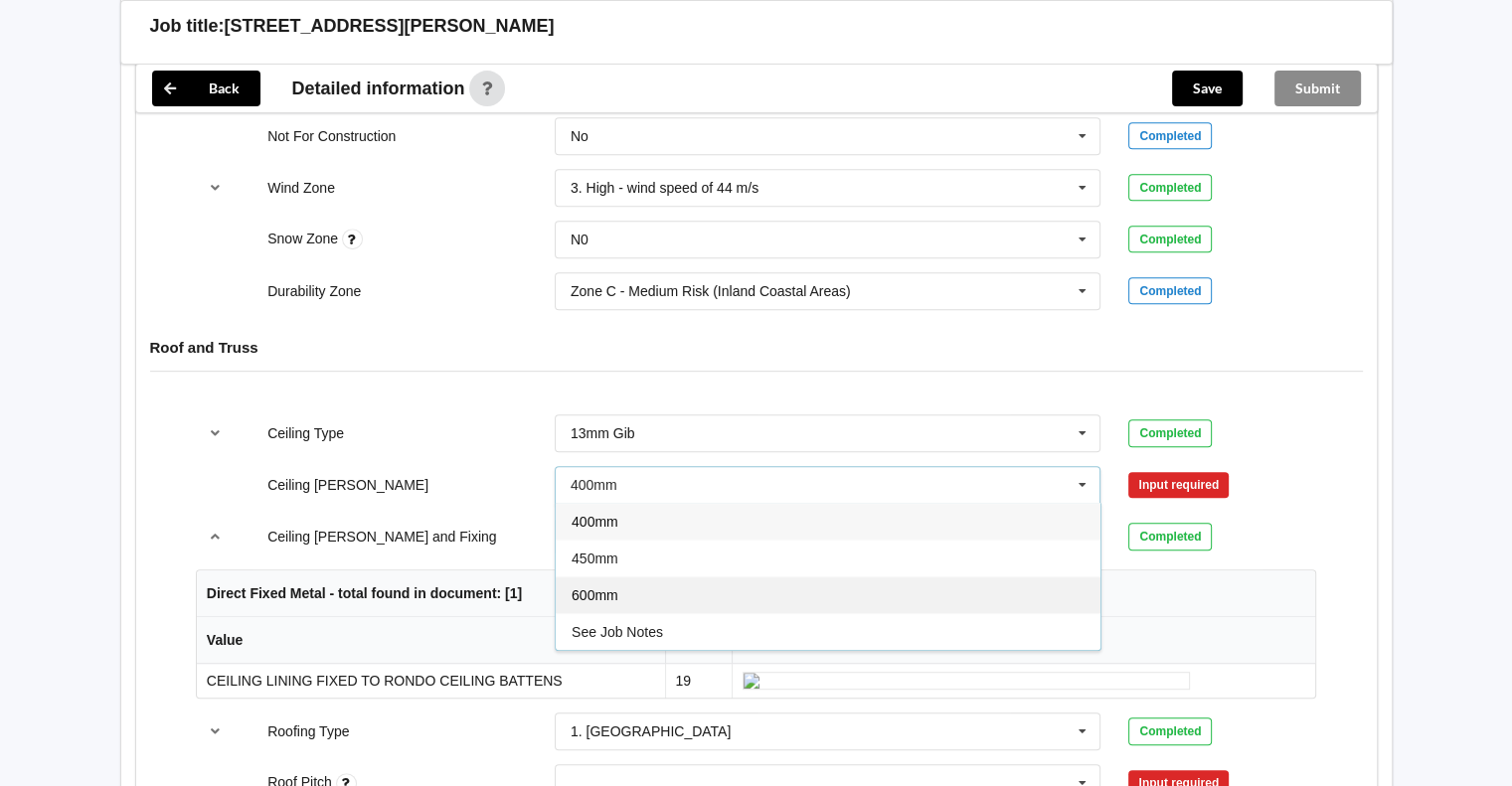 click on "600mm" at bounding box center [594, 595] 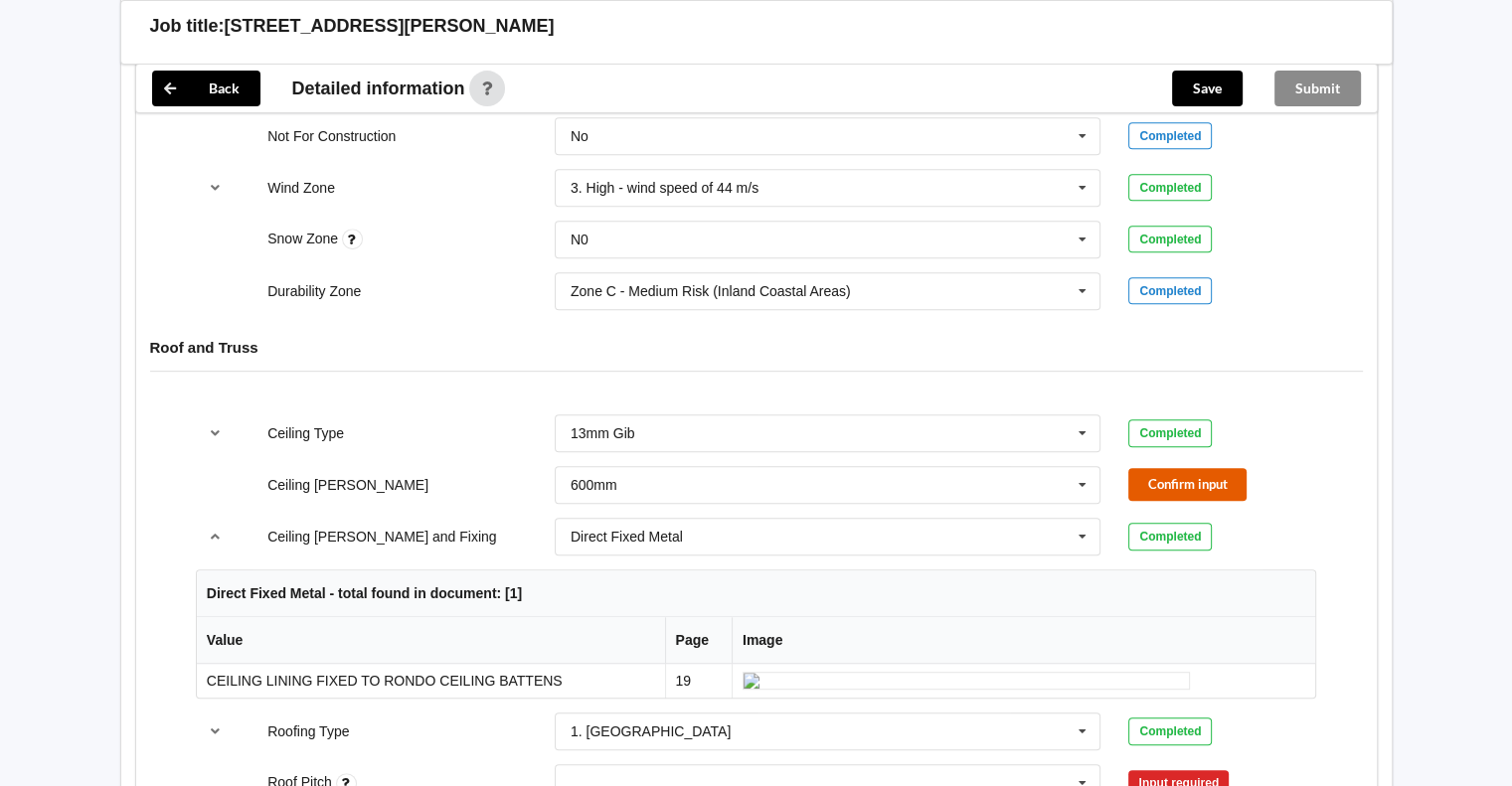 click on "Confirm input" at bounding box center [1187, 484] 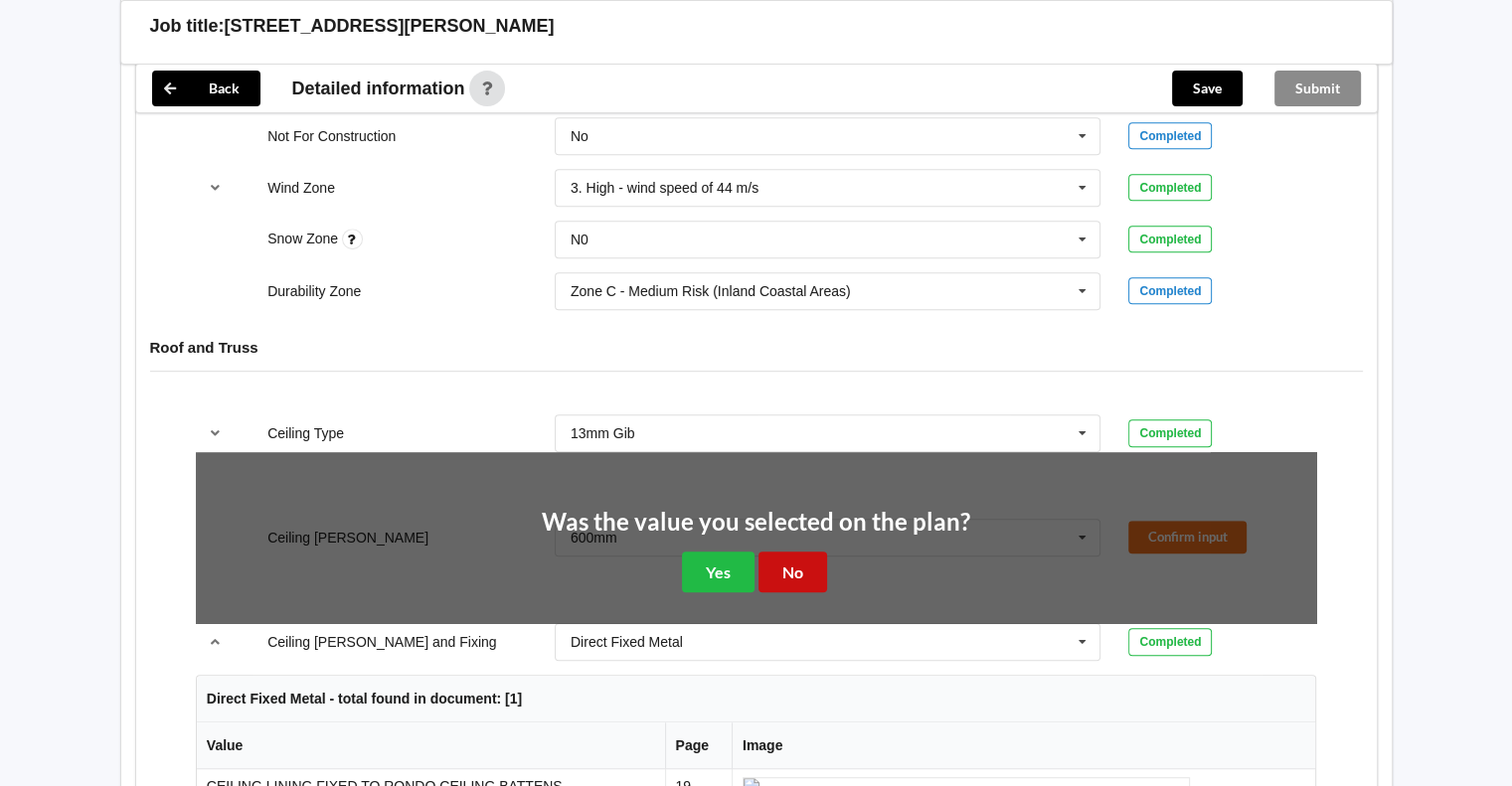 click on "No" at bounding box center [792, 571] 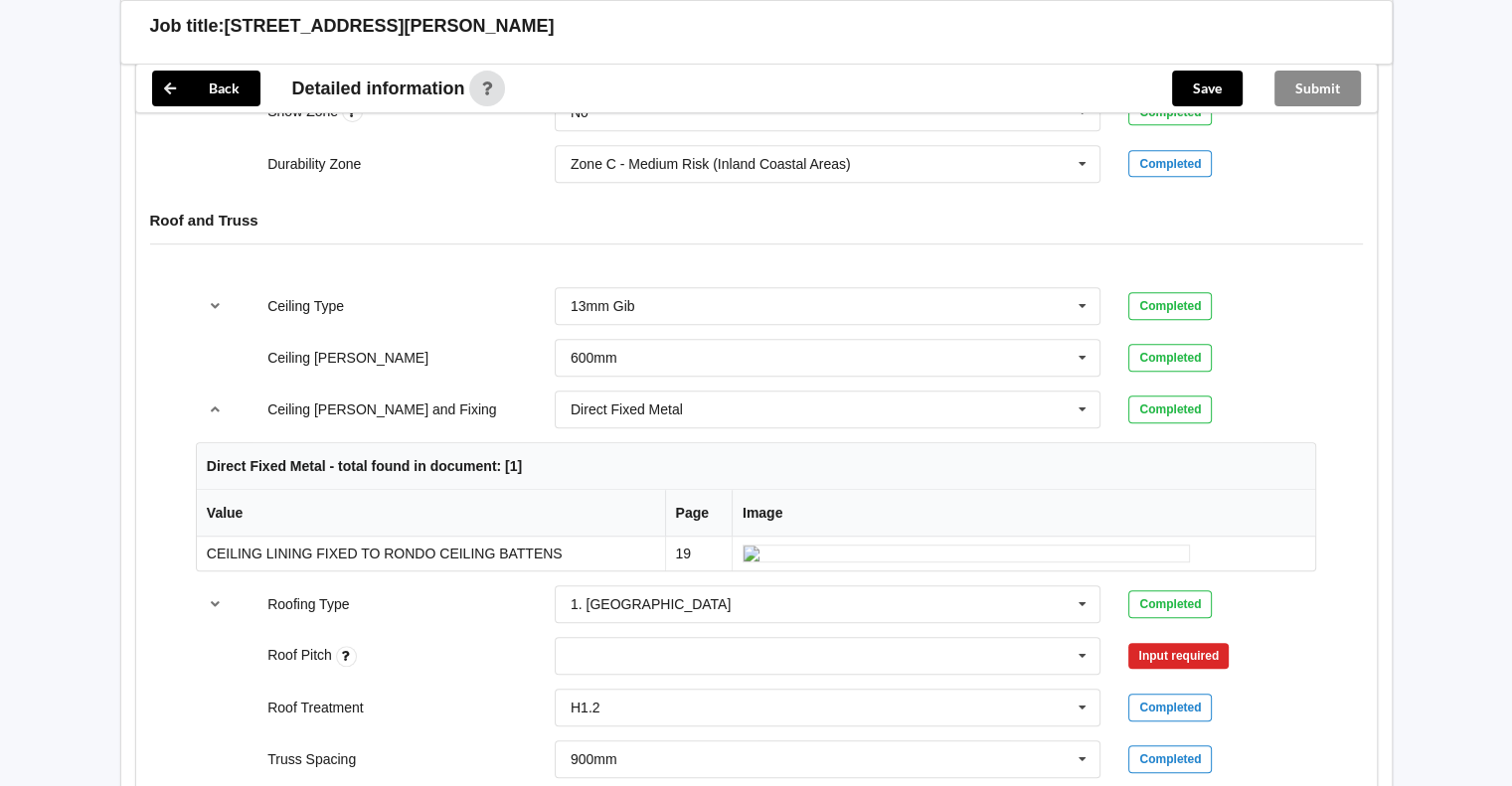scroll, scrollTop: 1159, scrollLeft: 0, axis: vertical 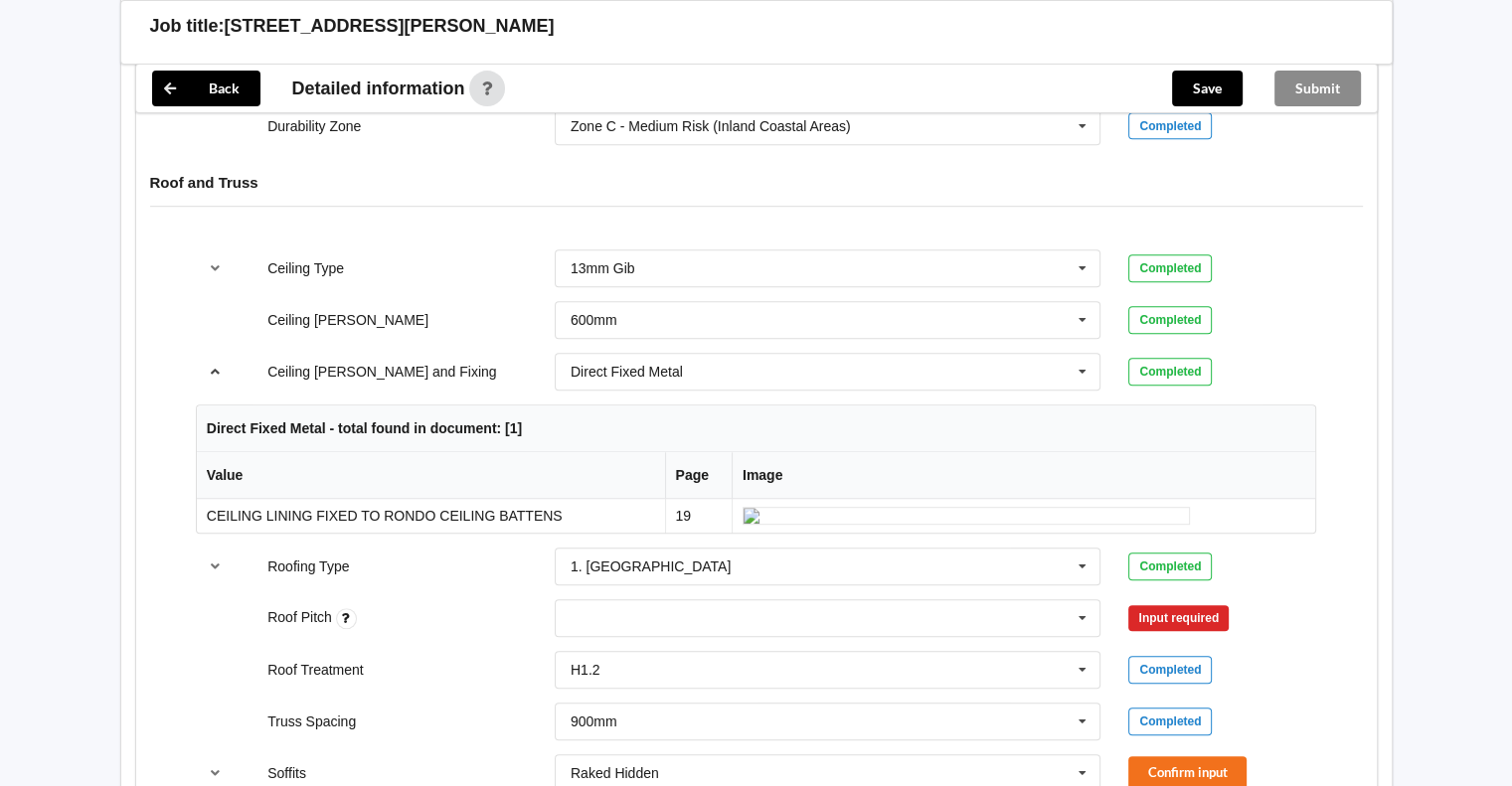 click at bounding box center [215, 372] 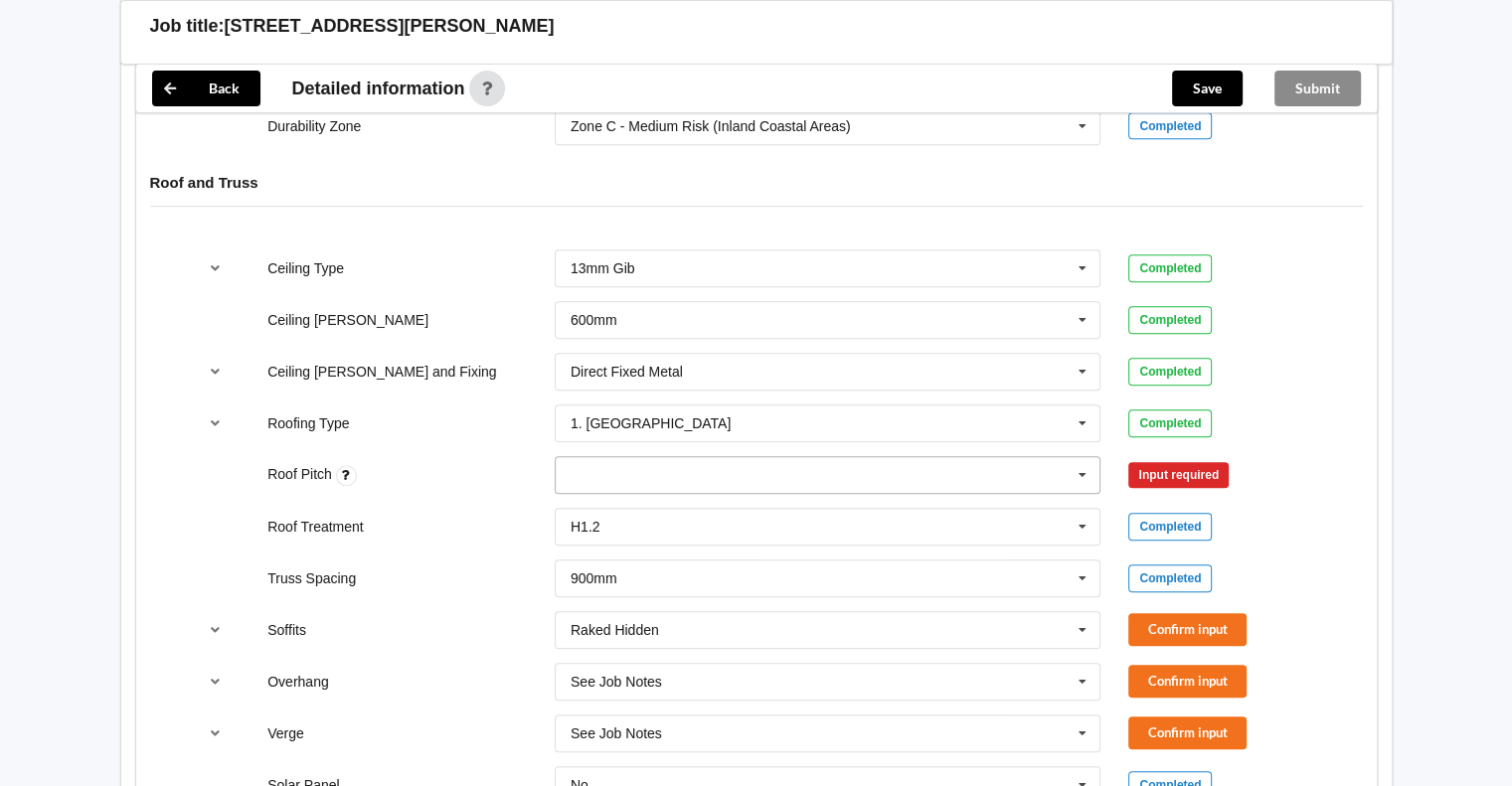 click on "None" at bounding box center (828, 475) 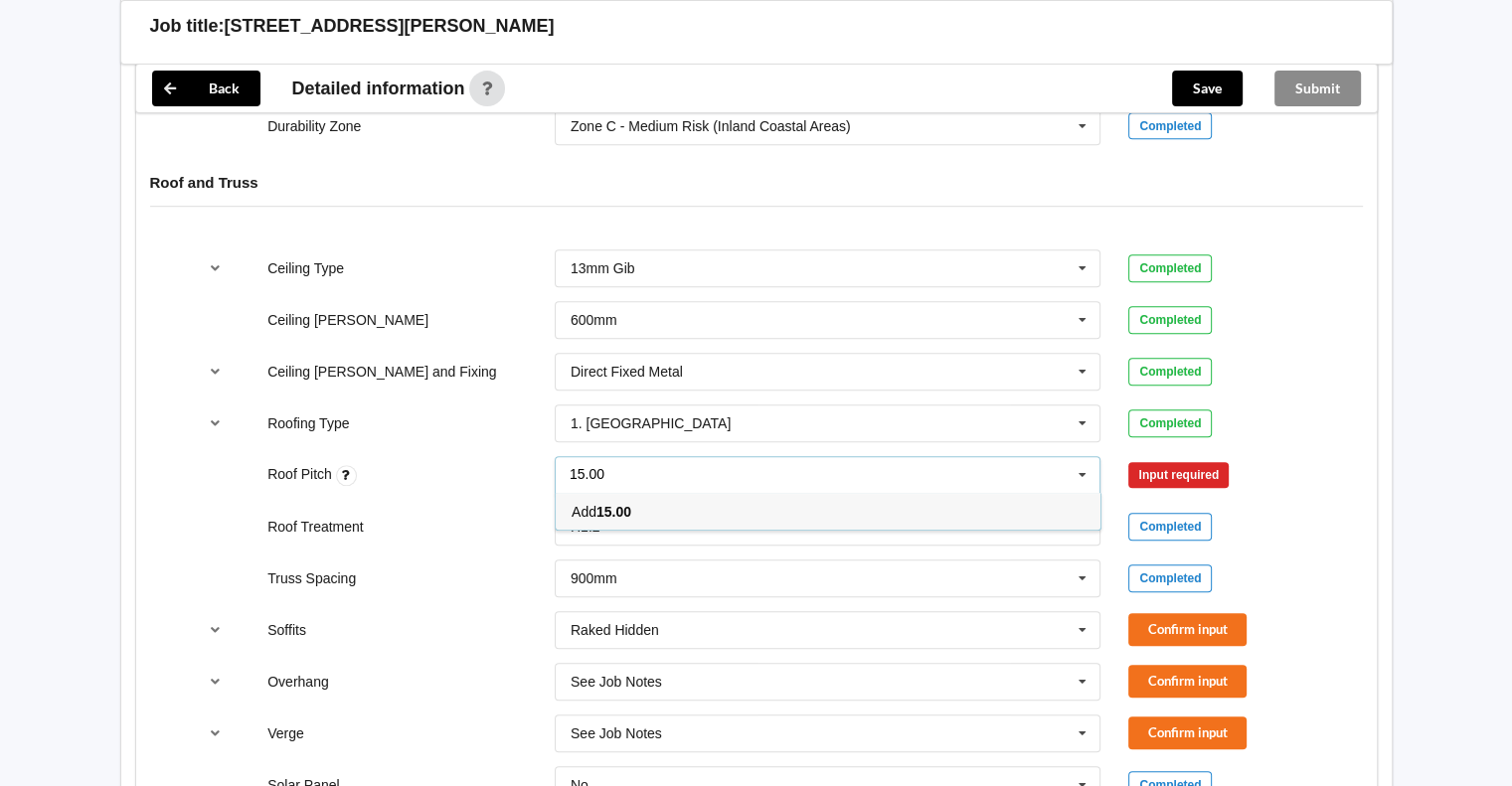type on "15.00" 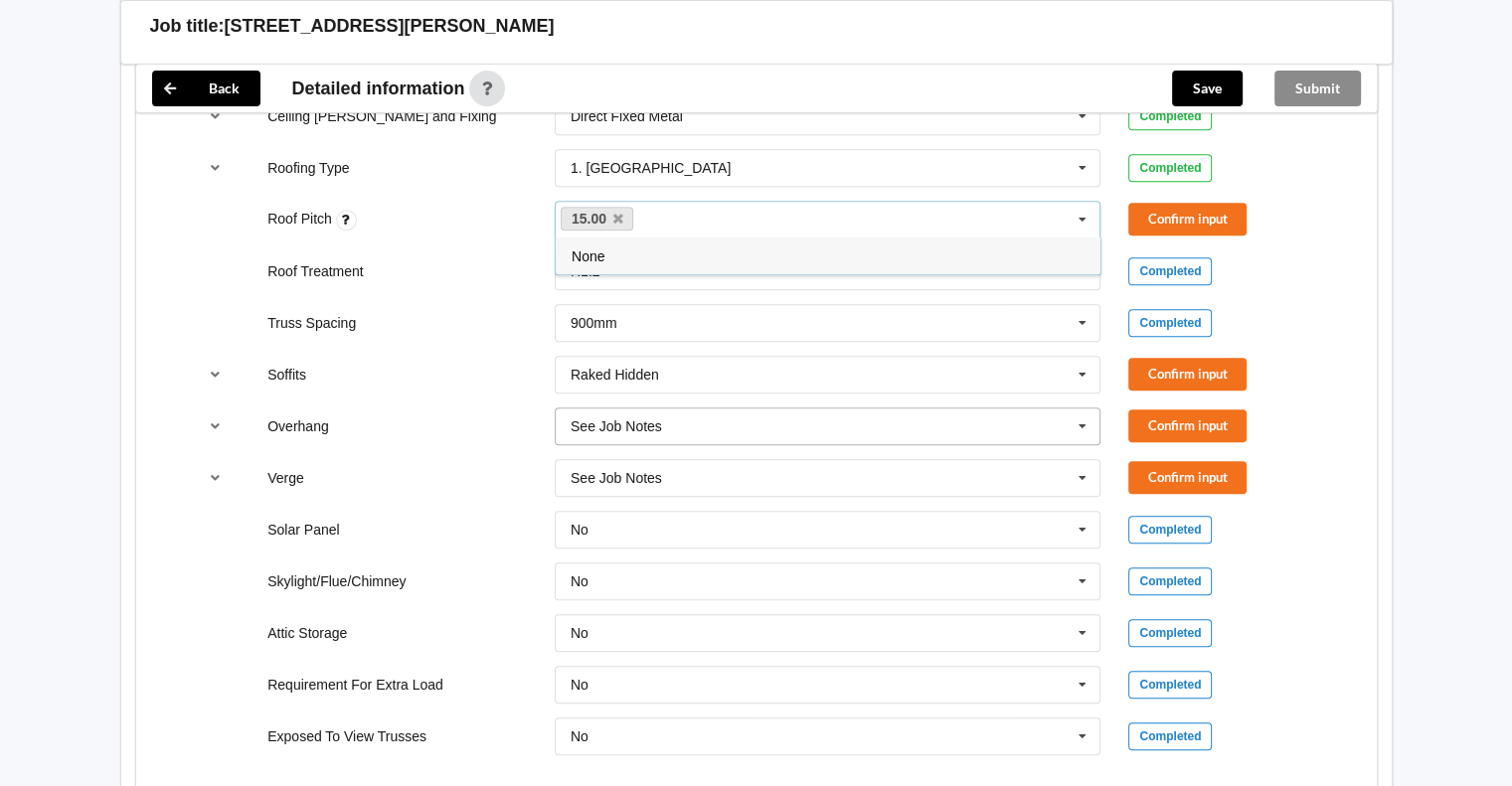 scroll, scrollTop: 1325, scrollLeft: 0, axis: vertical 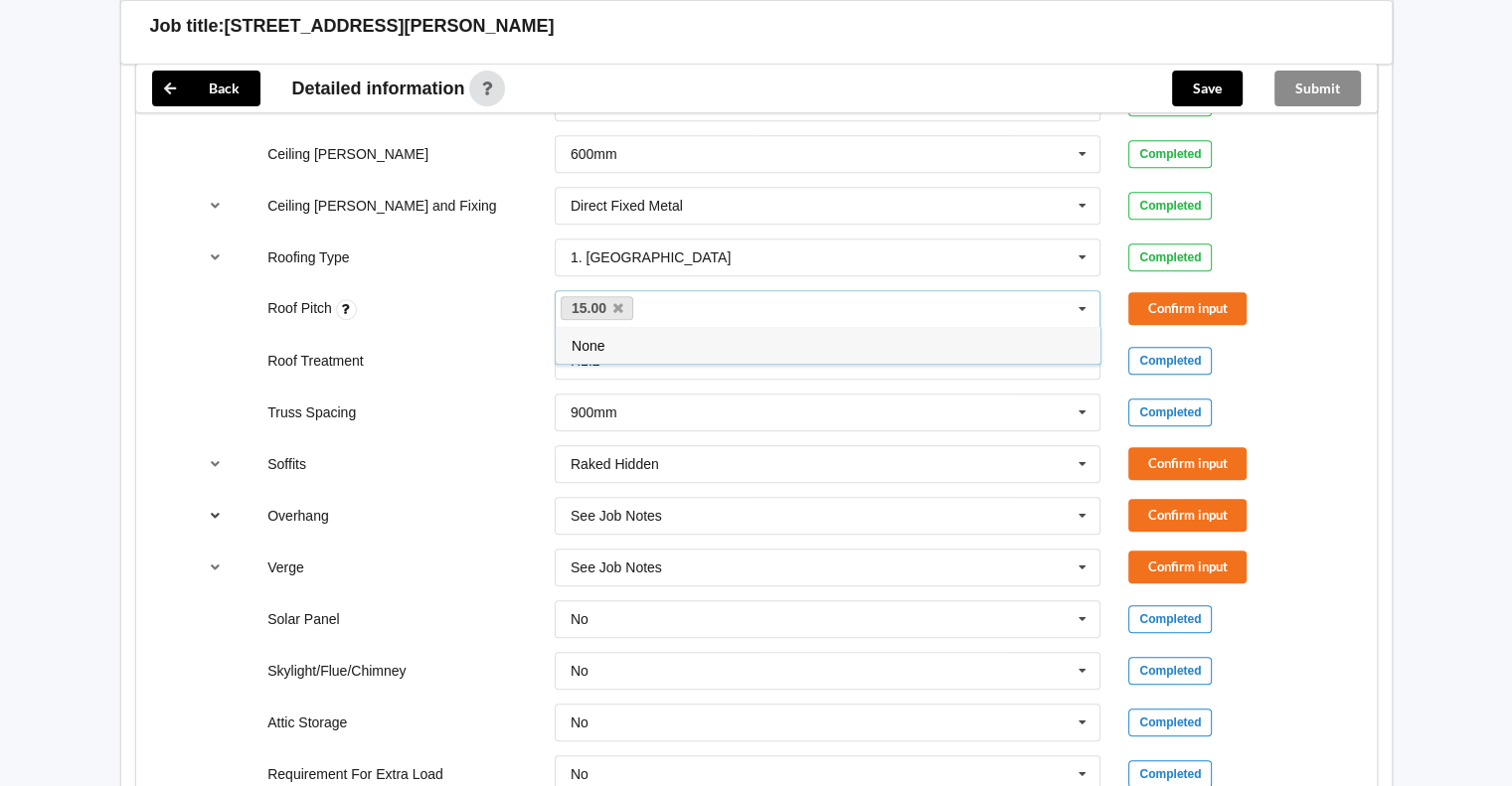 click at bounding box center (215, 515) 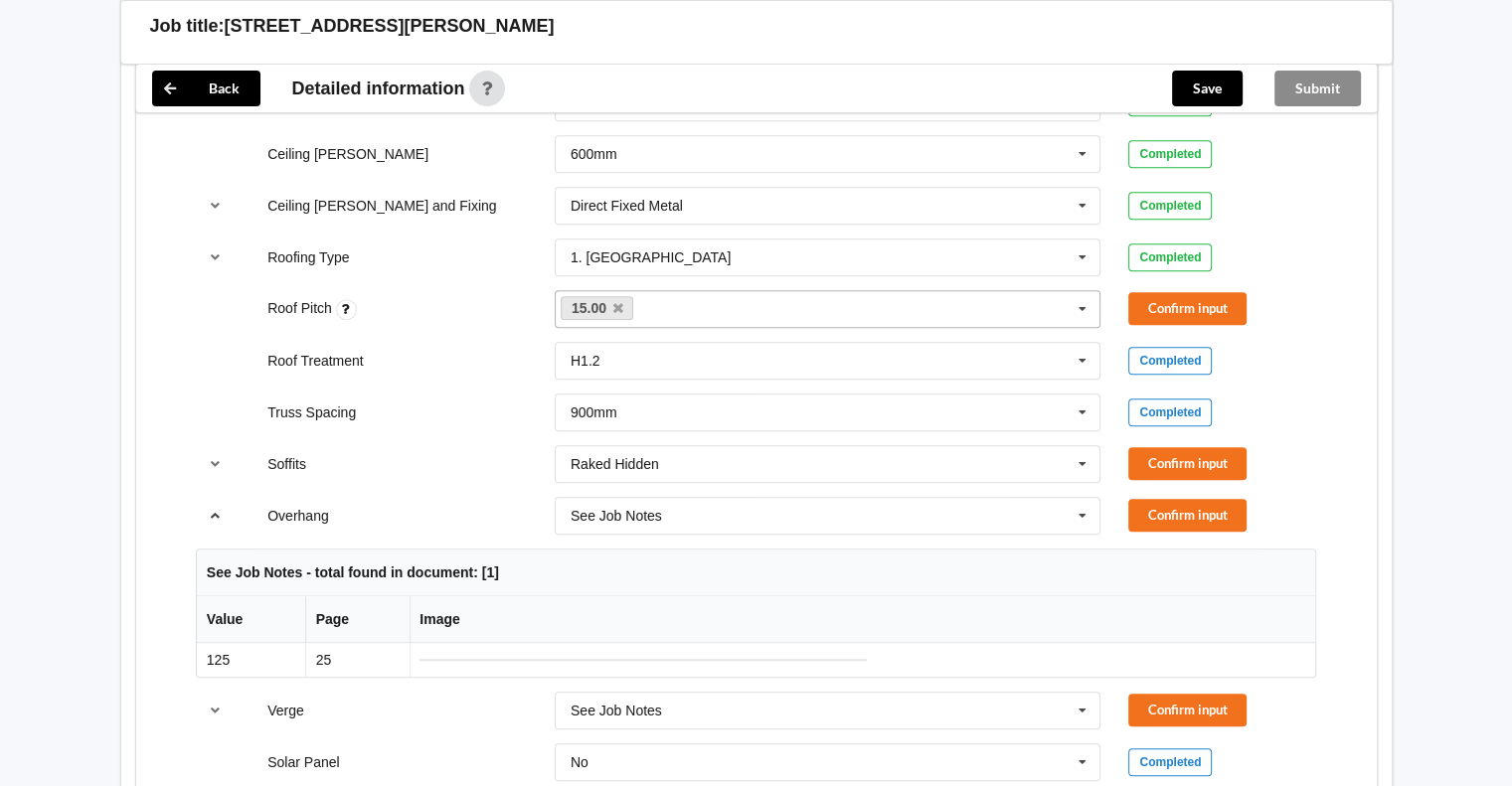 scroll, scrollTop: 1491, scrollLeft: 0, axis: vertical 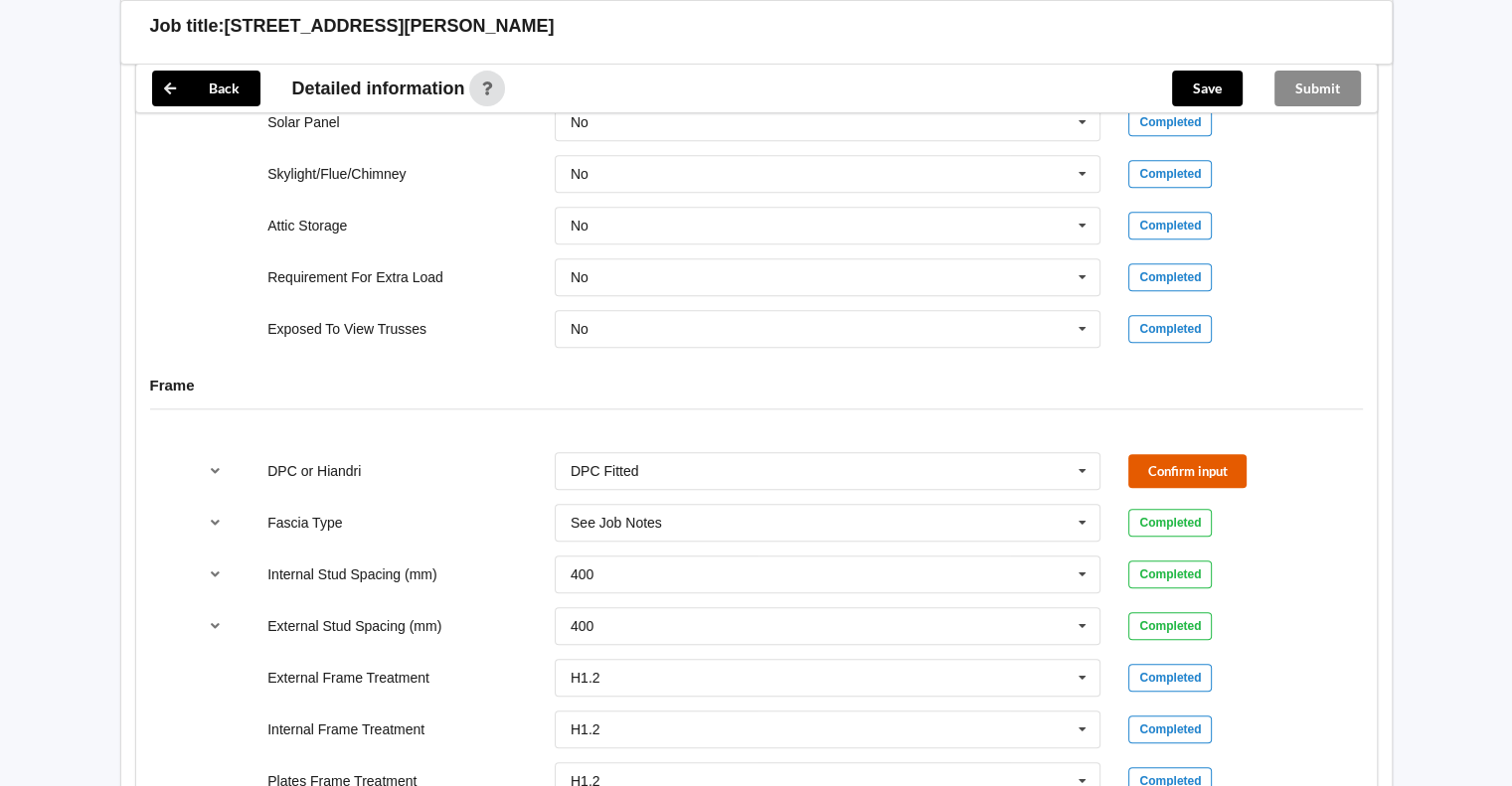 click on "Confirm input" at bounding box center (1187, 470) 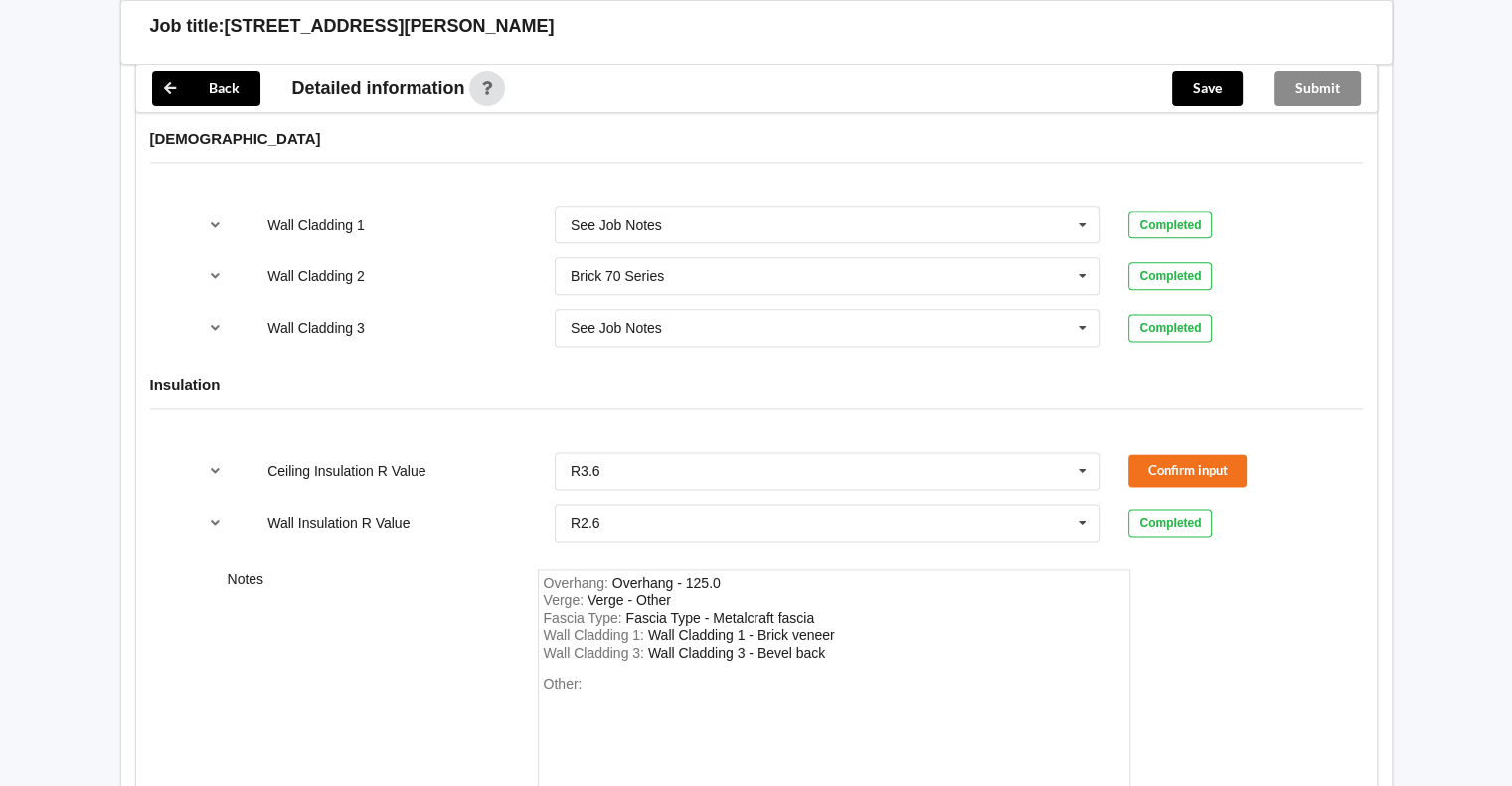 scroll, scrollTop: 2484, scrollLeft: 0, axis: vertical 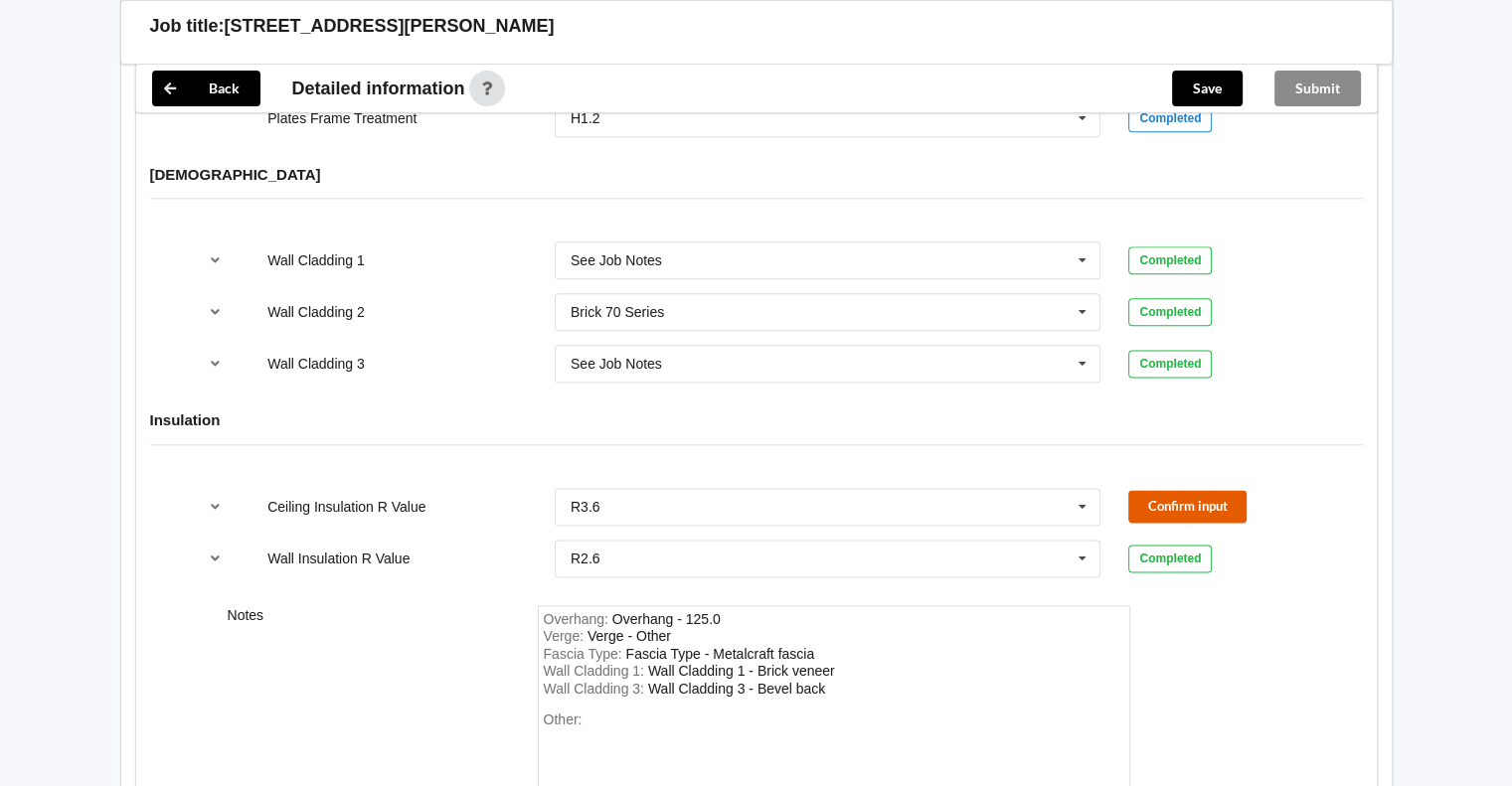 click on "Confirm input" at bounding box center (1187, 506) 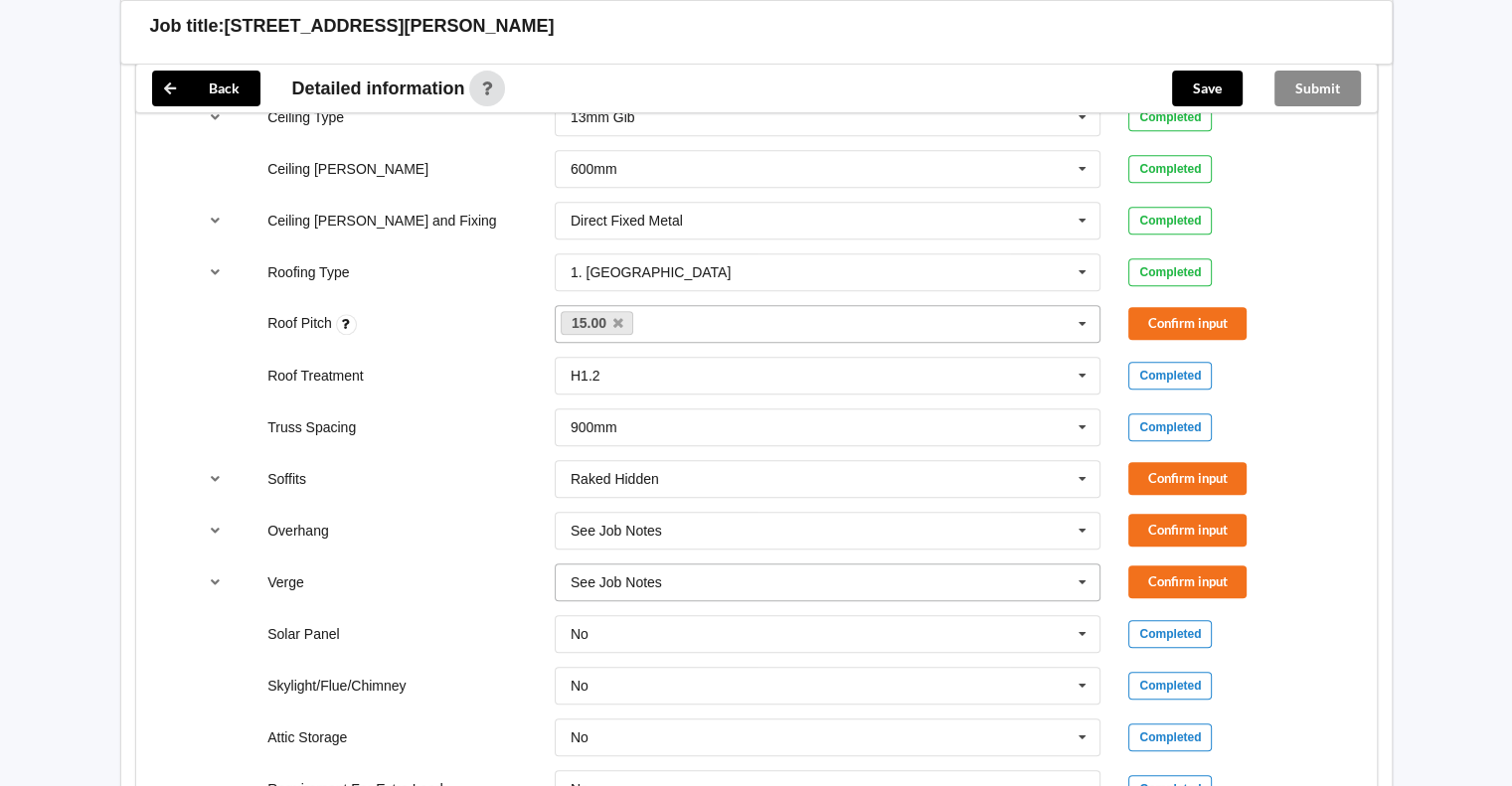 scroll, scrollTop: 1159, scrollLeft: 0, axis: vertical 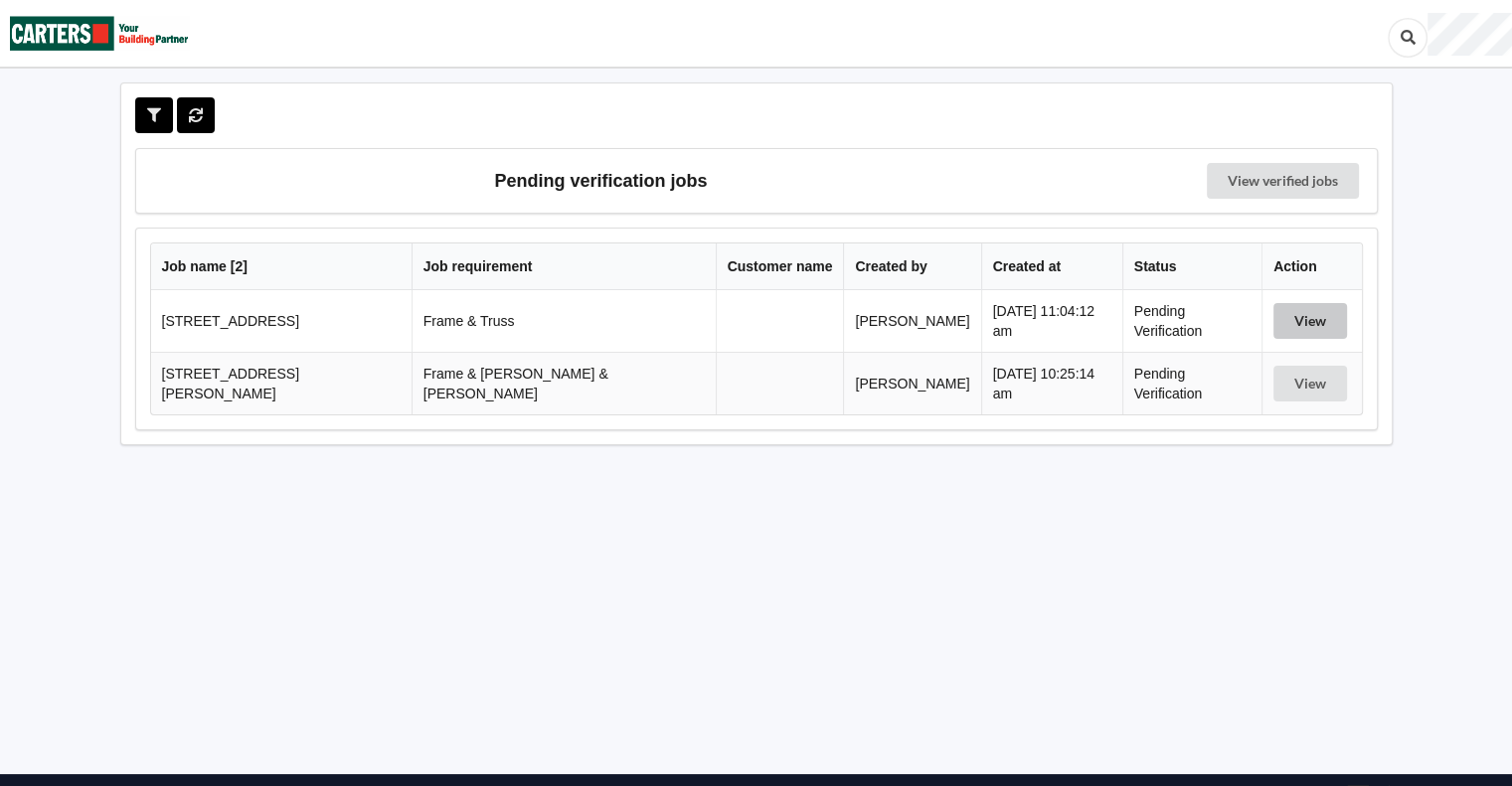 click on "View" at bounding box center [1310, 321] 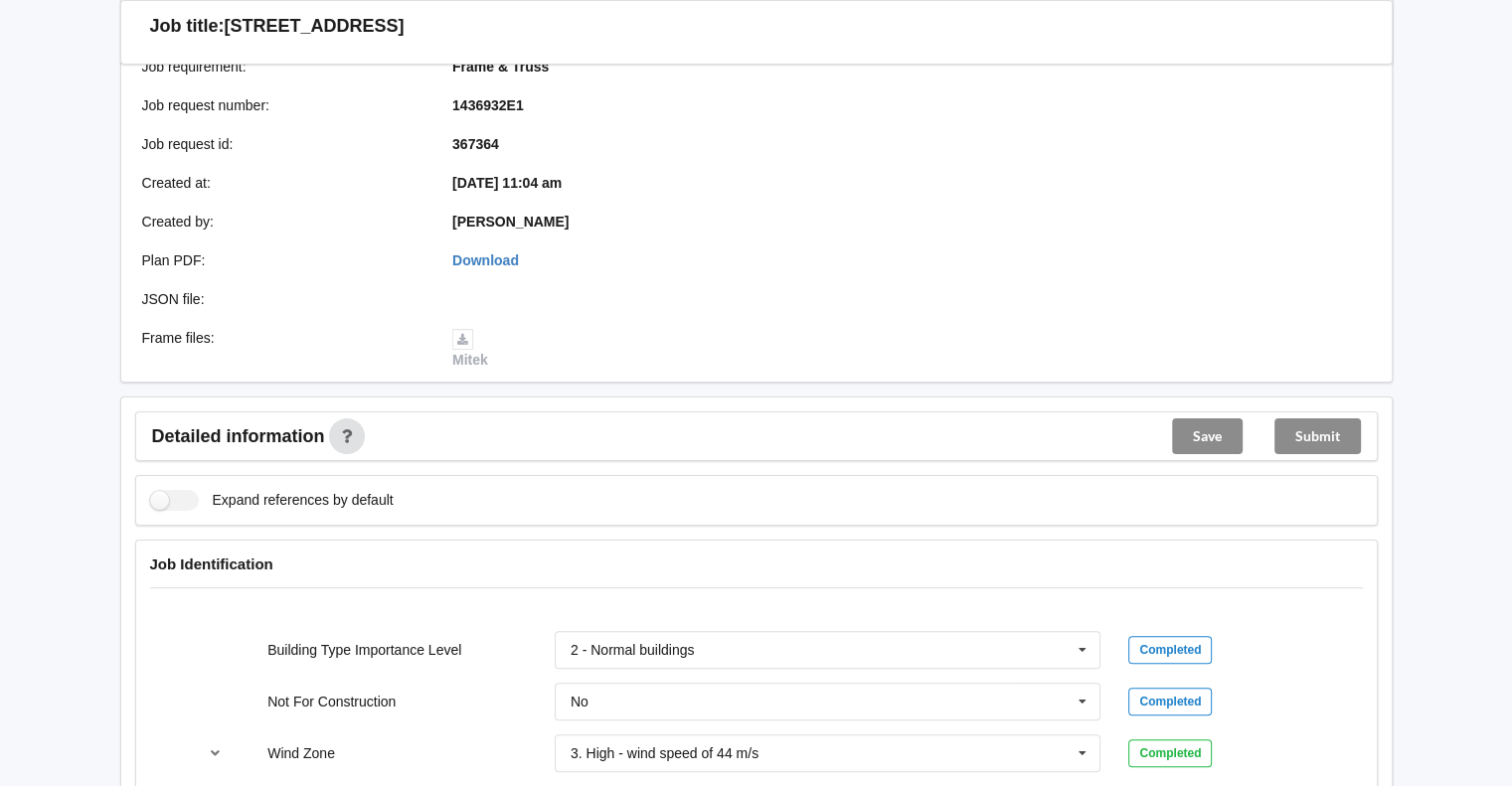 scroll, scrollTop: 497, scrollLeft: 0, axis: vertical 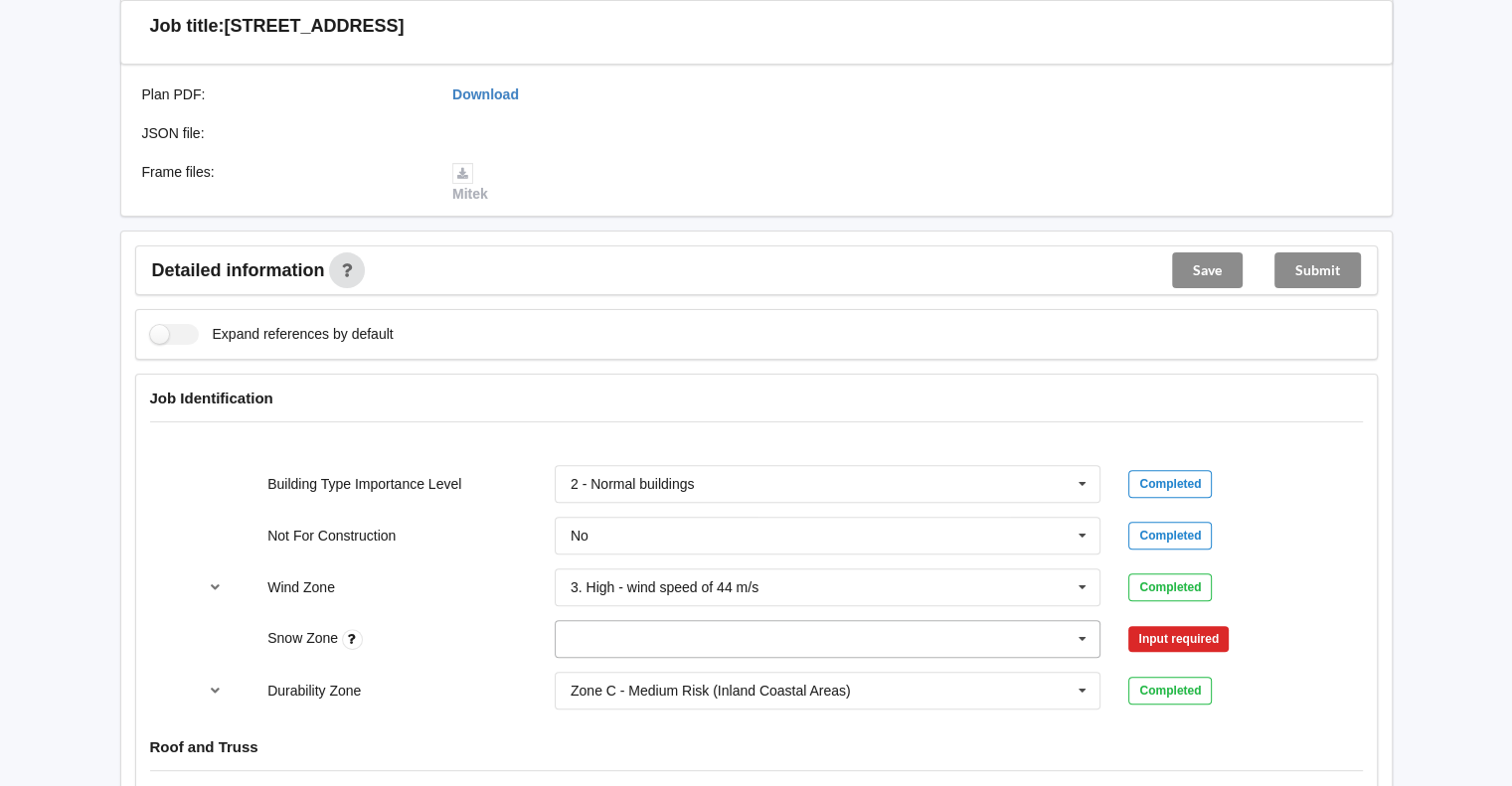 click at bounding box center (1083, 639) 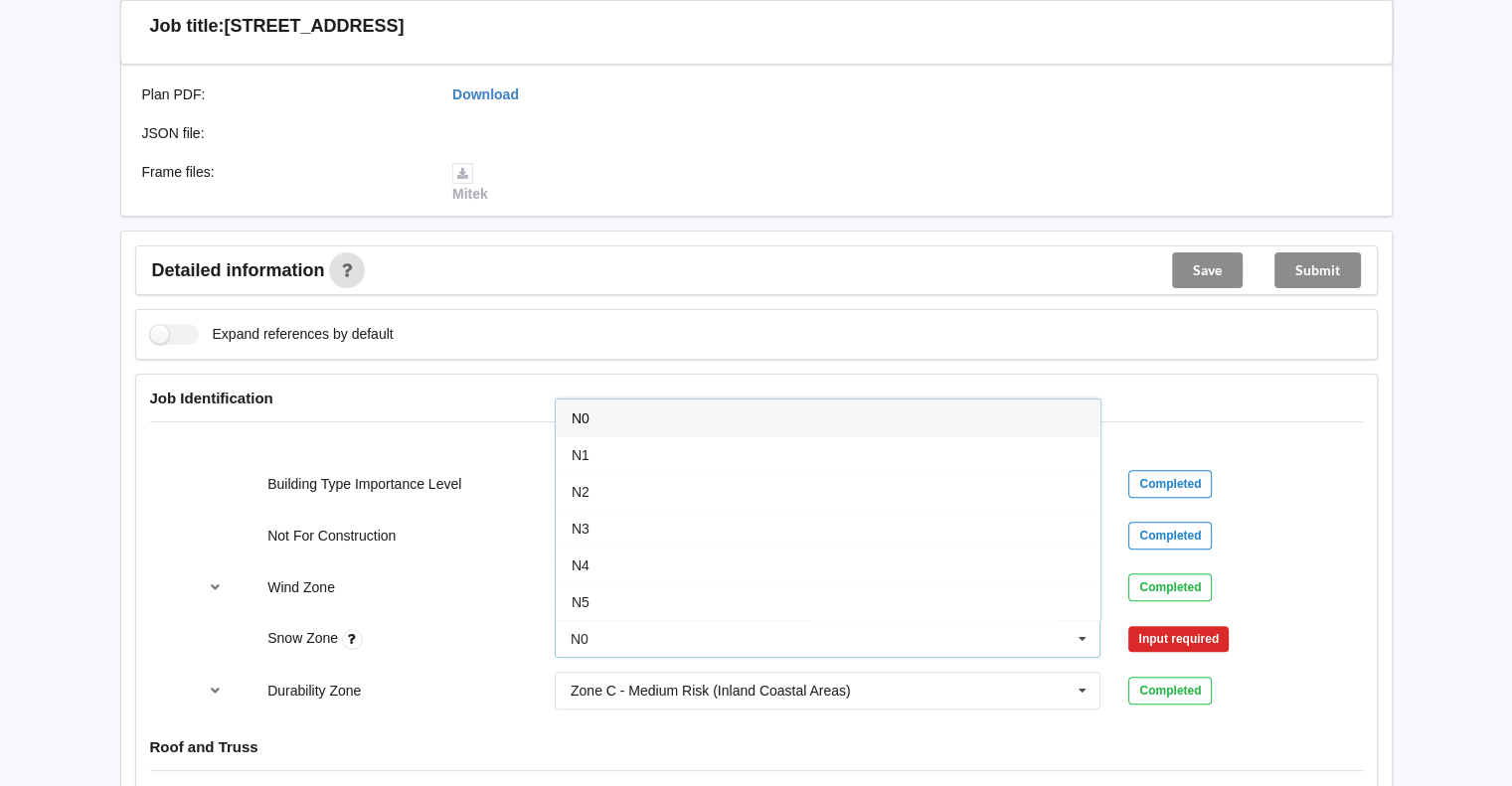 click on "N0" at bounding box center (828, 417) 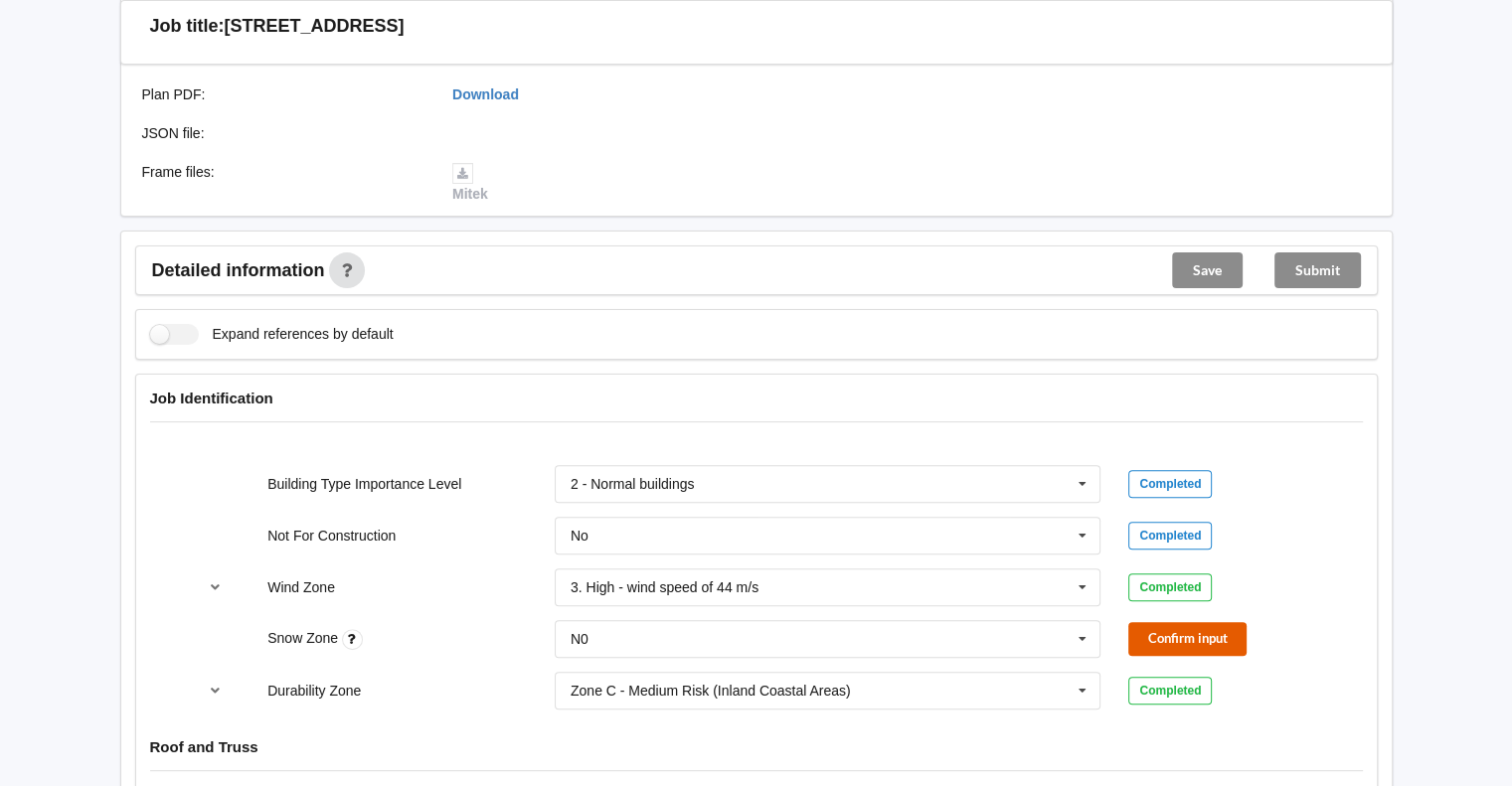 click on "Confirm input" at bounding box center [1187, 638] 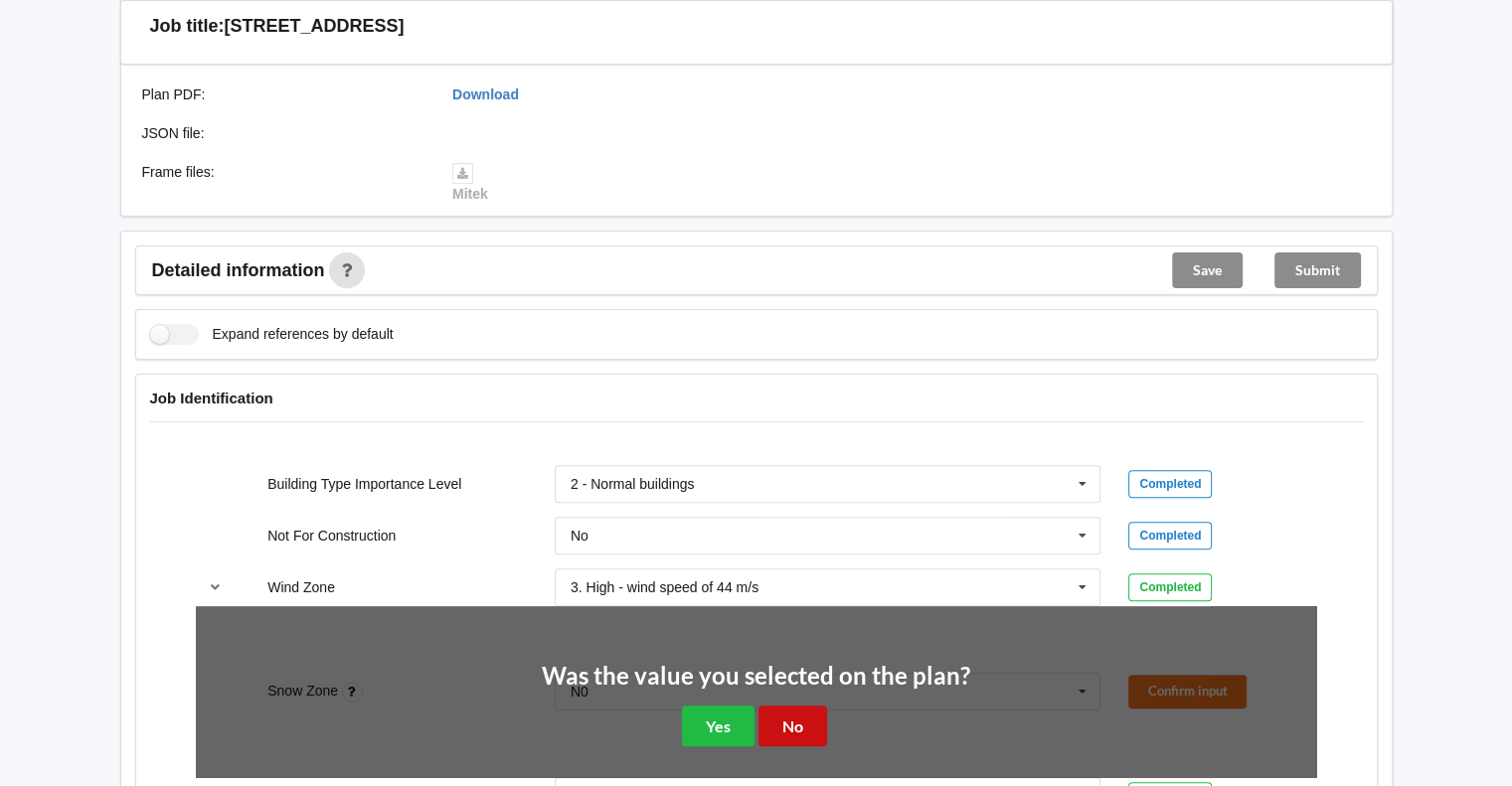 click on "No" at bounding box center (792, 725) 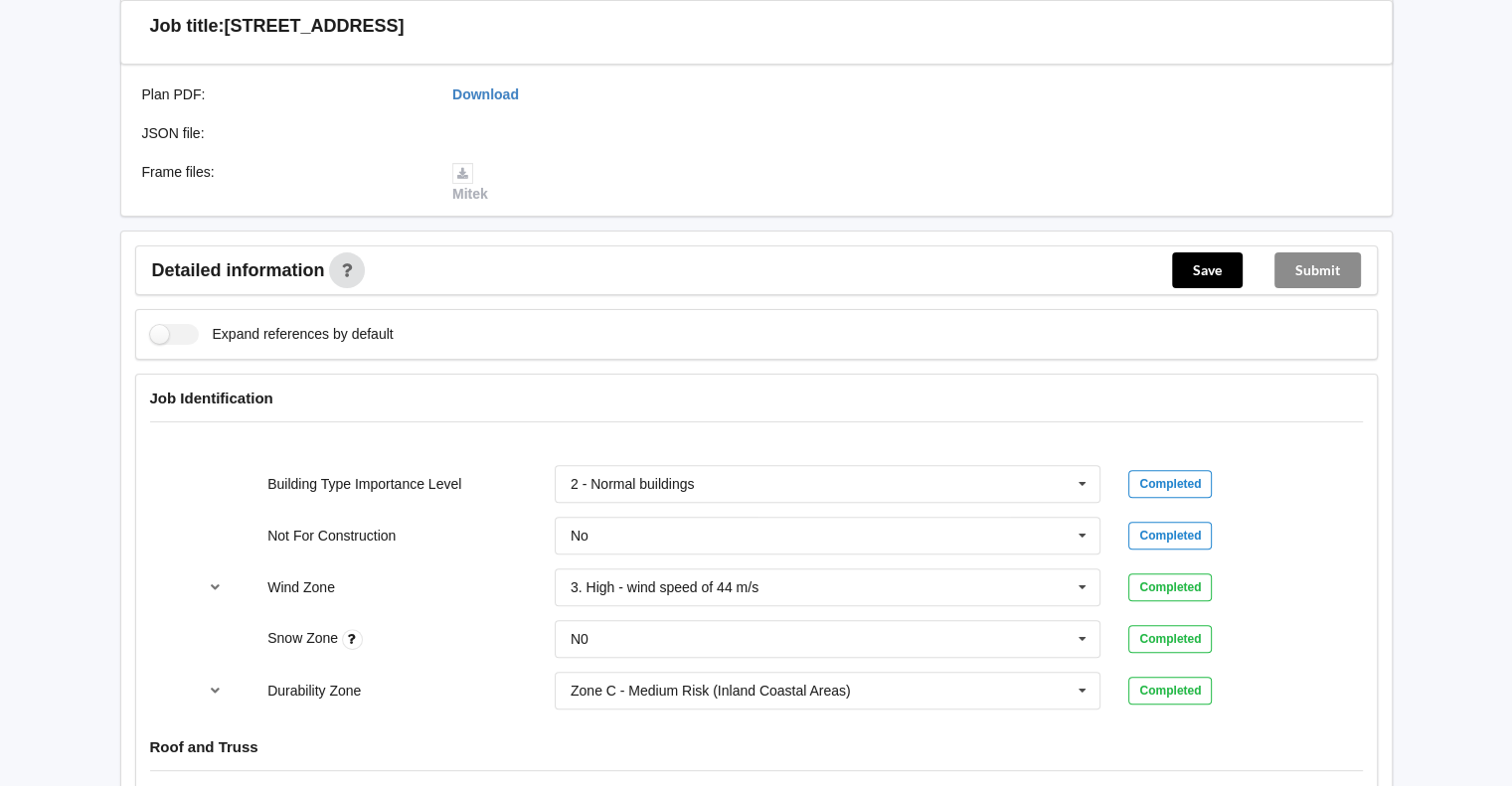 scroll, scrollTop: 0, scrollLeft: 0, axis: both 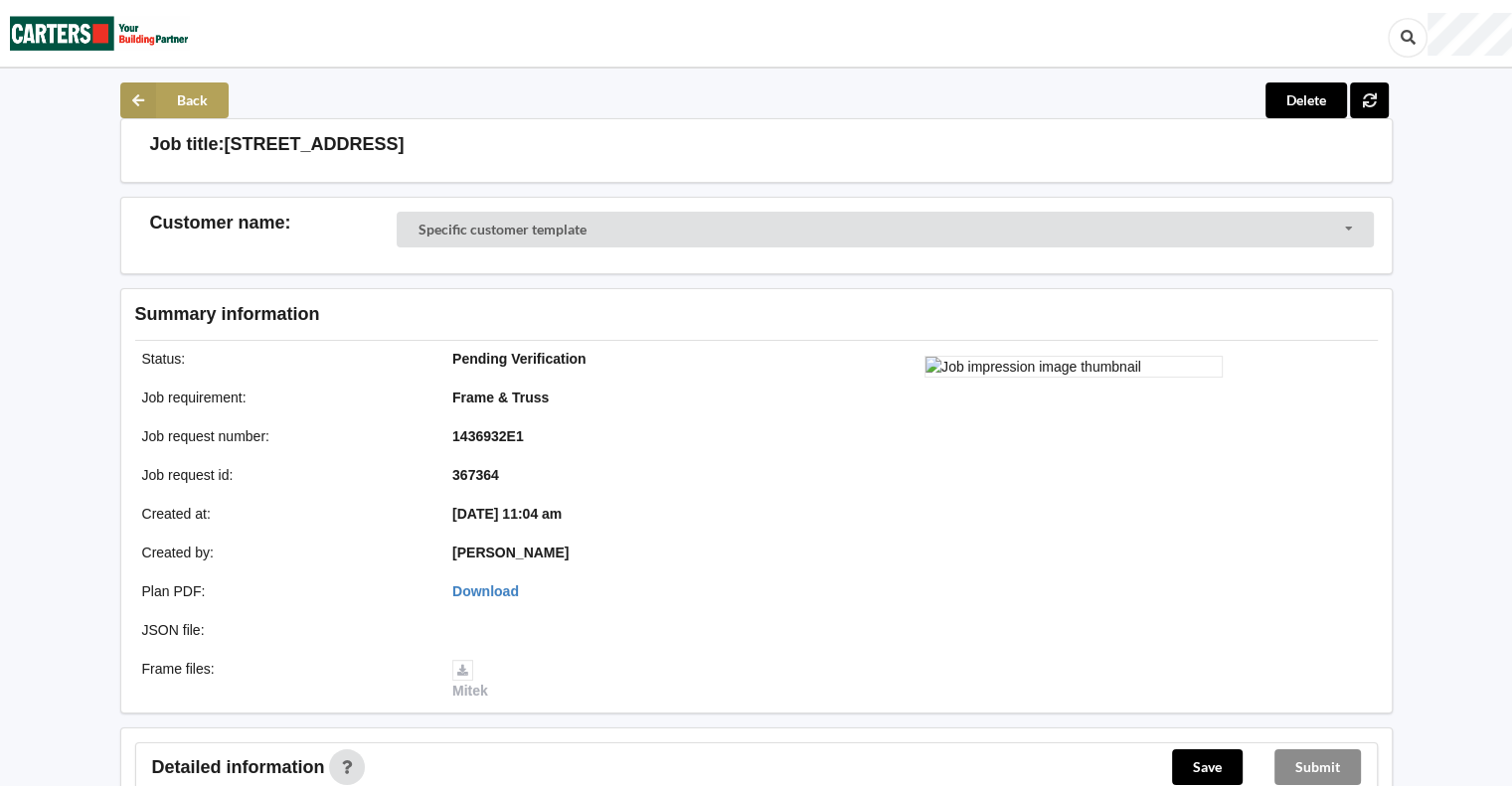 click on "Back" at bounding box center [174, 100] 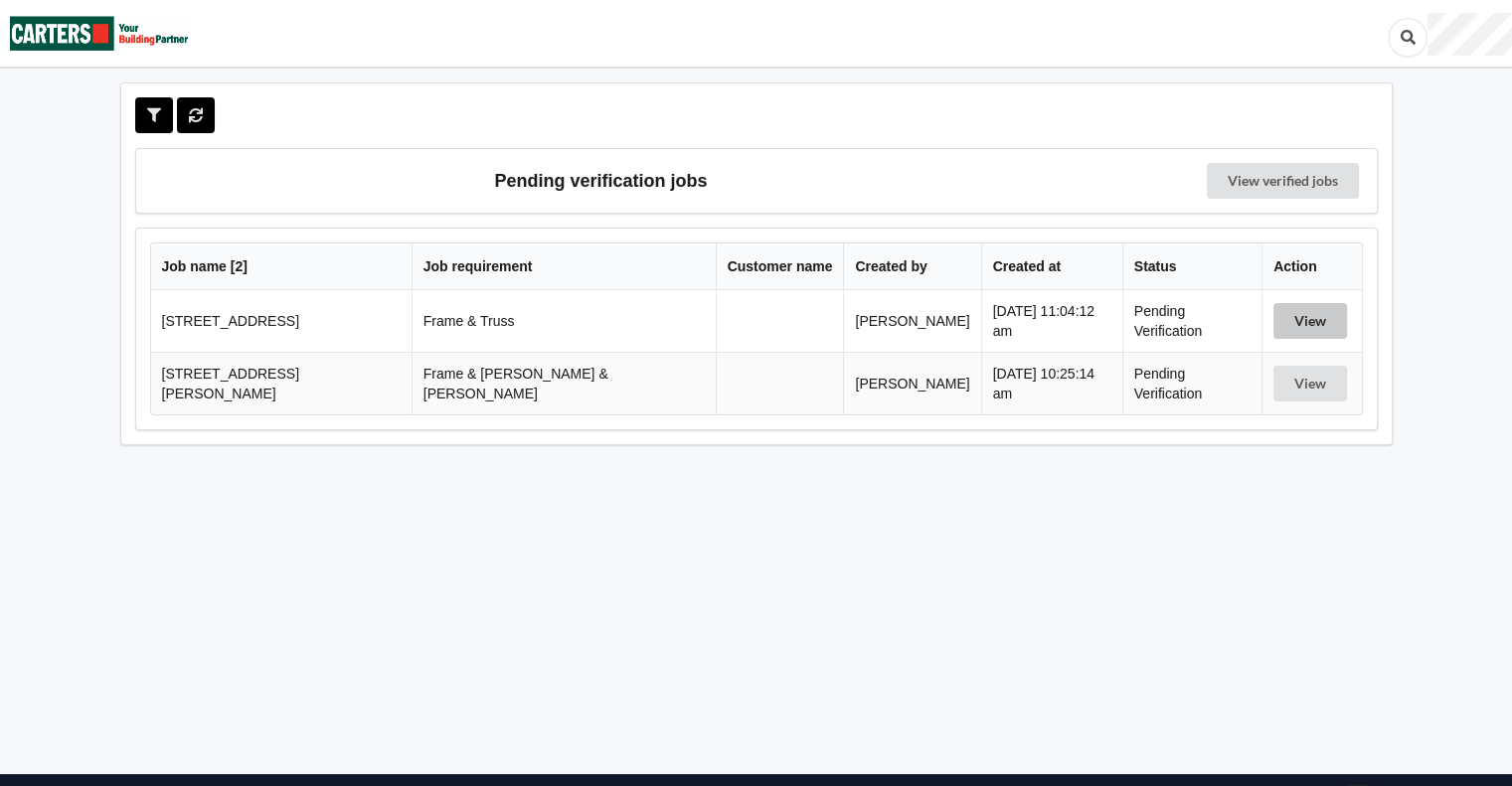 click on "View" at bounding box center [1310, 321] 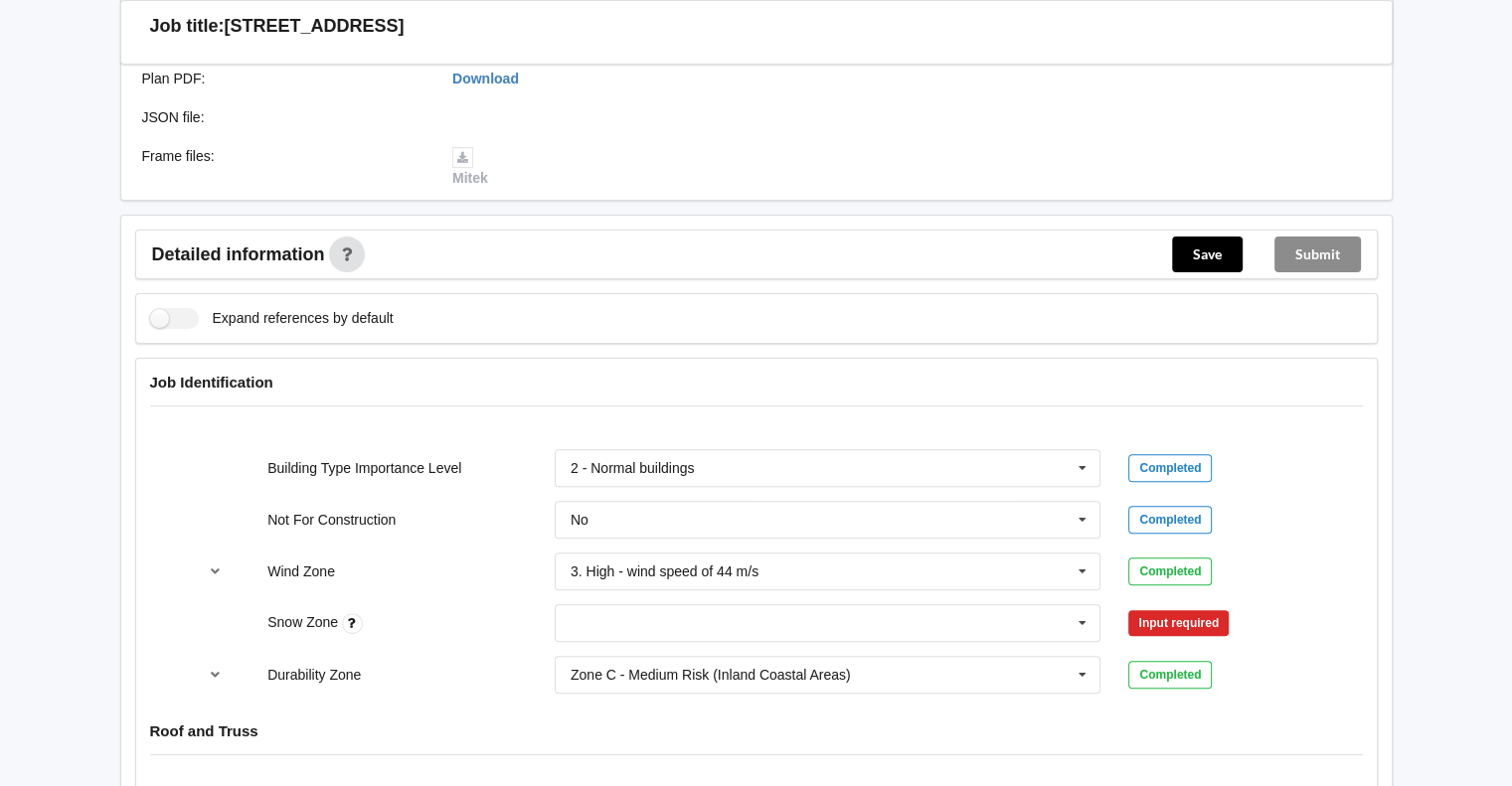 scroll, scrollTop: 662, scrollLeft: 0, axis: vertical 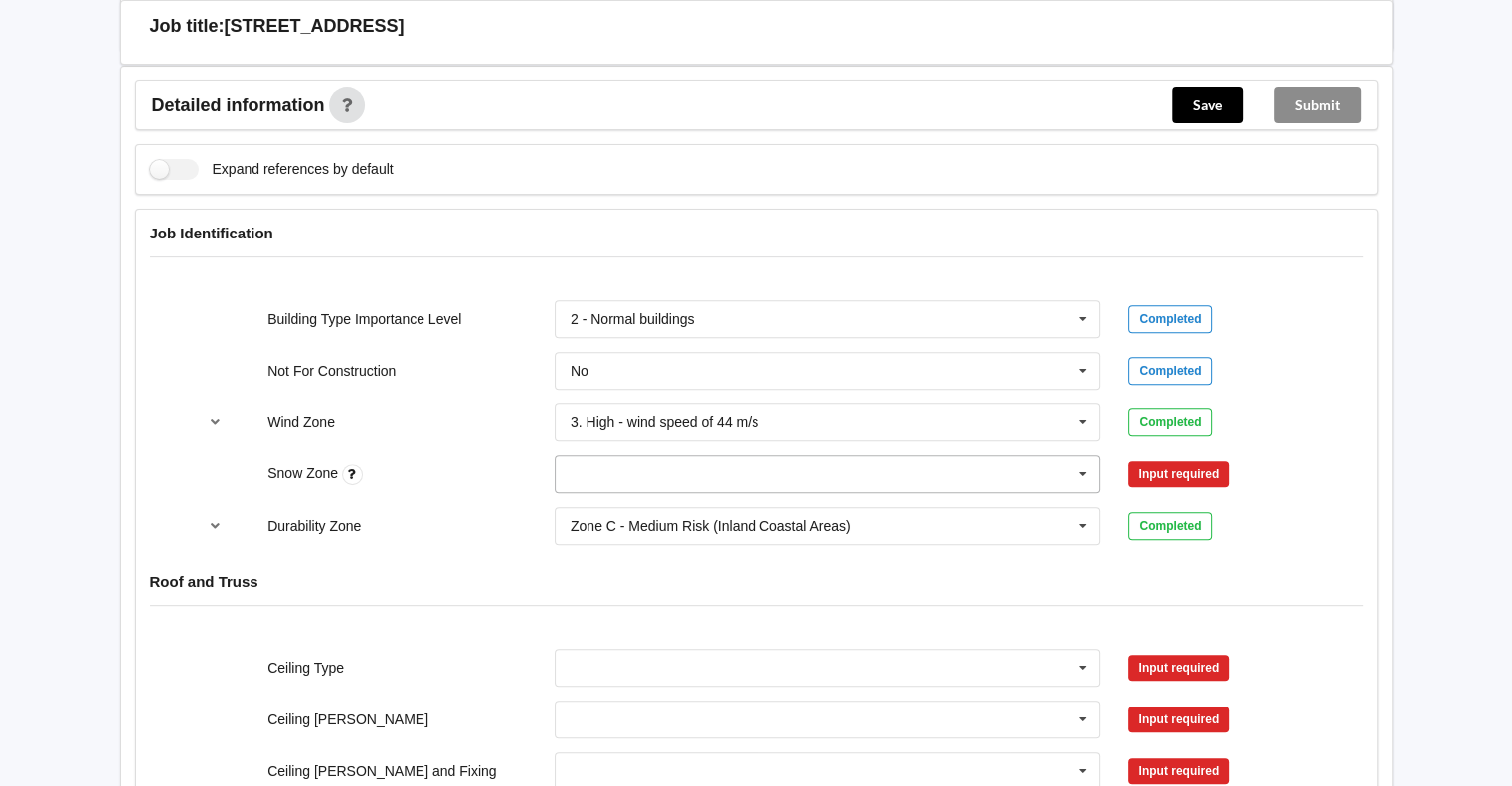 click at bounding box center (1083, 474) 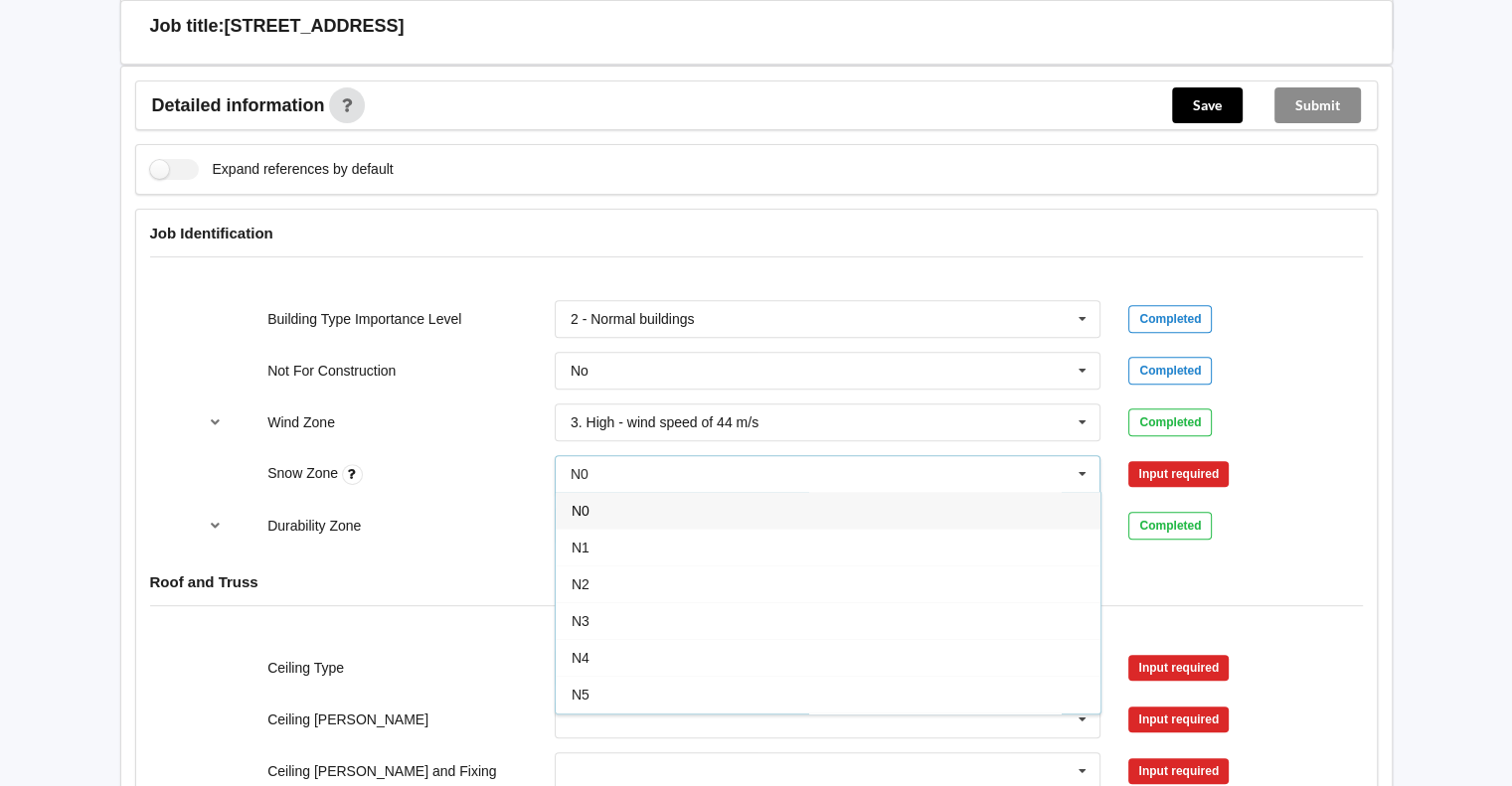 click on "N0" at bounding box center [828, 510] 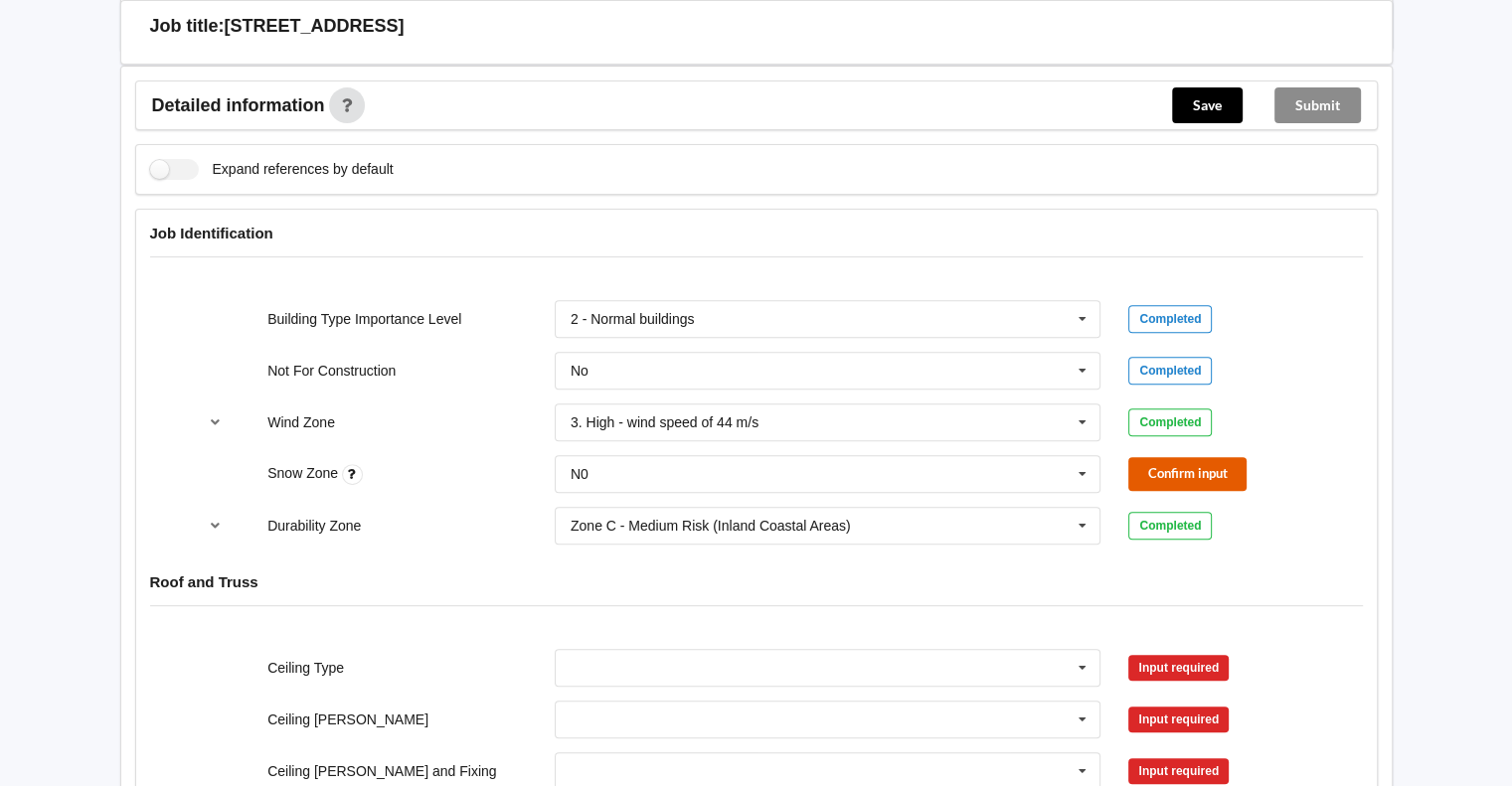 click on "Confirm input" at bounding box center (1187, 473) 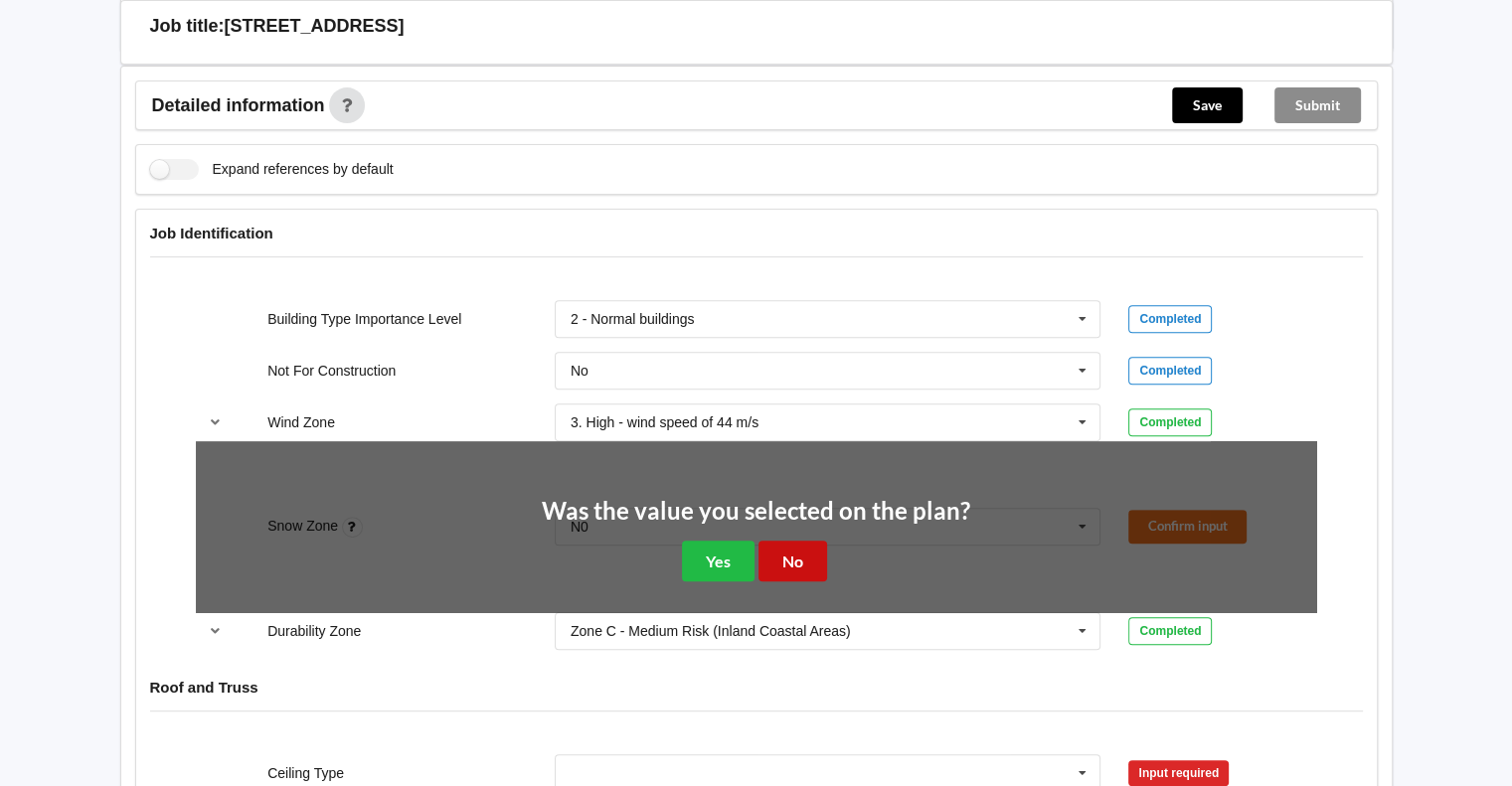 click on "No" at bounding box center [792, 560] 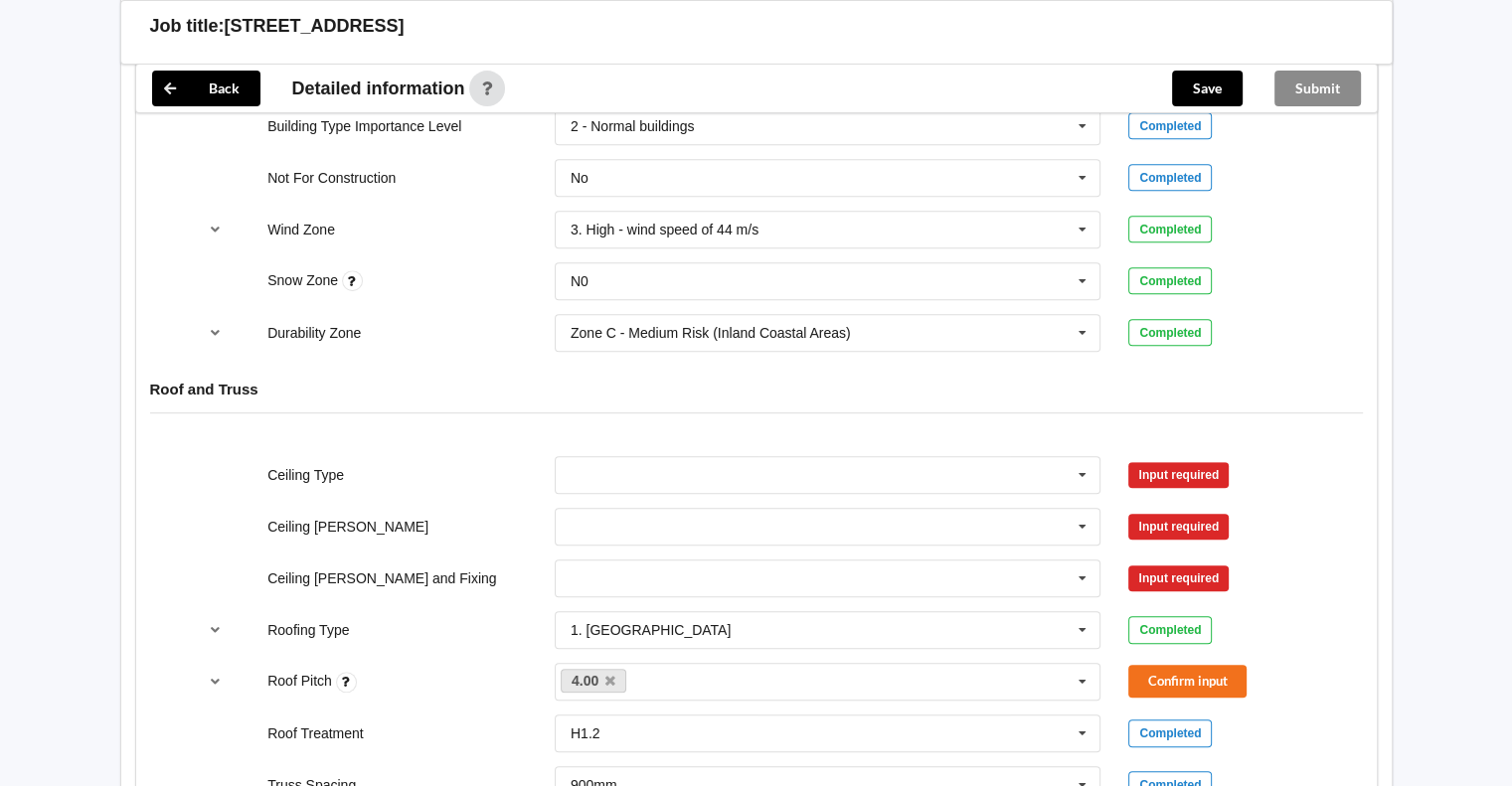 scroll, scrollTop: 994, scrollLeft: 0, axis: vertical 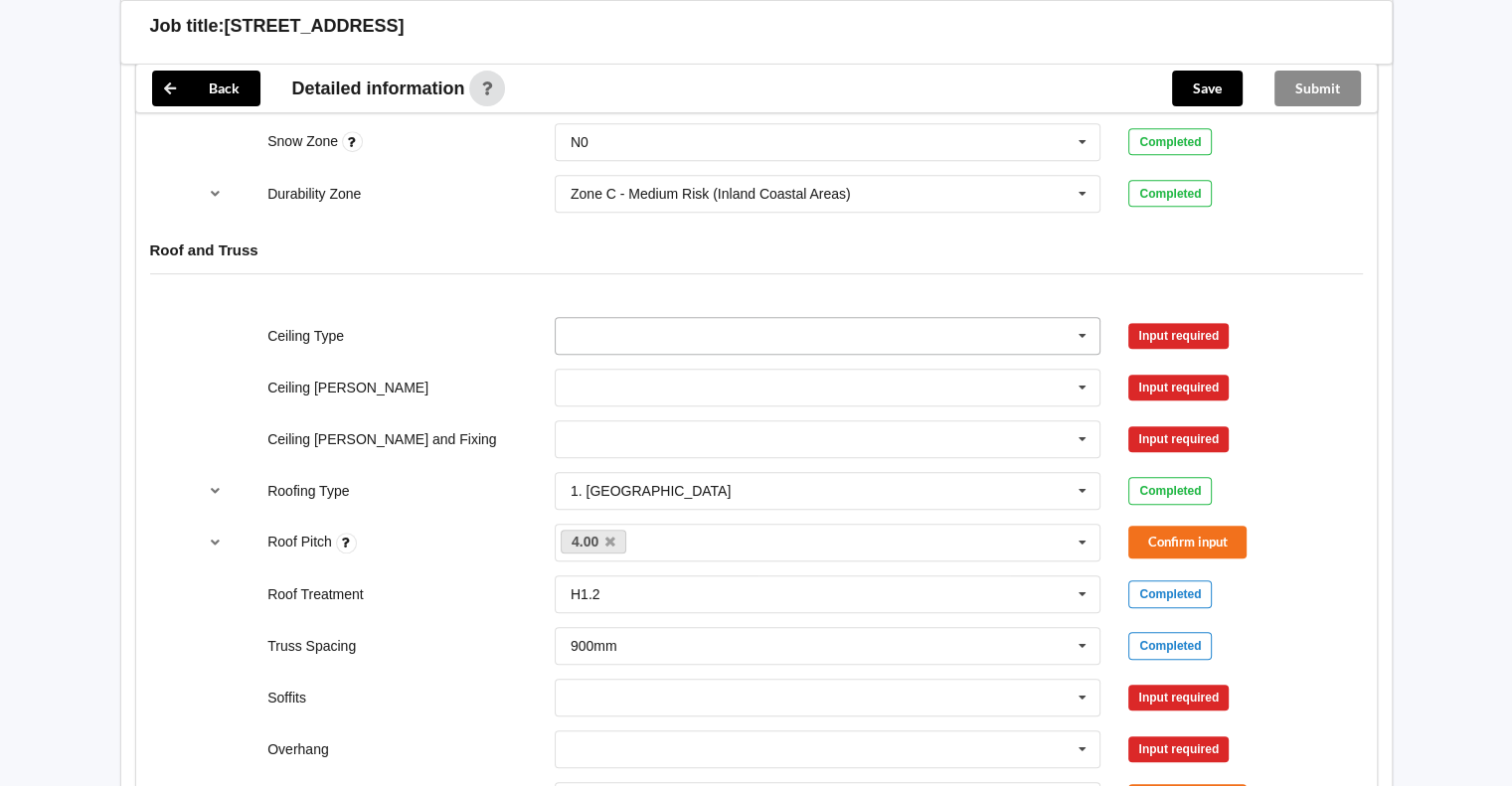 click at bounding box center (1083, 336) 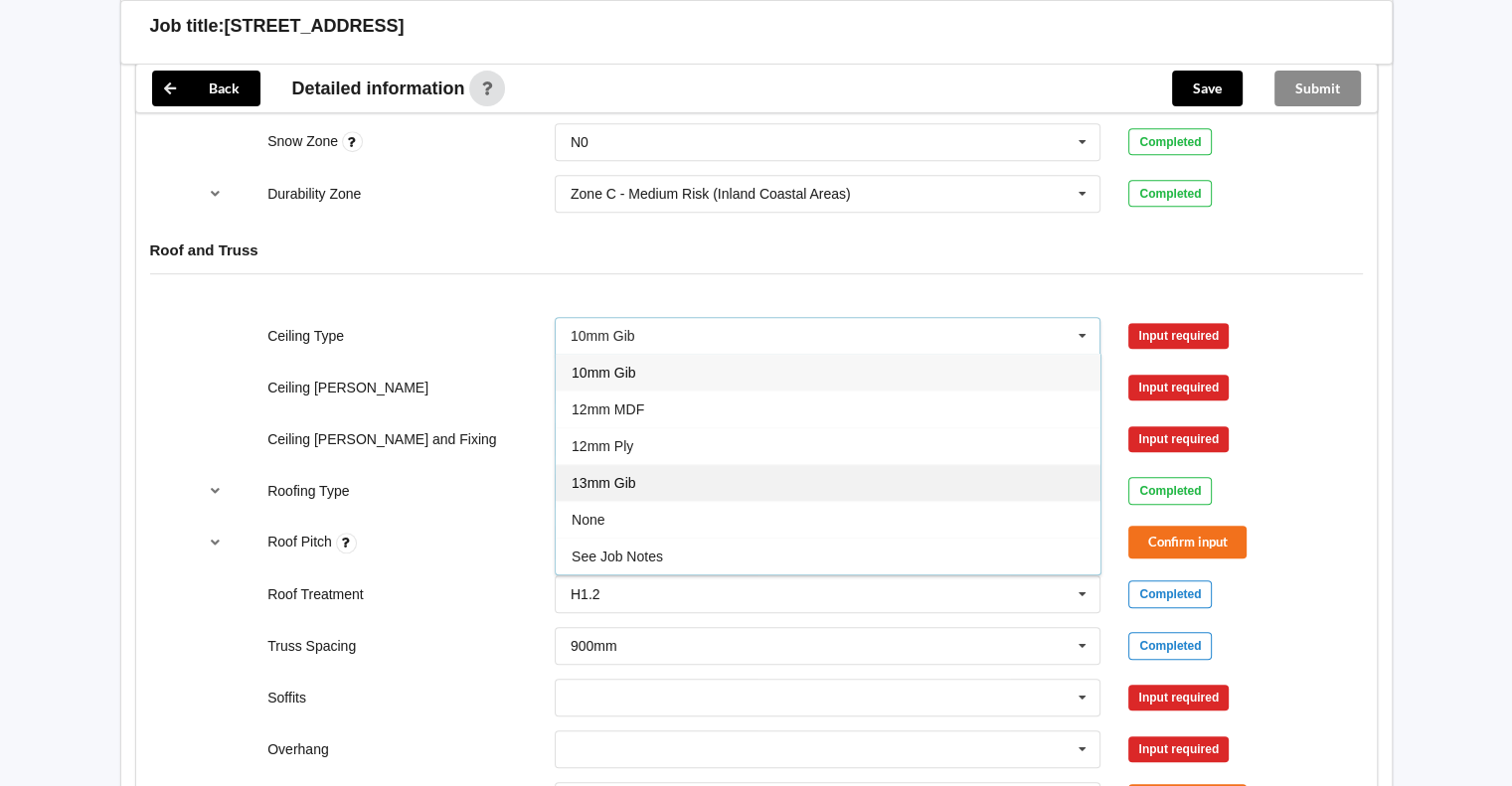 click on "13mm Gib" at bounding box center [828, 482] 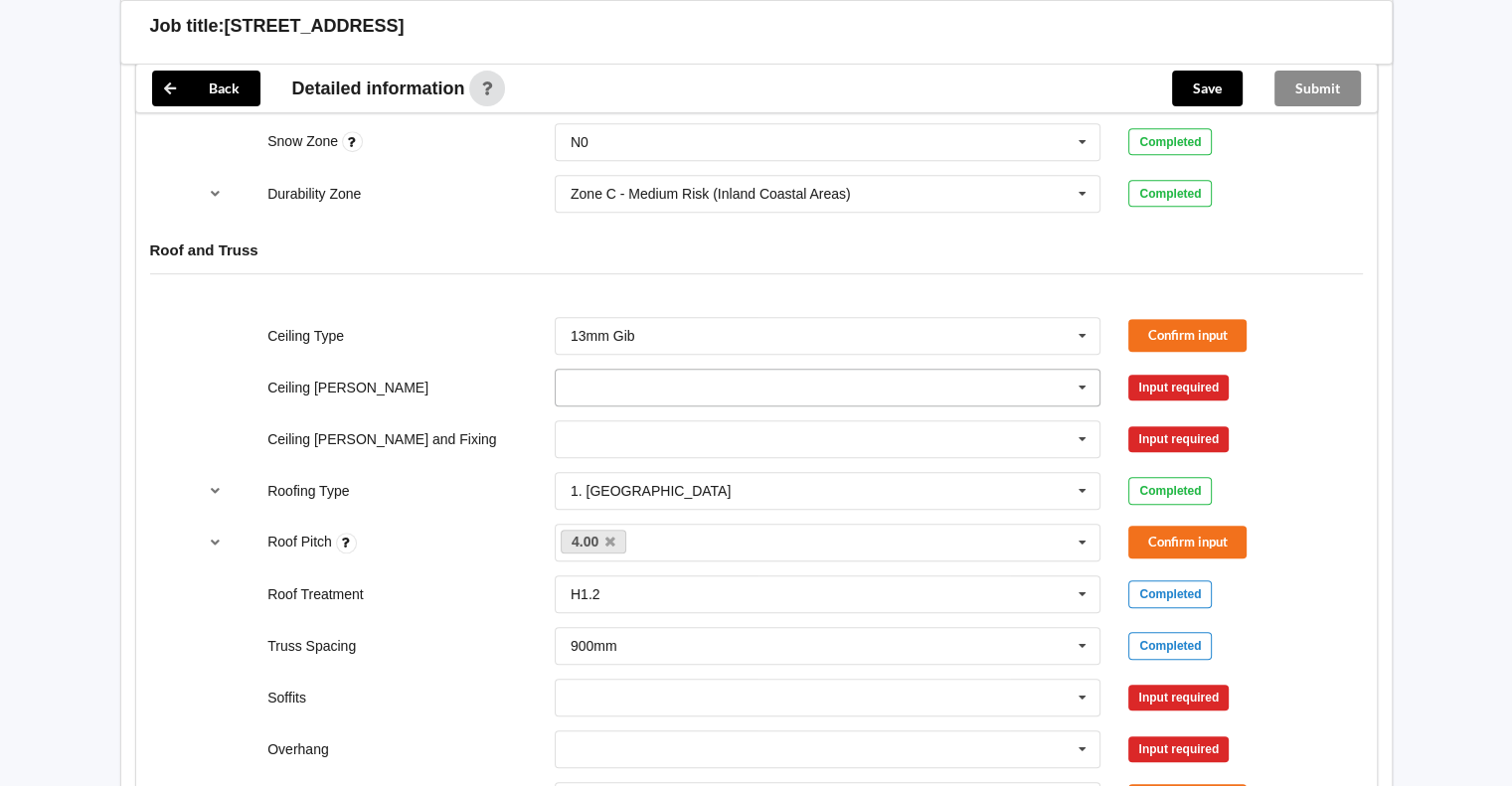 click at bounding box center [829, 388] 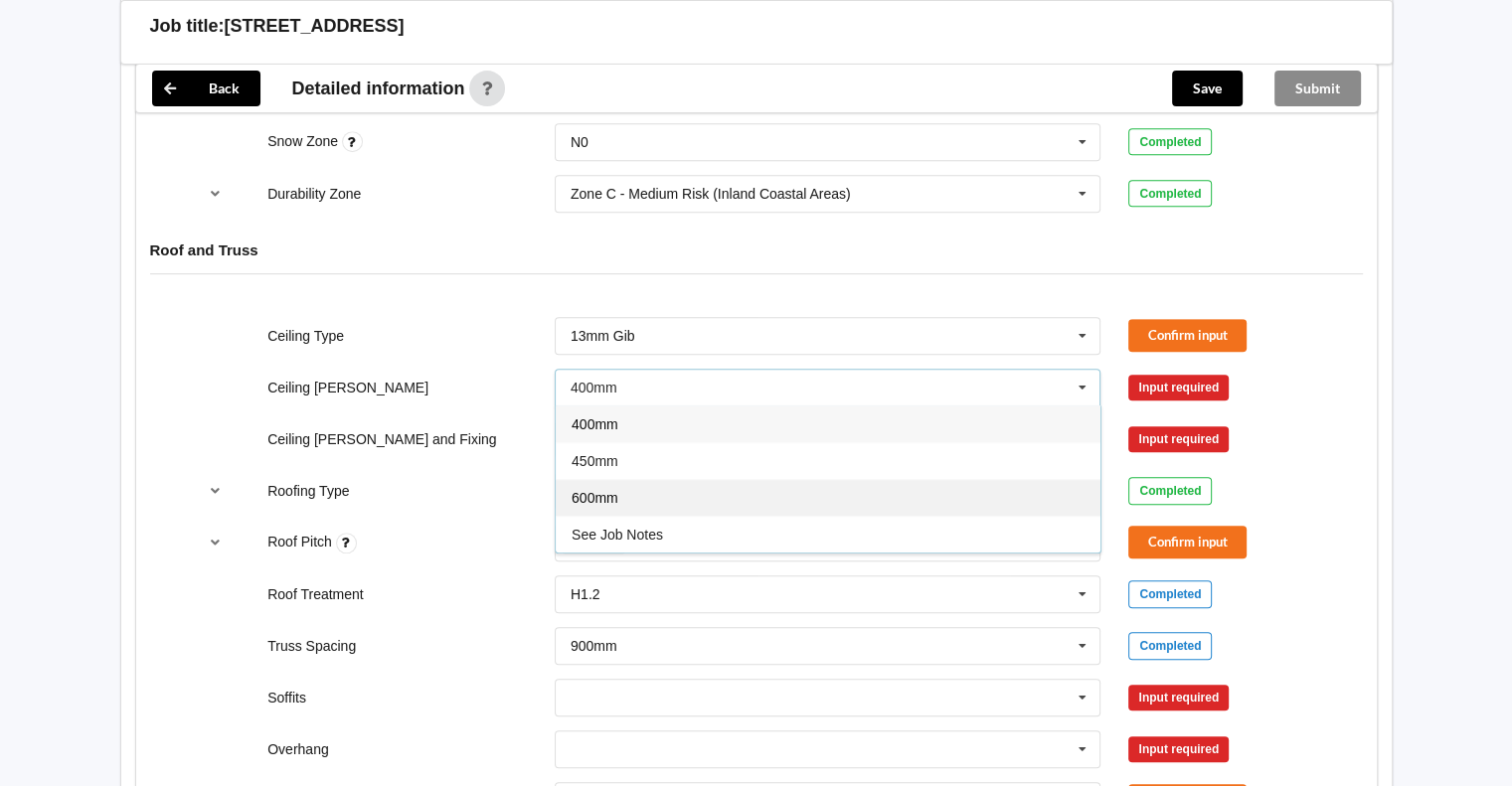 click on "600mm" at bounding box center (594, 498) 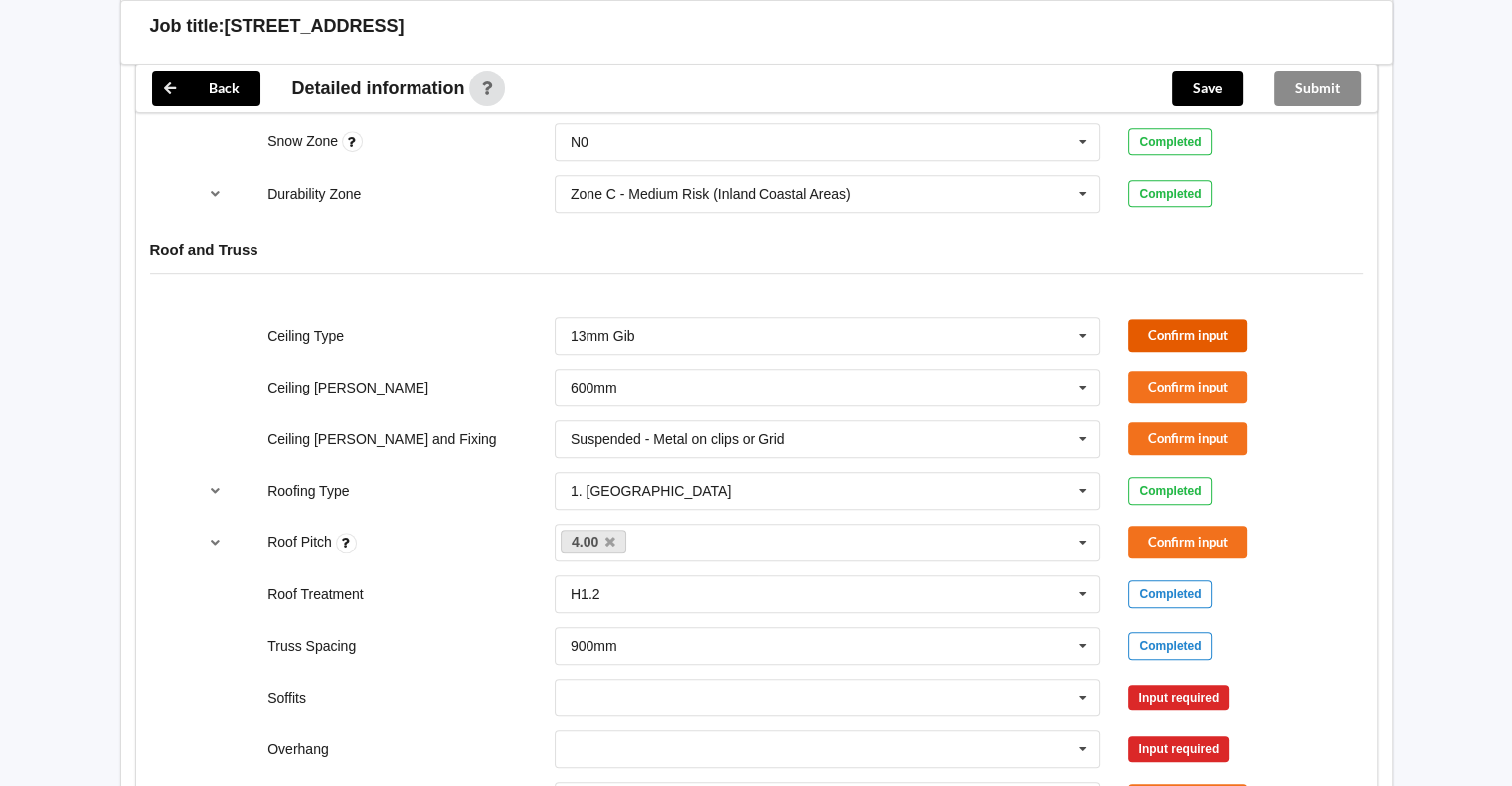 click on "Confirm input" at bounding box center [1187, 335] 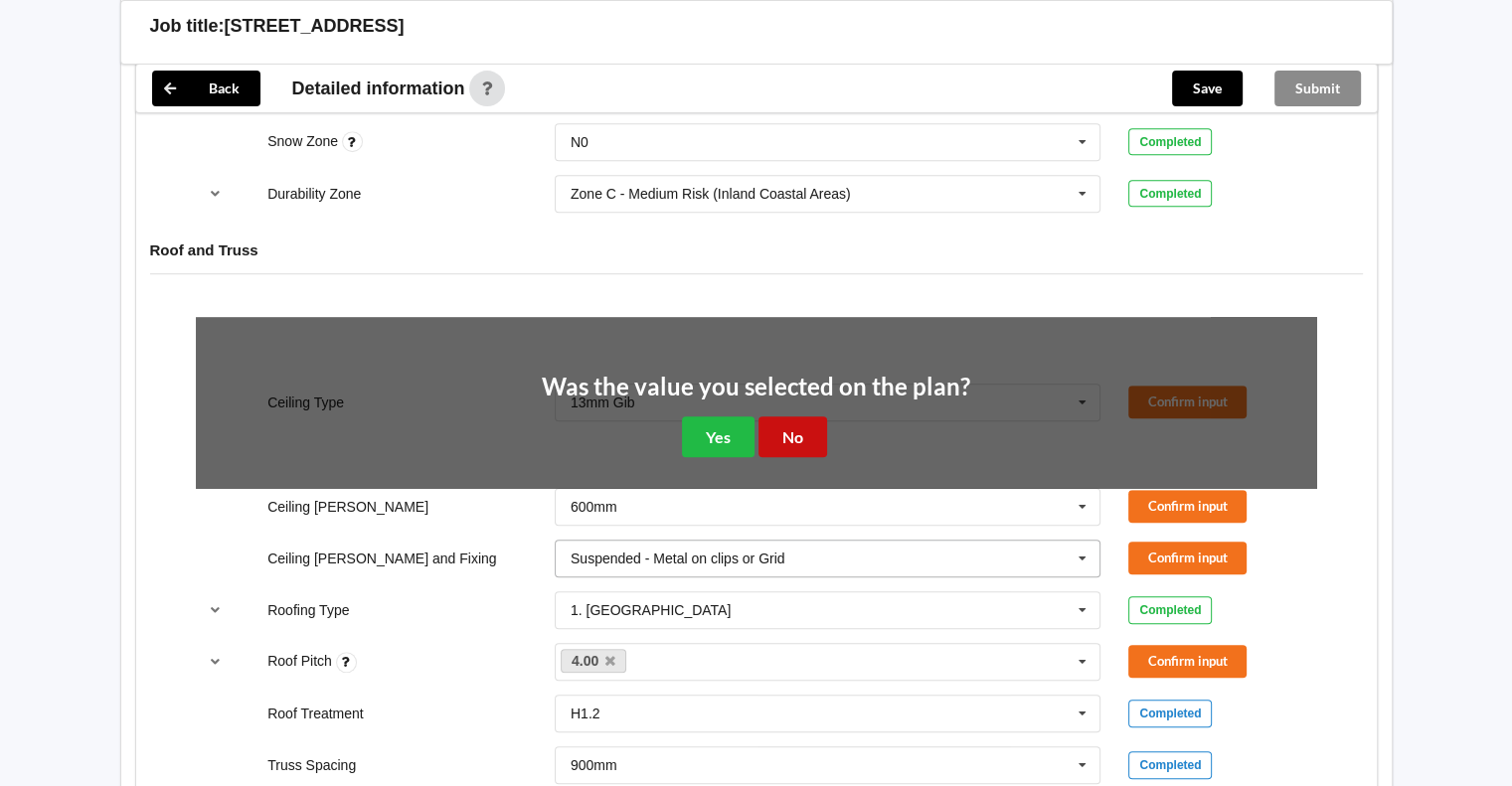 drag, startPoint x: 815, startPoint y: 444, endPoint x: 875, endPoint y: 428, distance: 62.0967 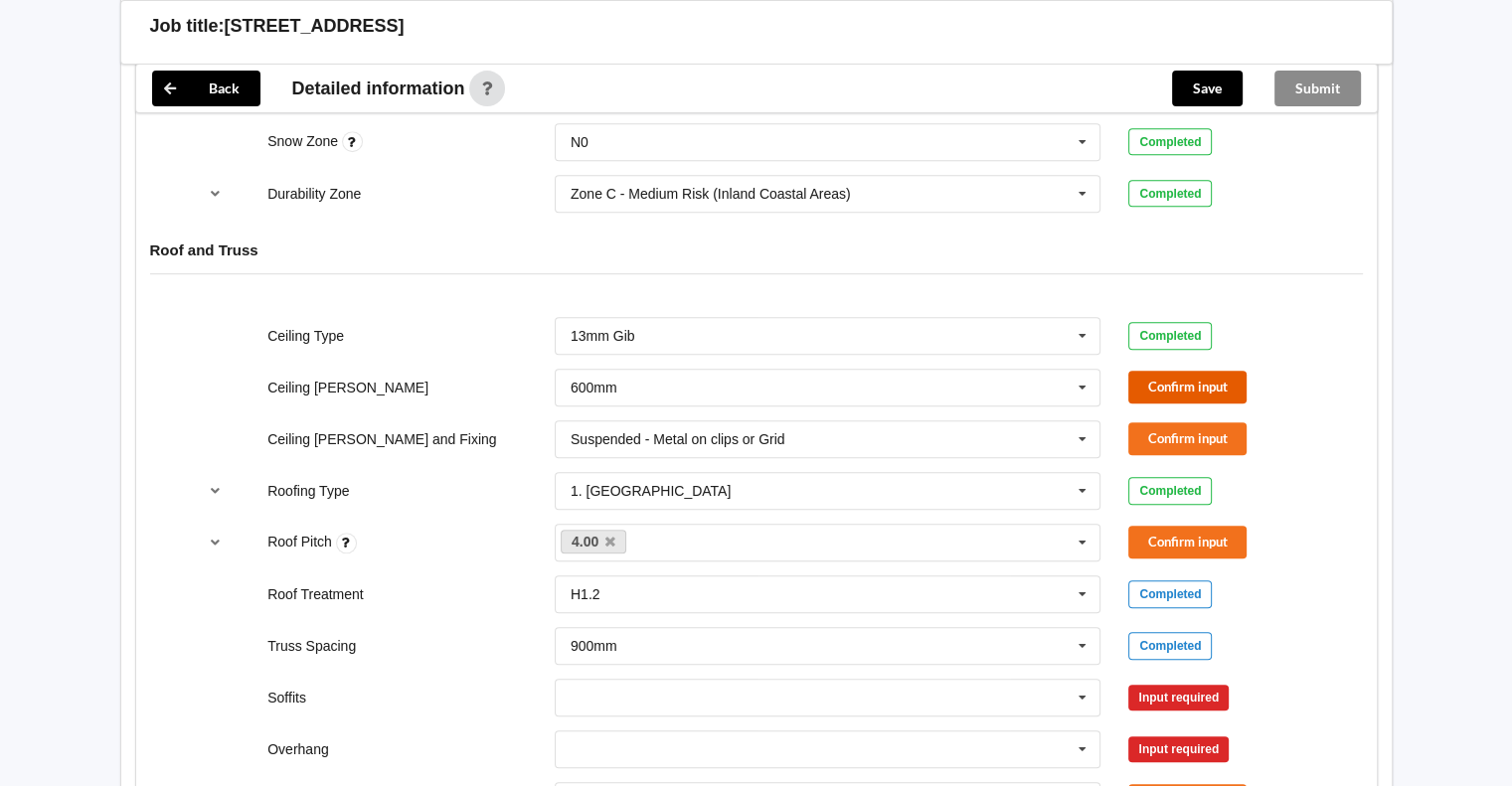 click on "Confirm input" at bounding box center (1187, 387) 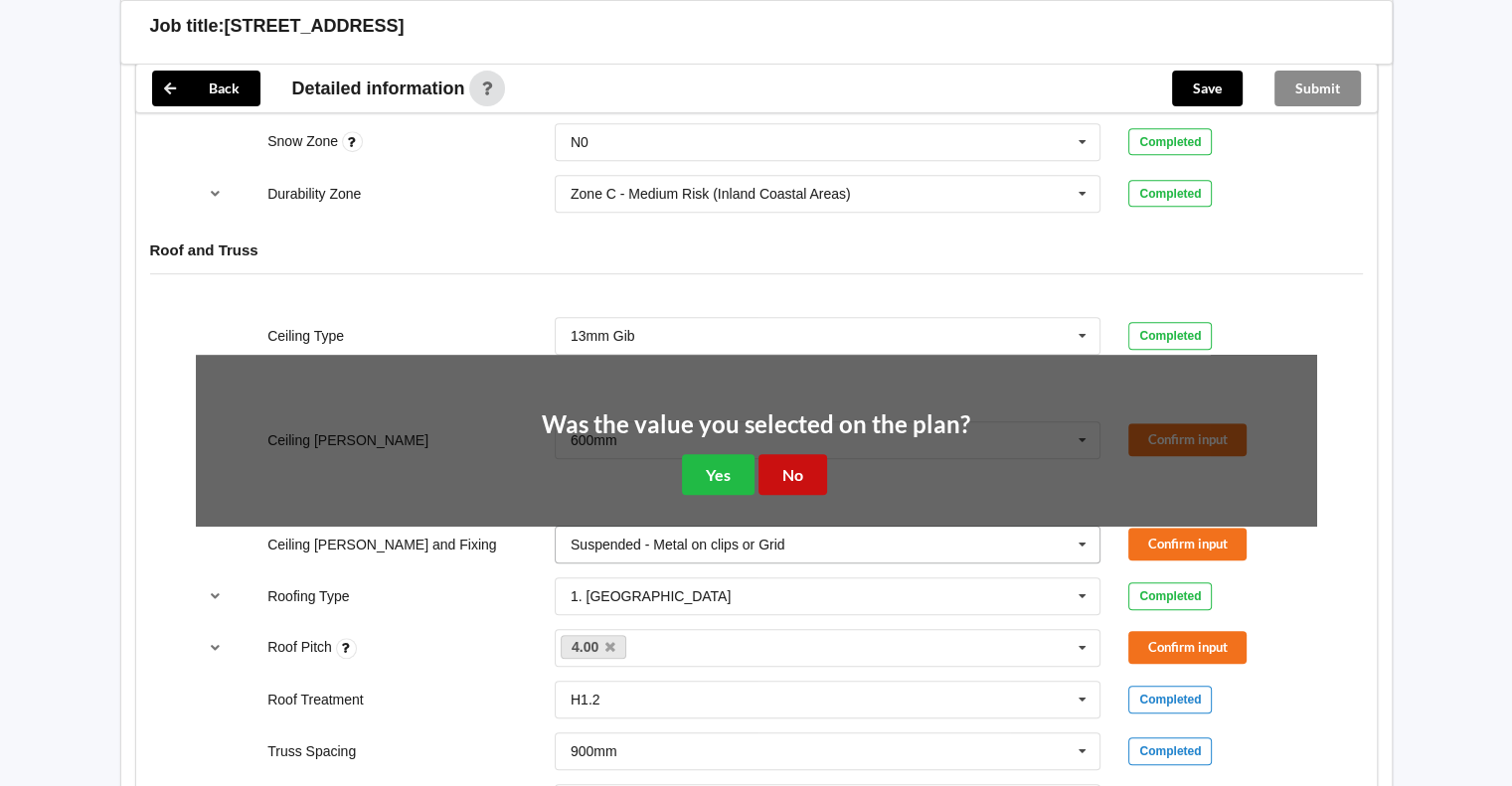 drag, startPoint x: 783, startPoint y: 477, endPoint x: 978, endPoint y: 436, distance: 199.26364 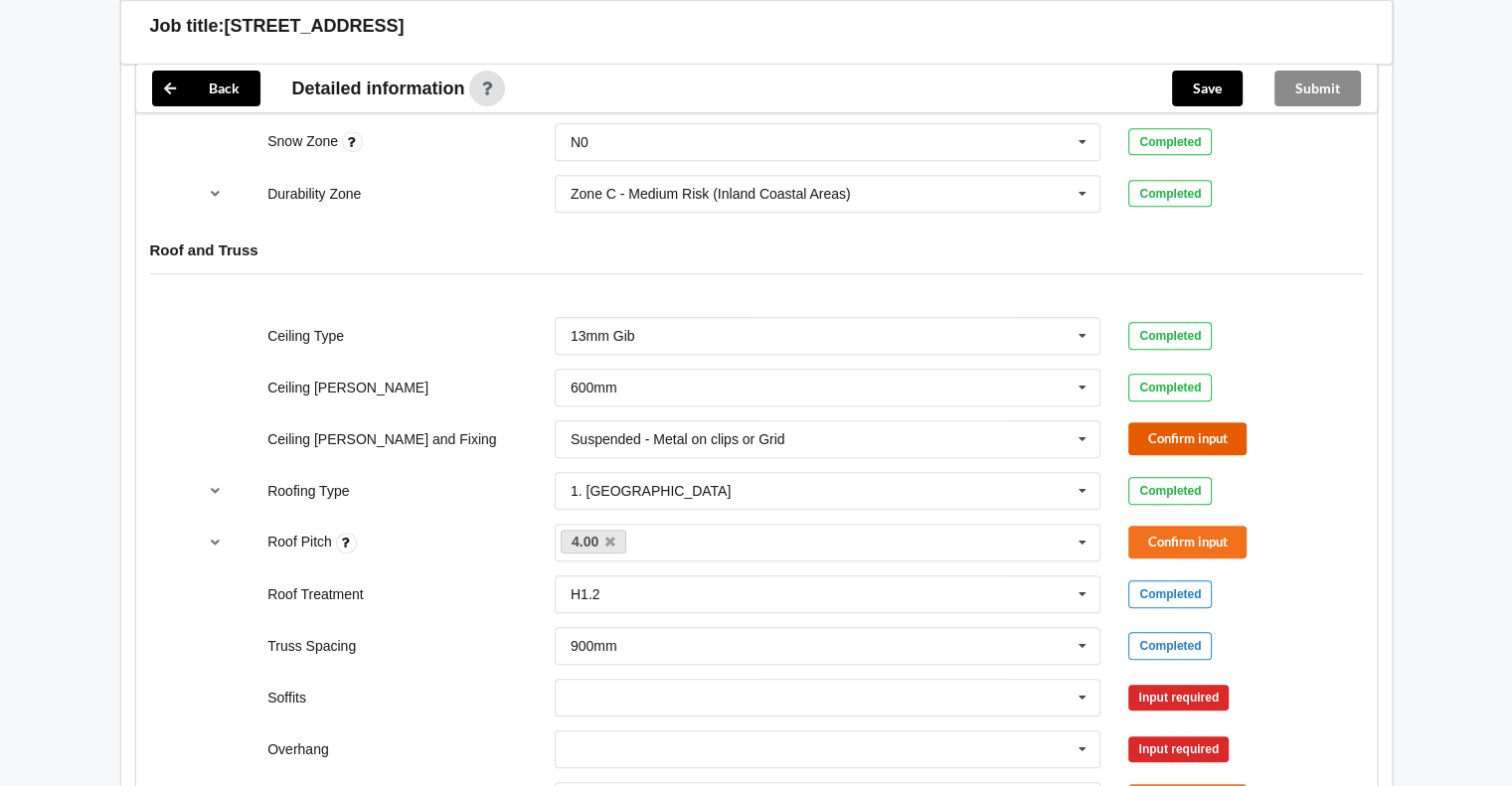 click on "Confirm input" at bounding box center (1187, 438) 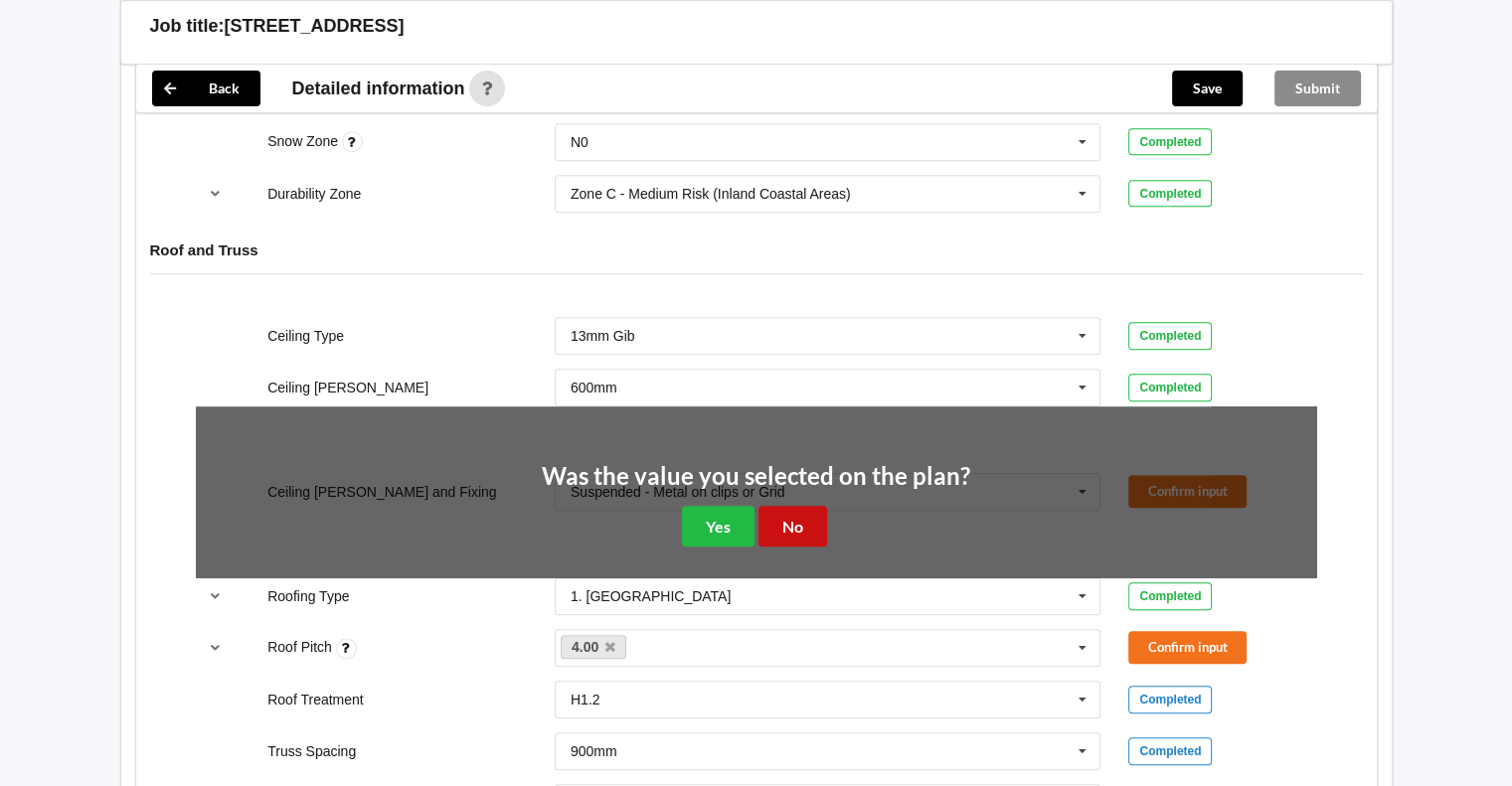 click on "No" at bounding box center (792, 526) 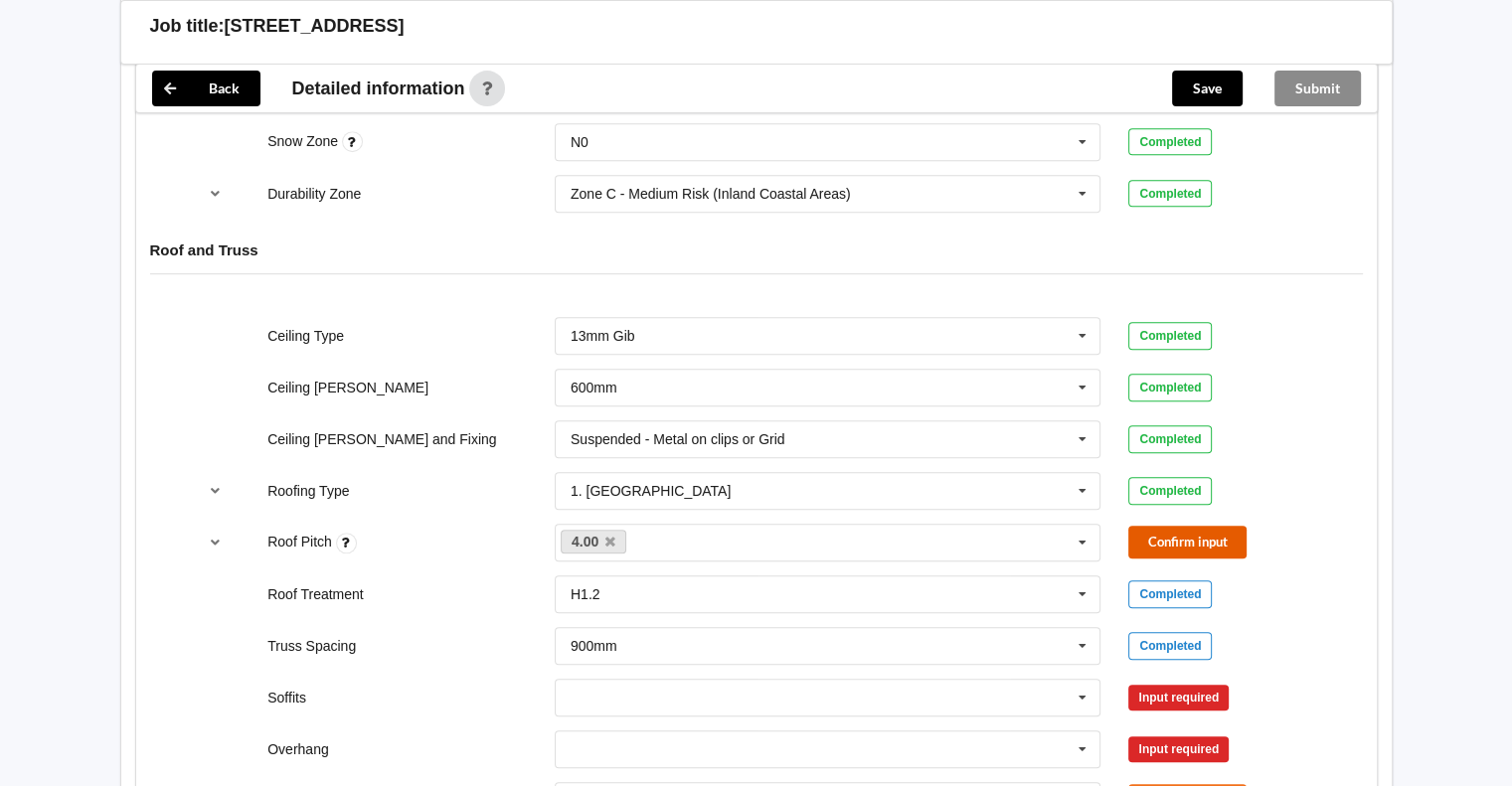 click on "Confirm input" at bounding box center (1187, 542) 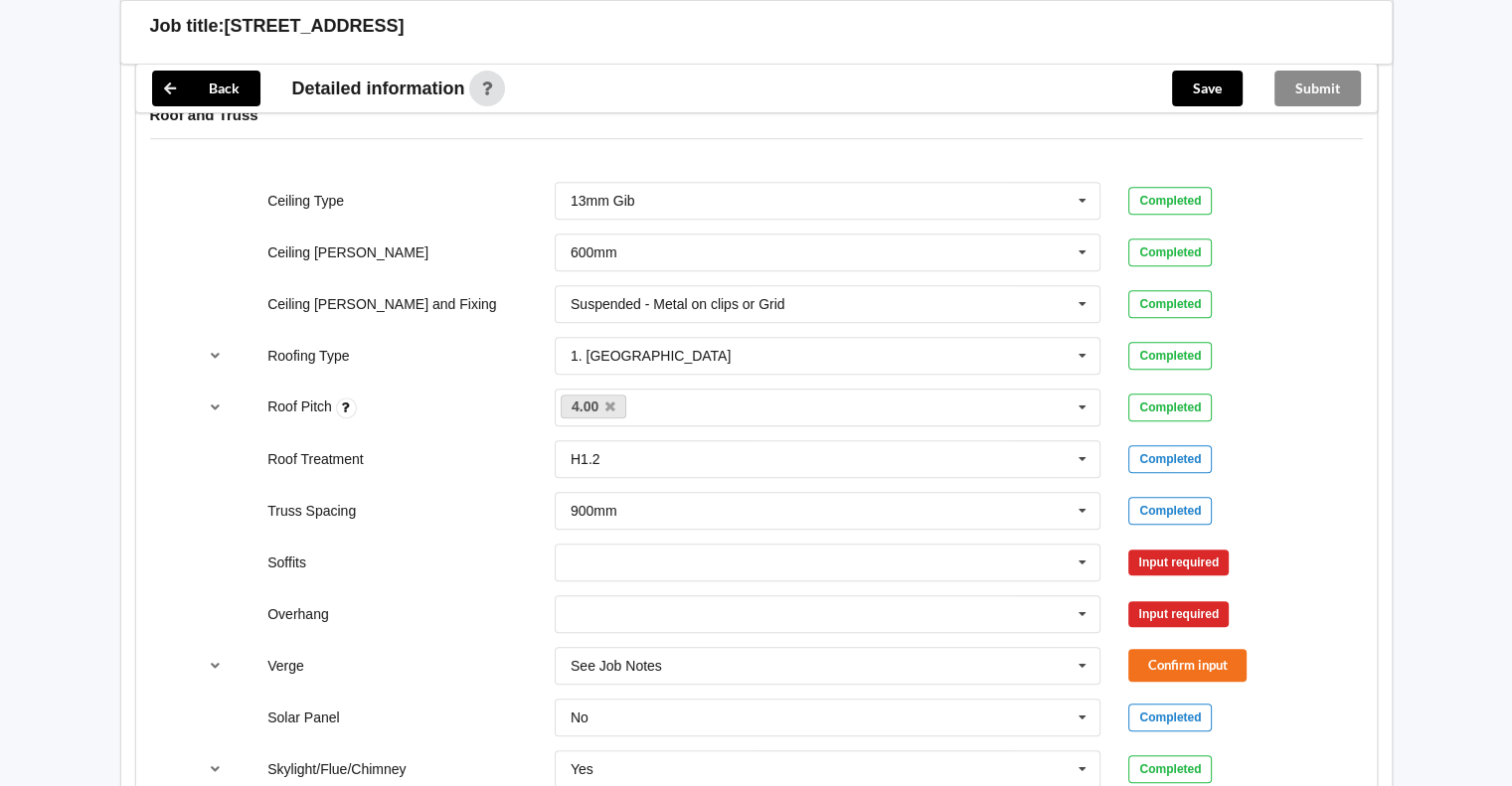 scroll, scrollTop: 1159, scrollLeft: 0, axis: vertical 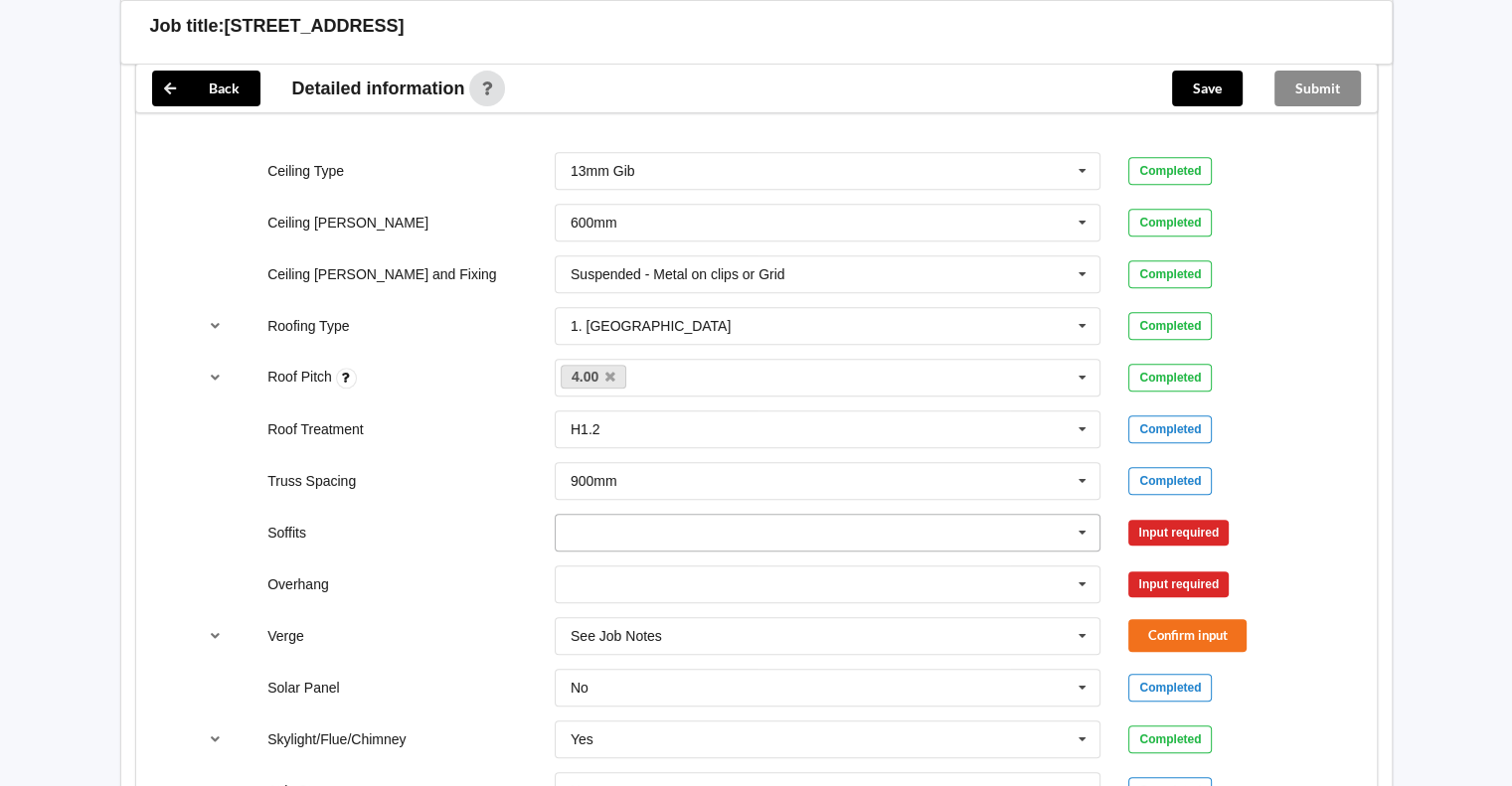 click at bounding box center [1083, 533] 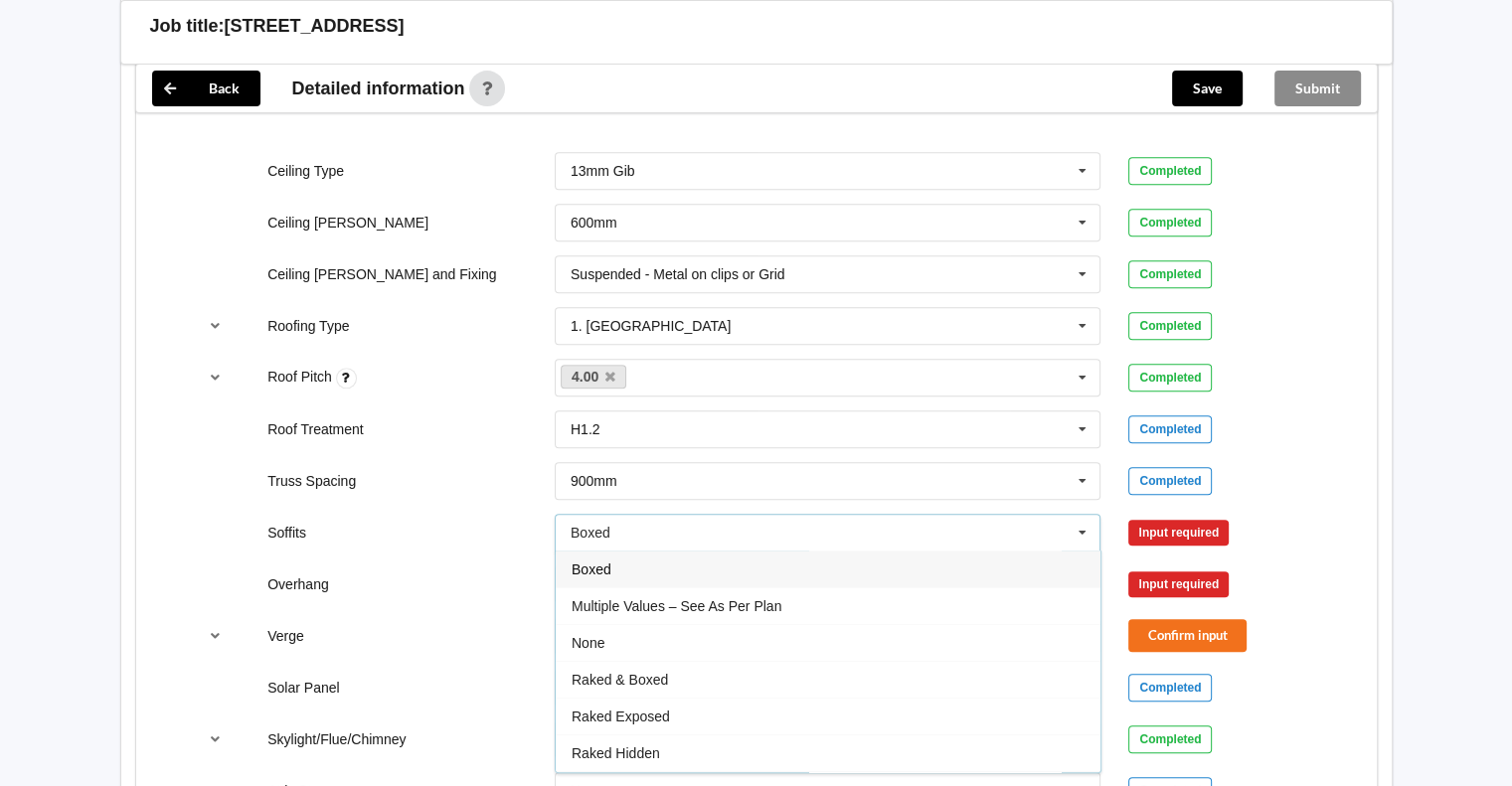 click on "Boxed" at bounding box center [828, 568] 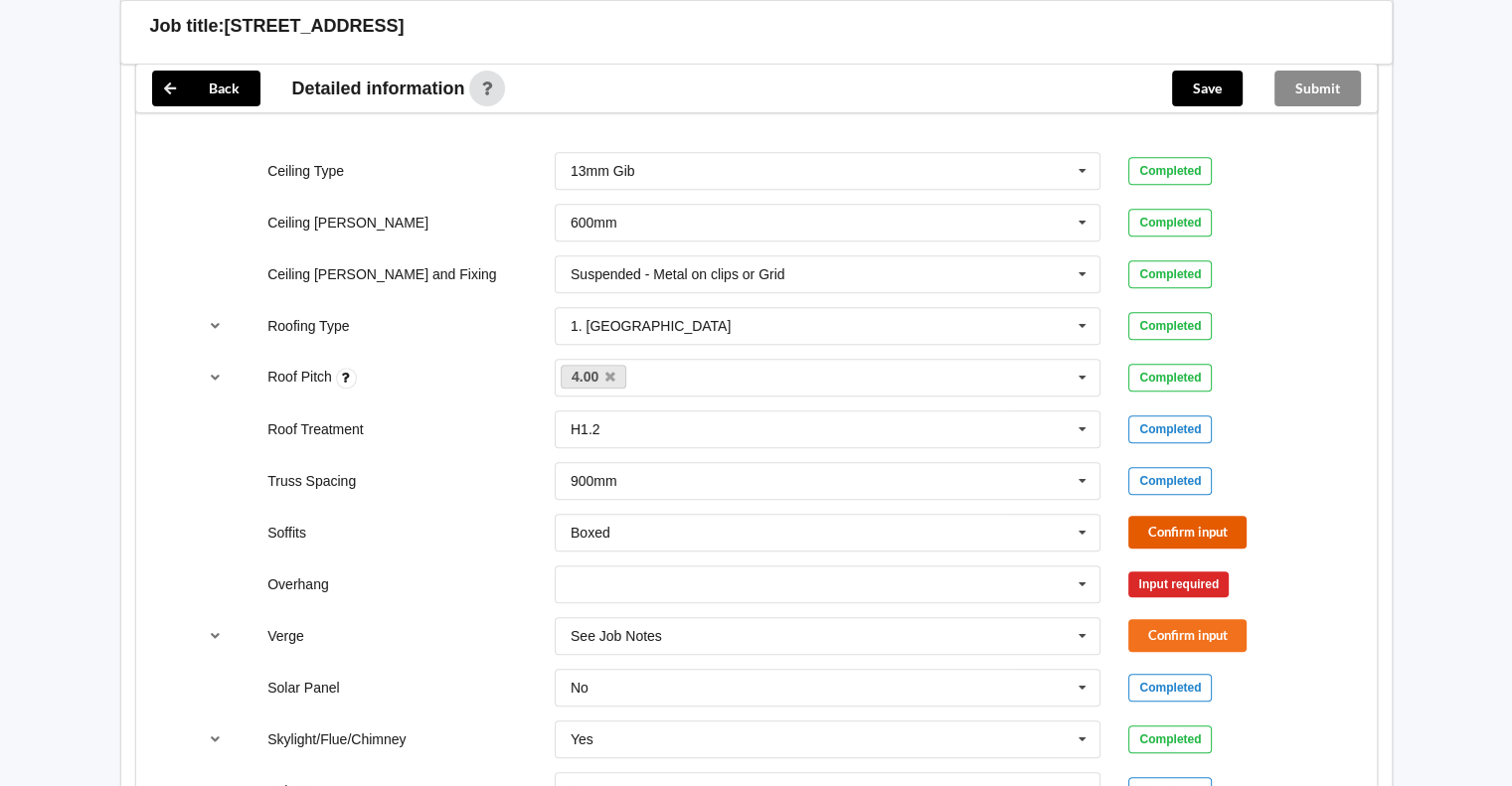 click on "Confirm input" at bounding box center [1187, 532] 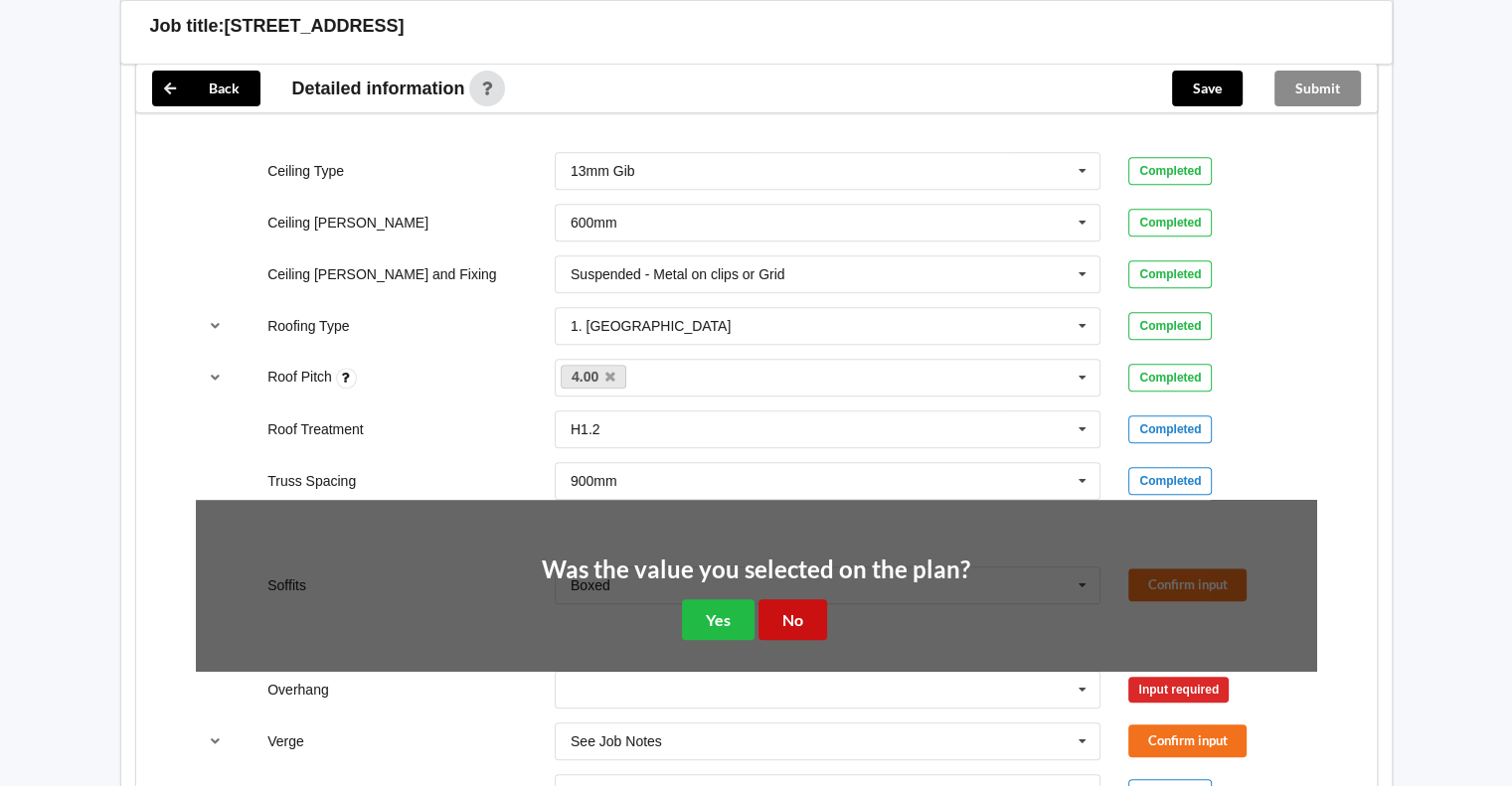 click on "No" at bounding box center (792, 619) 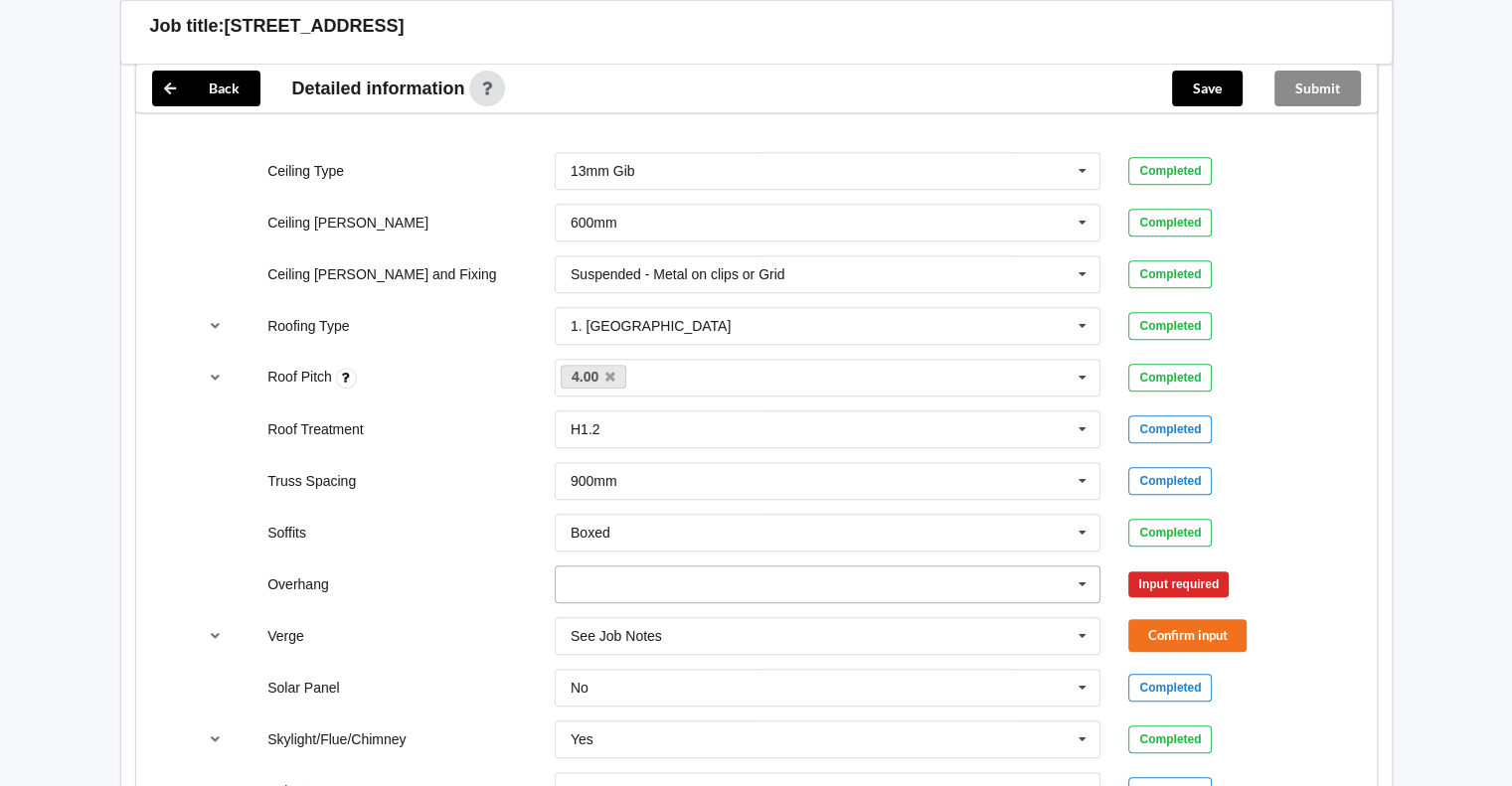 click at bounding box center (1083, 584) 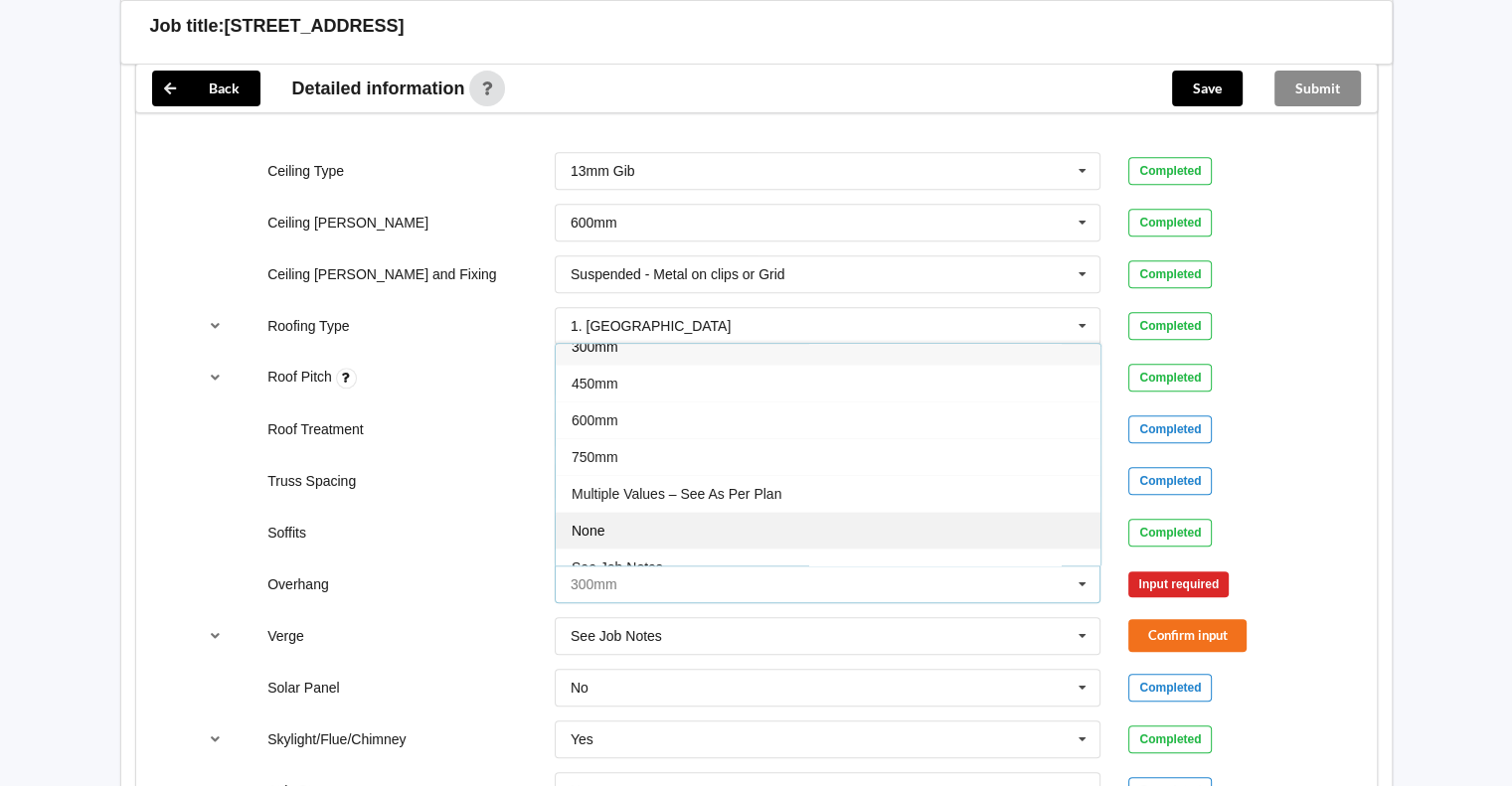 scroll, scrollTop: 33, scrollLeft: 0, axis: vertical 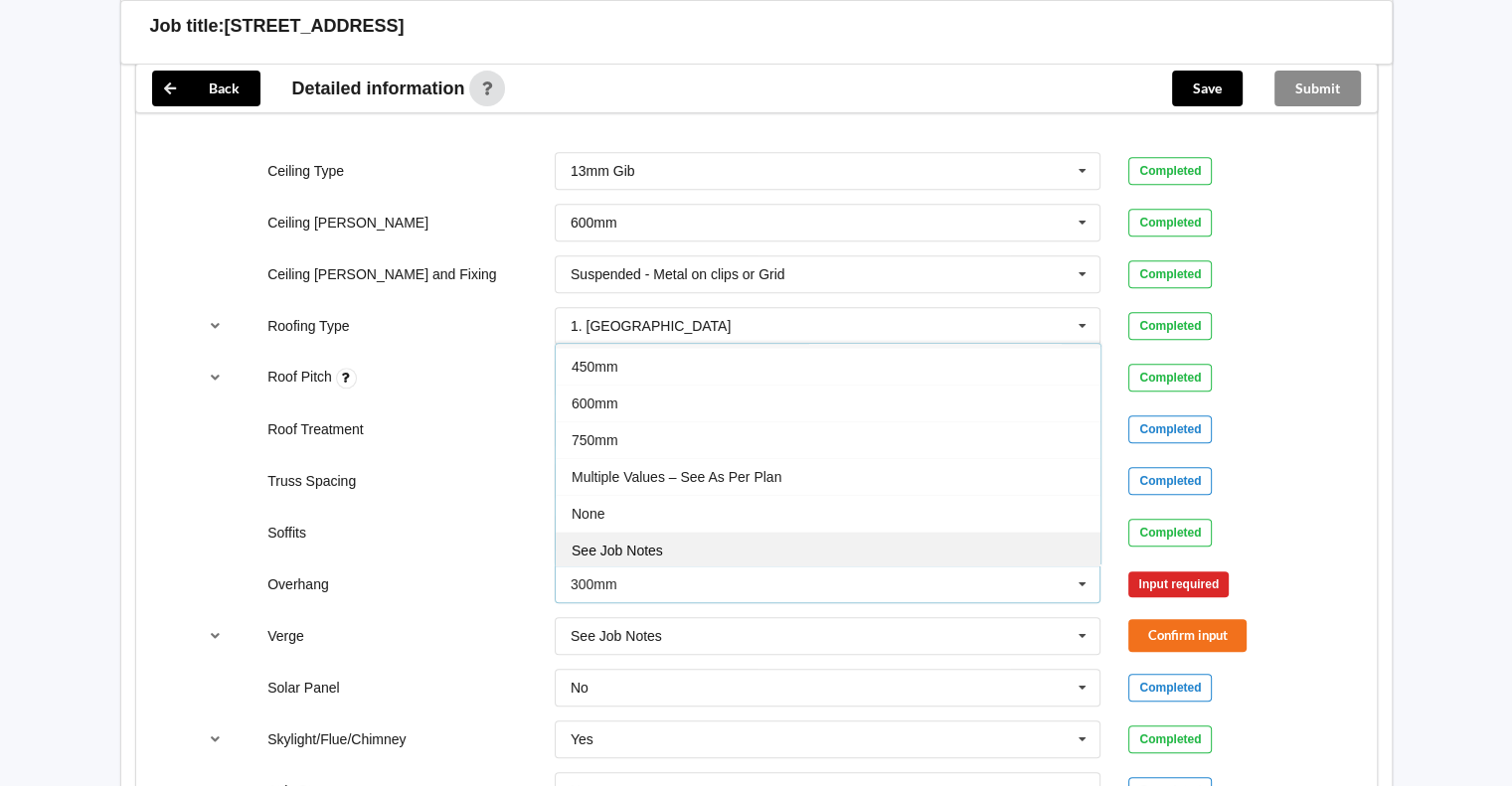 click on "See Job Notes" at bounding box center [828, 550] 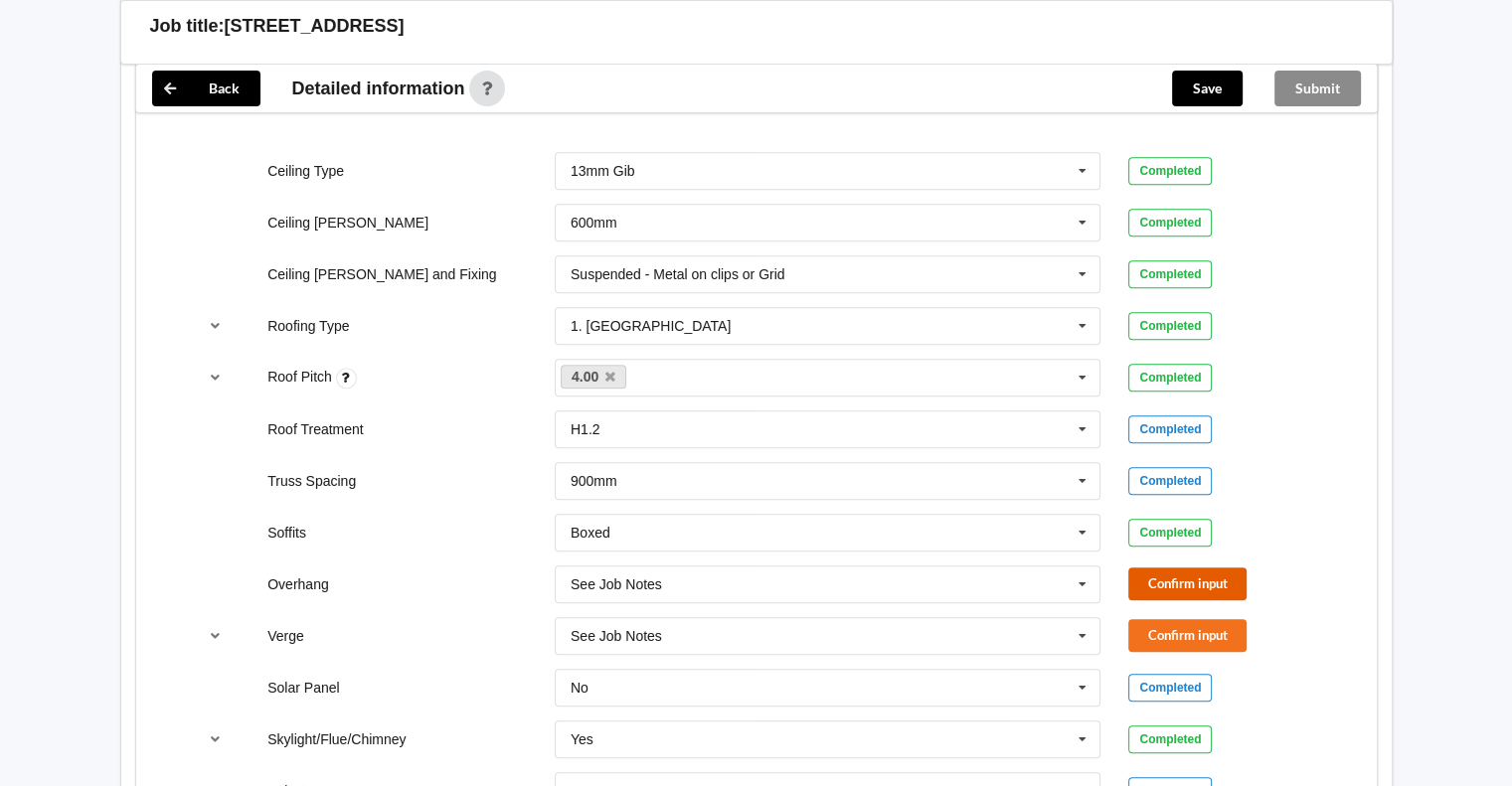 click on "Confirm input" at bounding box center (1187, 583) 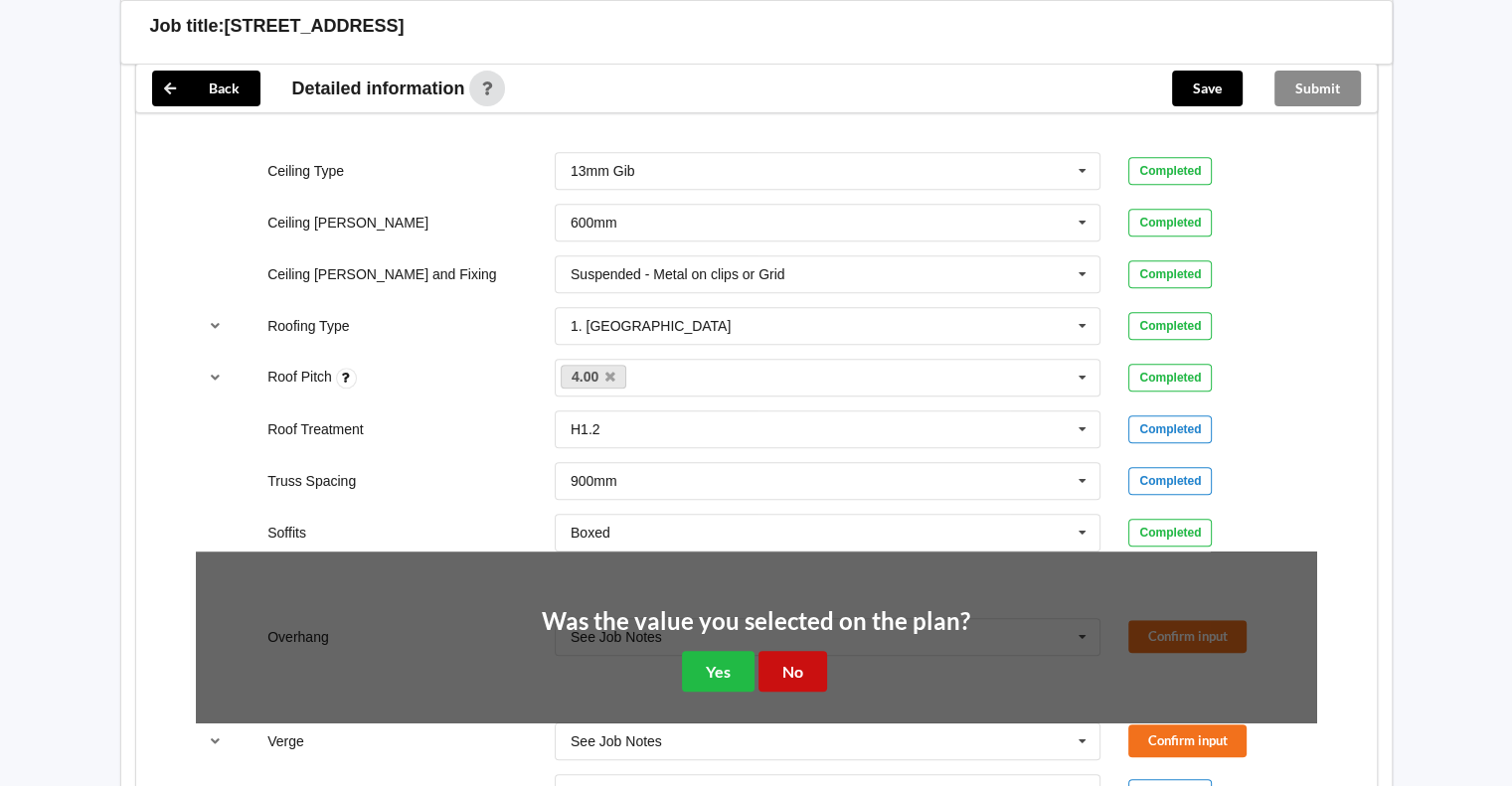 click on "No" at bounding box center (792, 671) 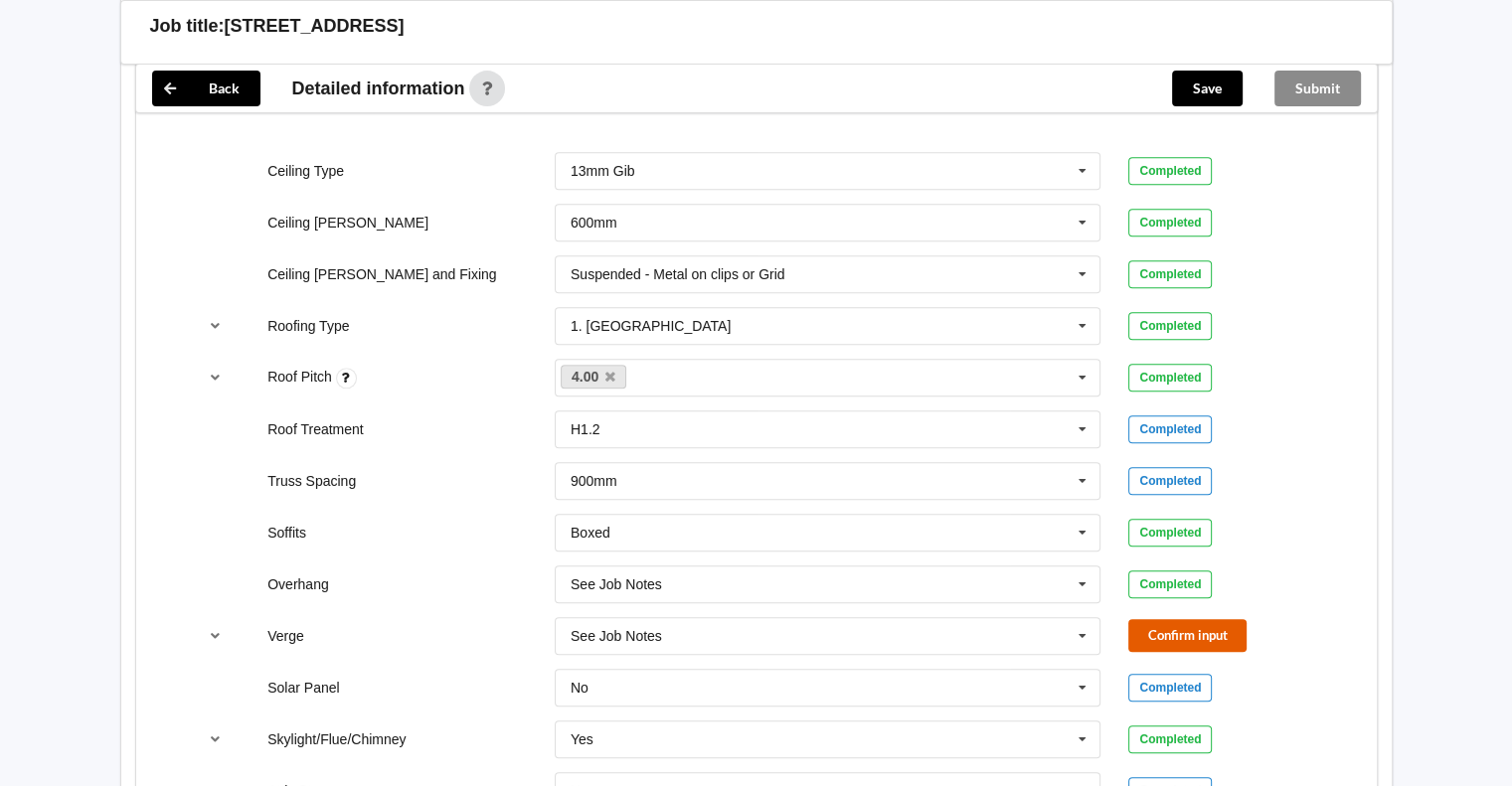click on "Confirm input" at bounding box center (1187, 635) 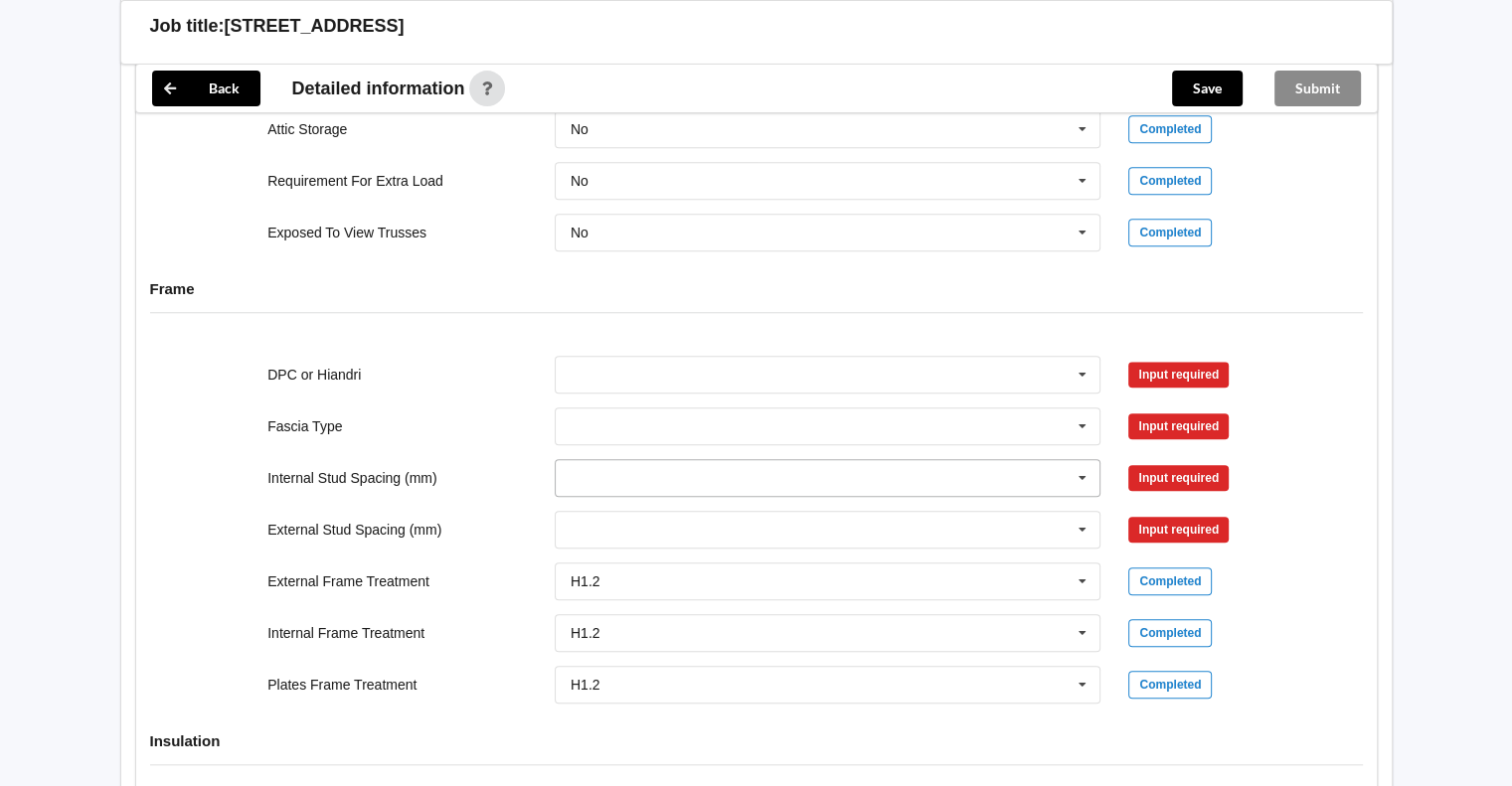 scroll, scrollTop: 1821, scrollLeft: 0, axis: vertical 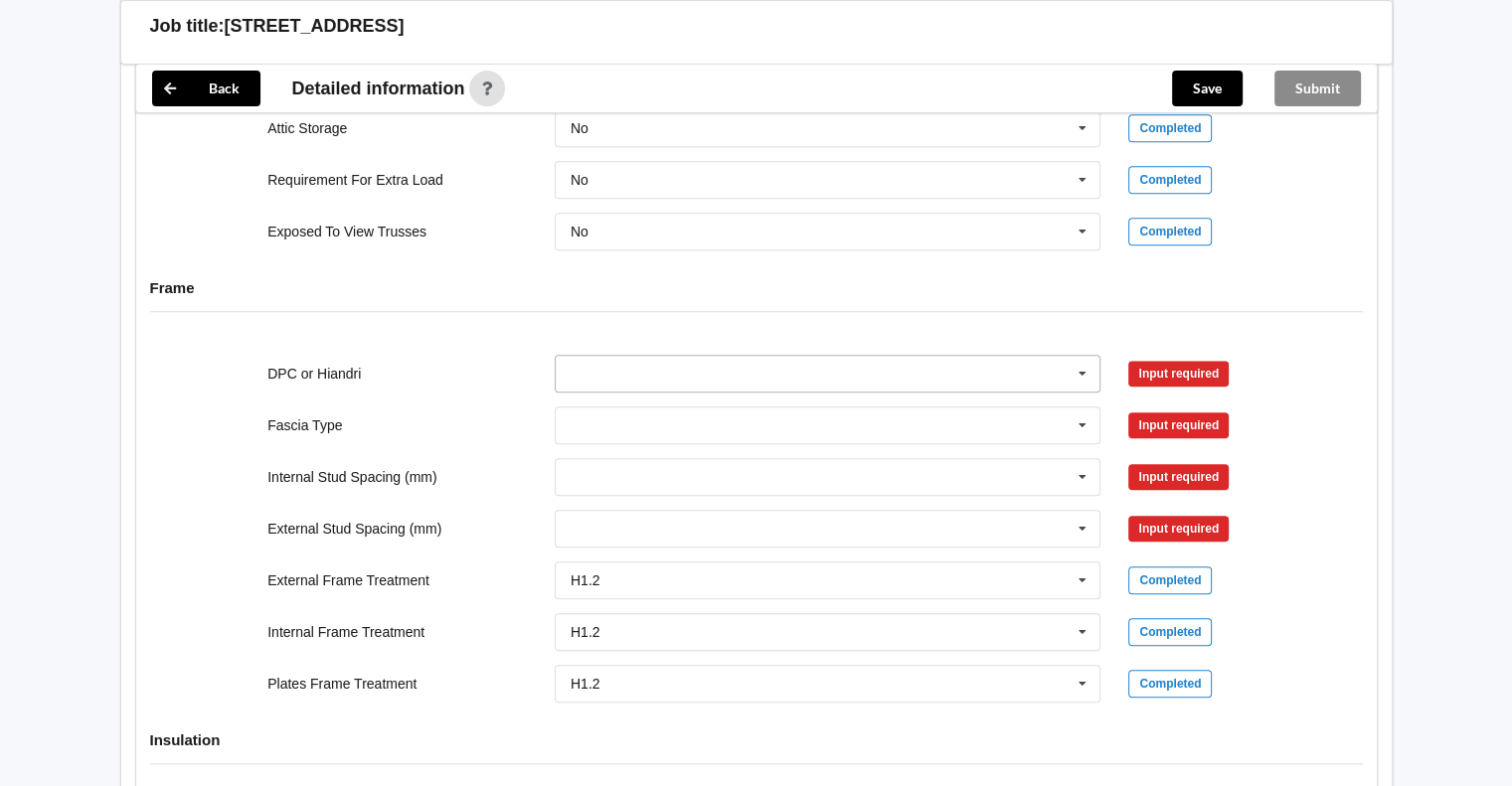 click at bounding box center [1083, 374] 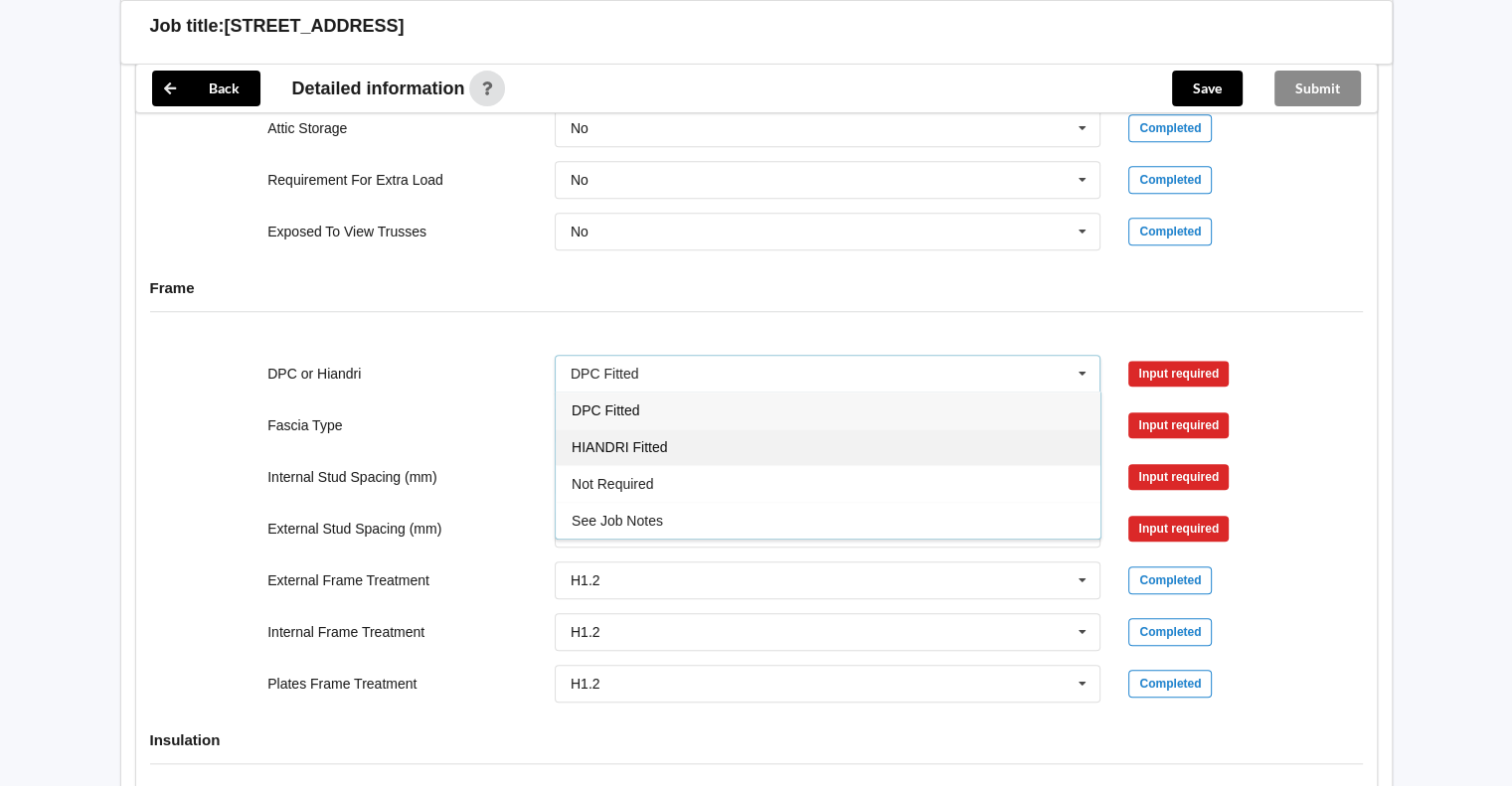click on "HIANDRI Fitted" at bounding box center [828, 446] 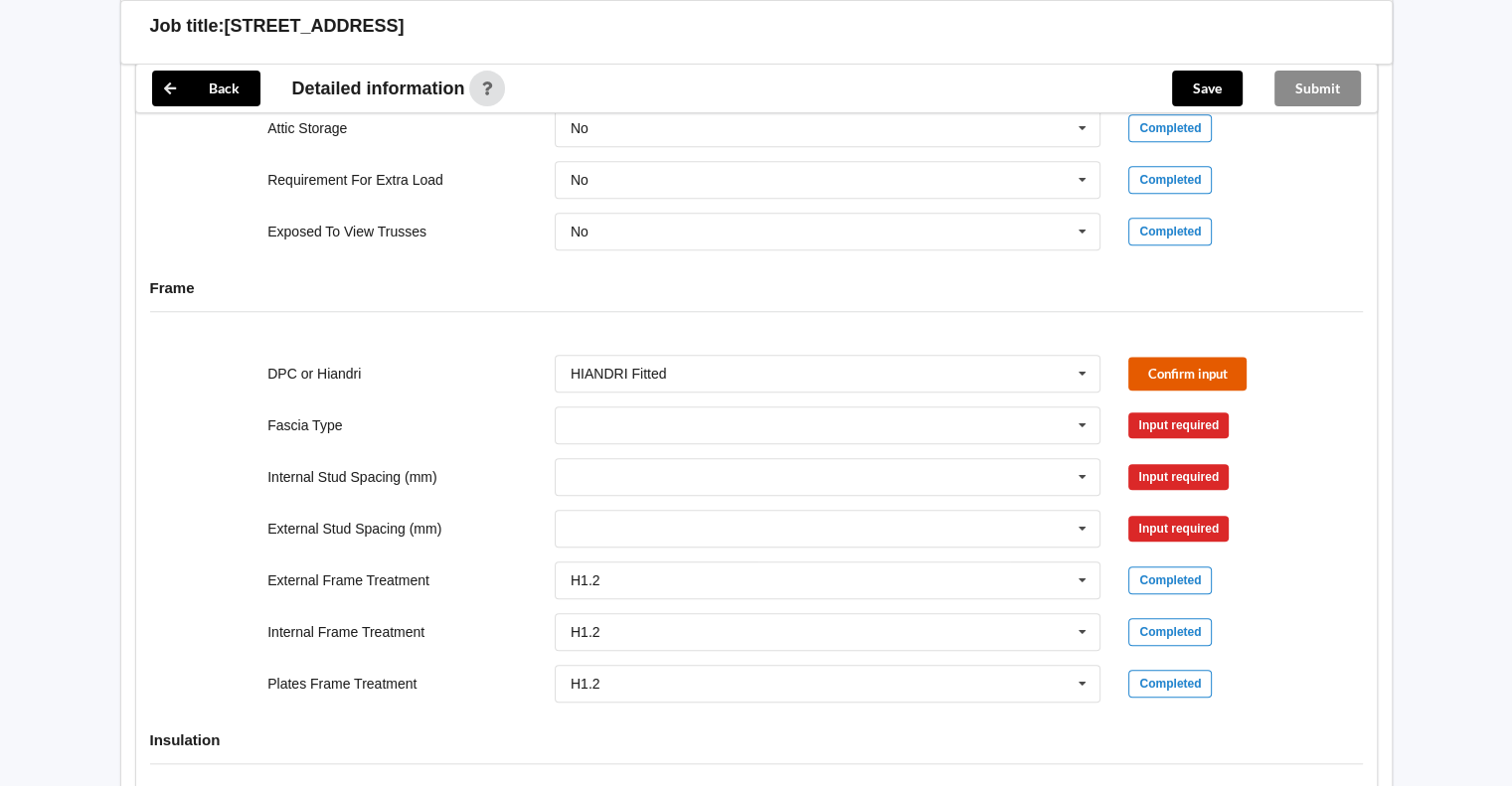 click on "Confirm input" at bounding box center (1187, 373) 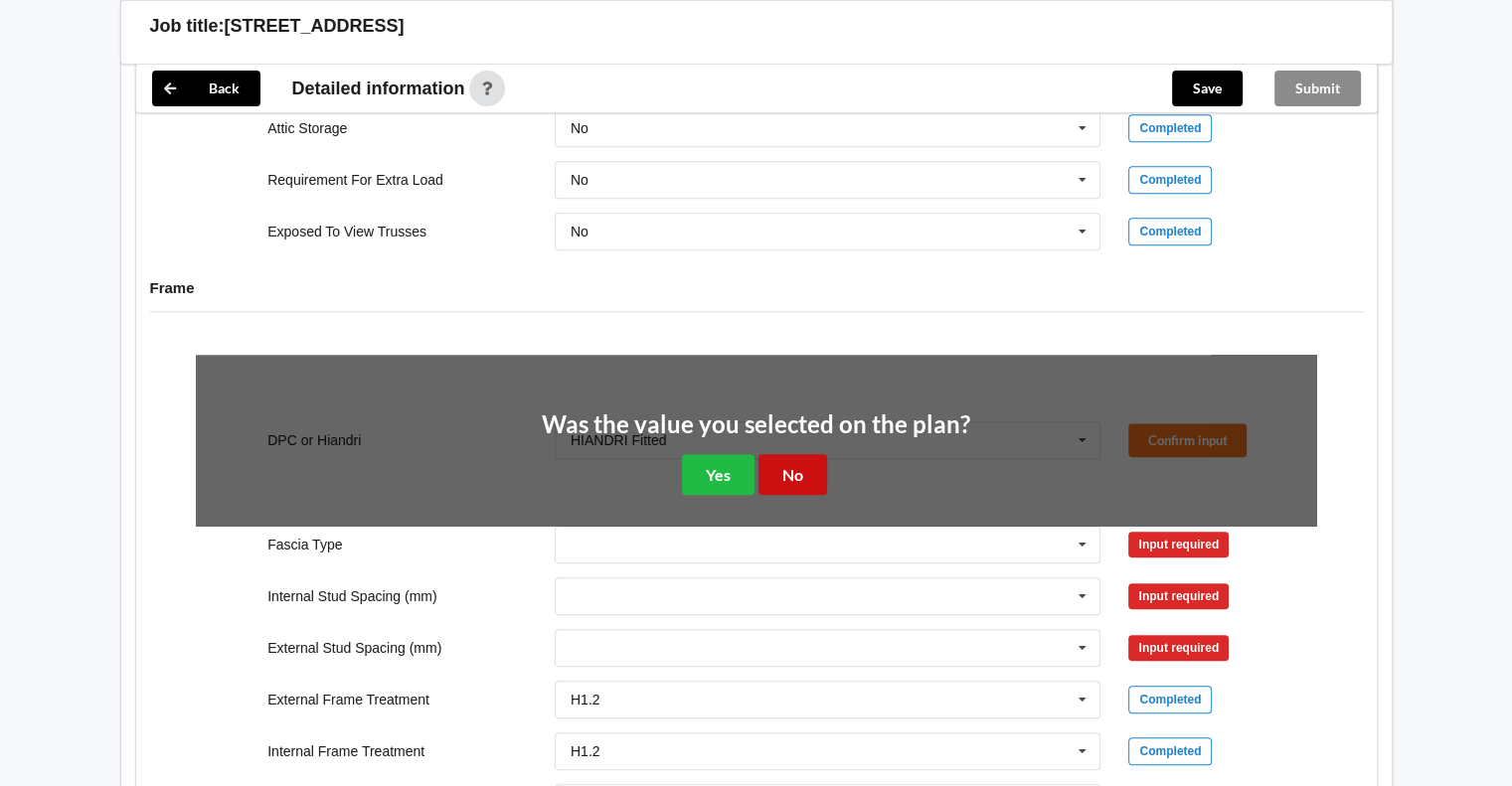click on "No" at bounding box center [792, 474] 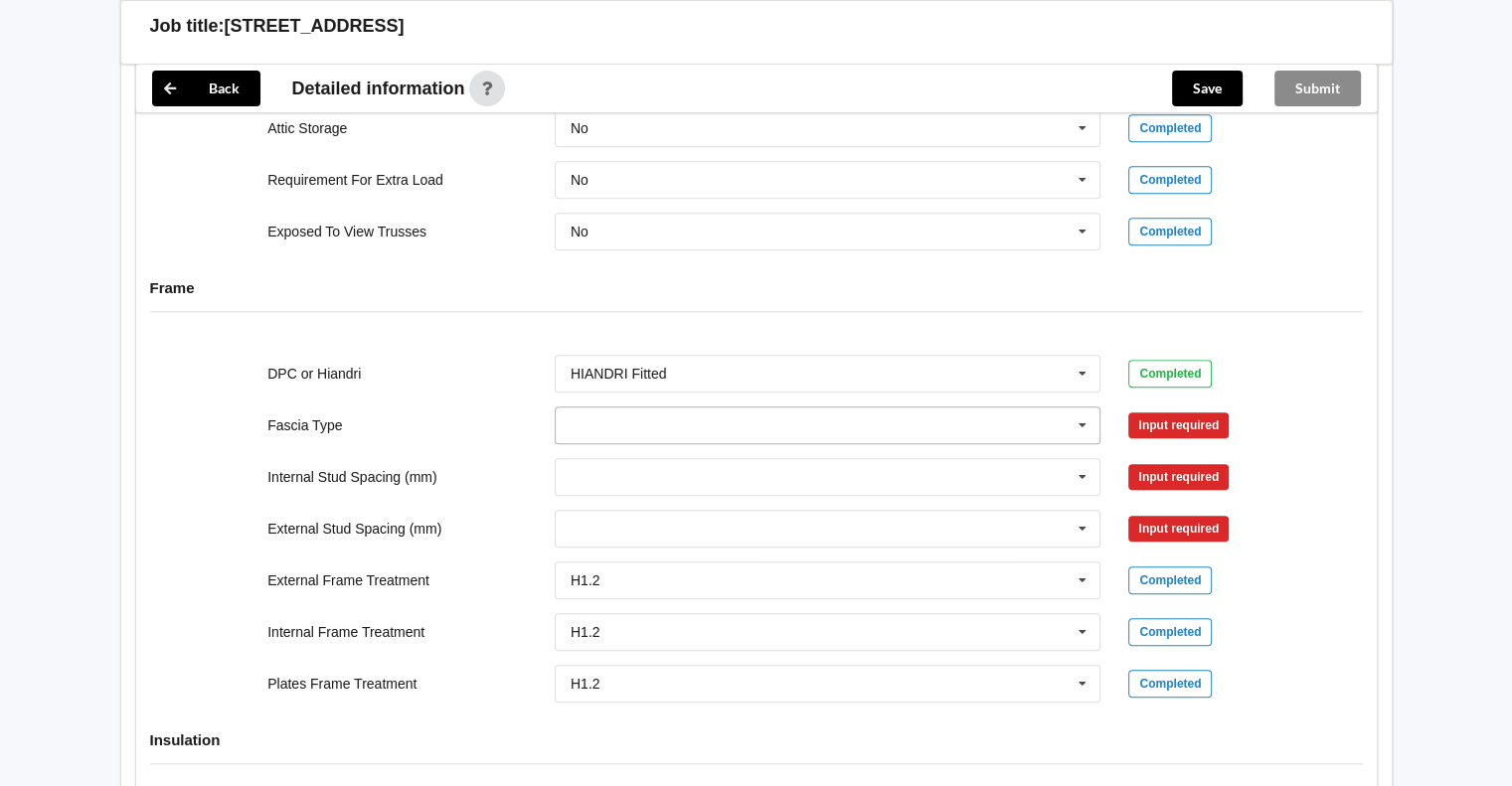click at bounding box center [1083, 425] 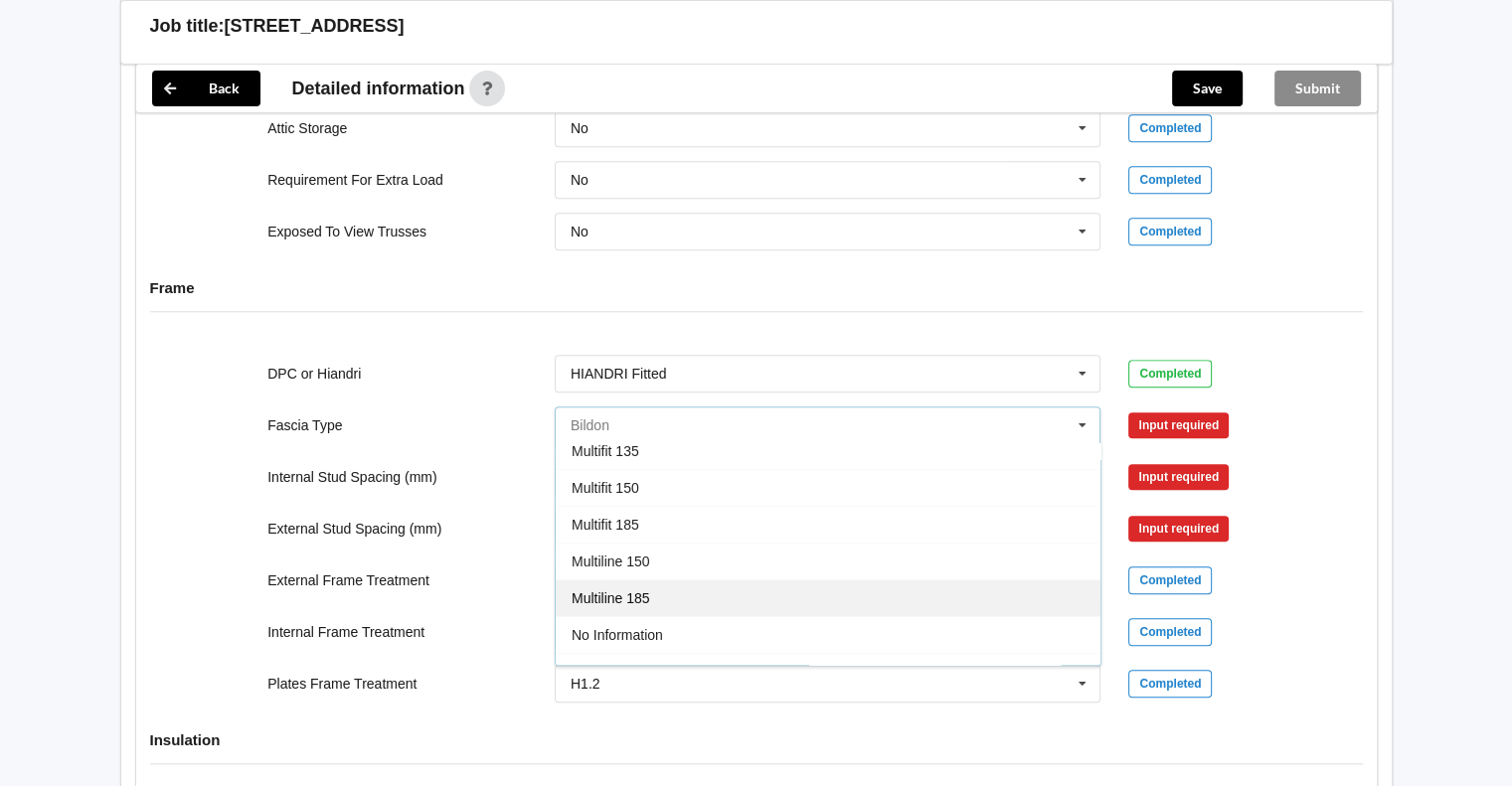 scroll, scrollTop: 655, scrollLeft: 0, axis: vertical 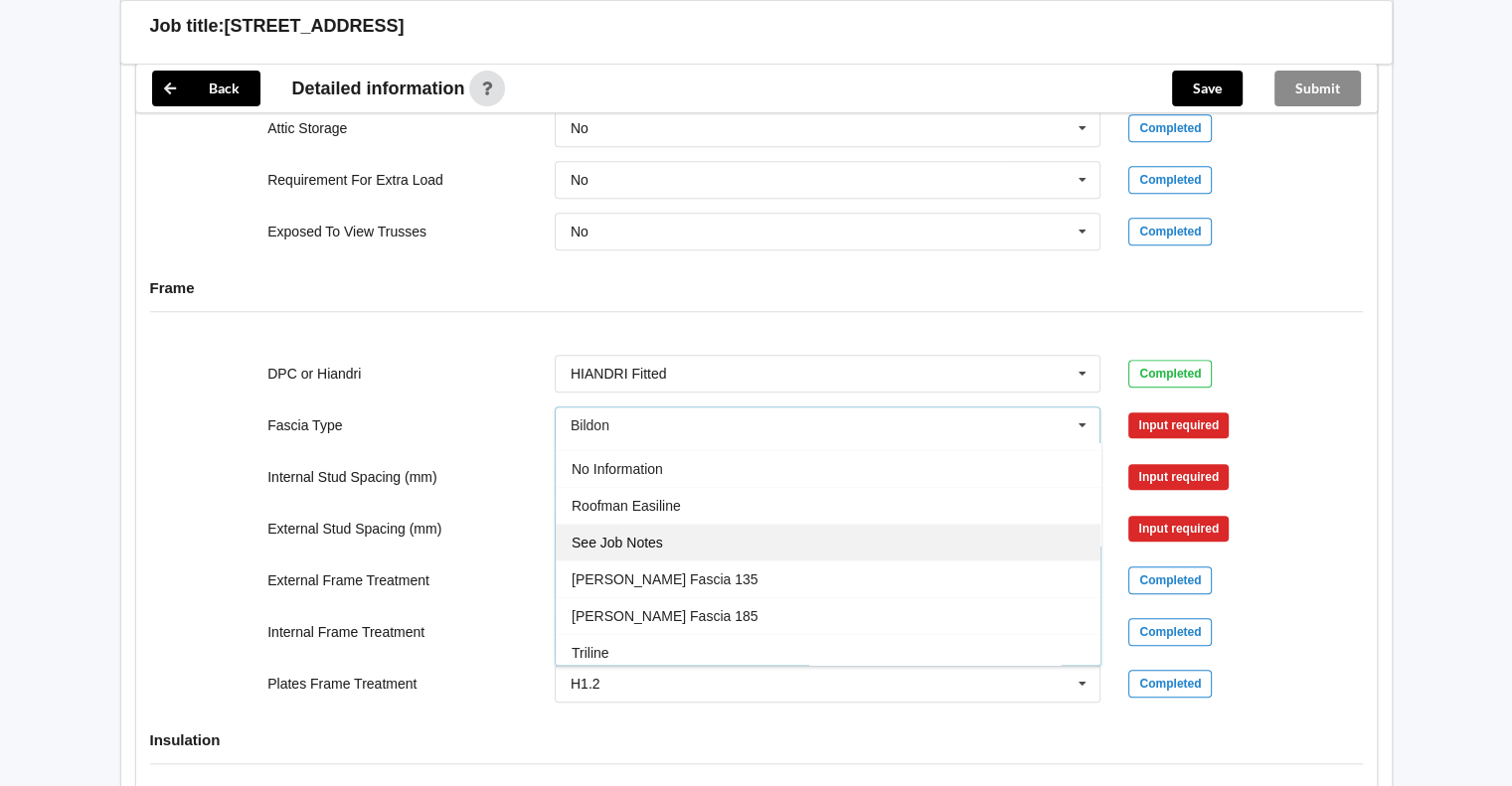 click on "See Job Notes" at bounding box center (828, 542) 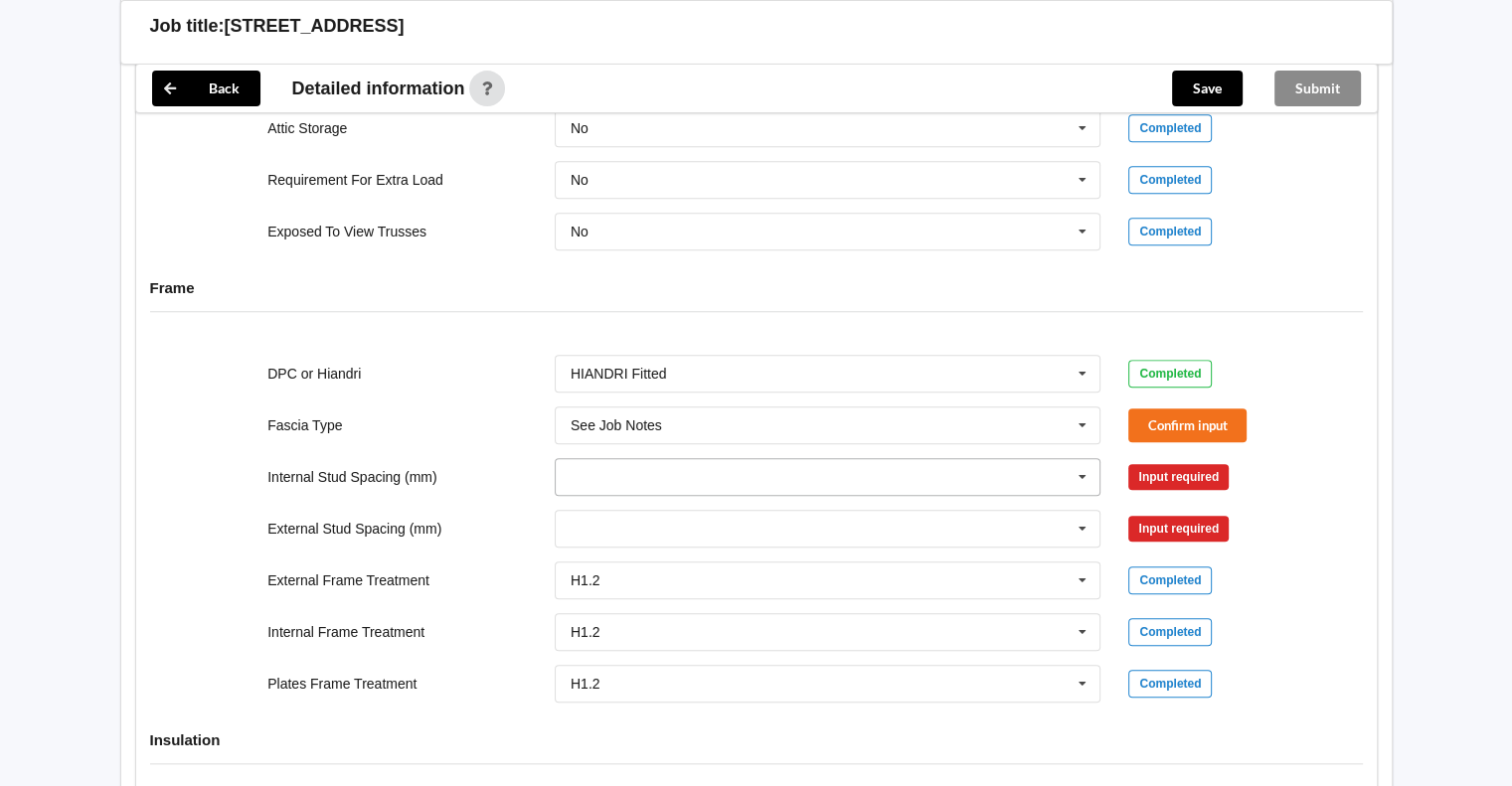 click at bounding box center (1083, 477) 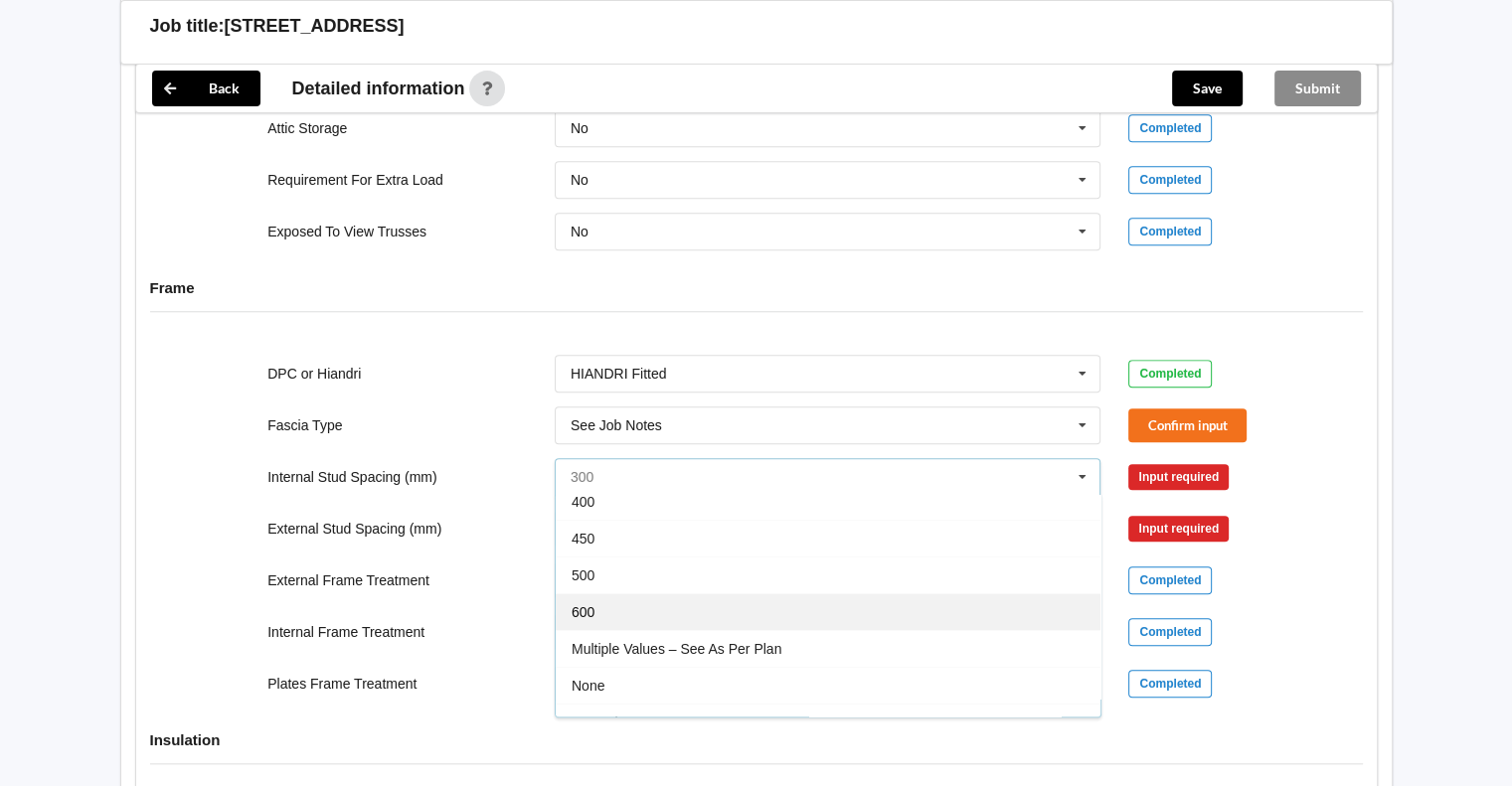 scroll, scrollTop: 70, scrollLeft: 0, axis: vertical 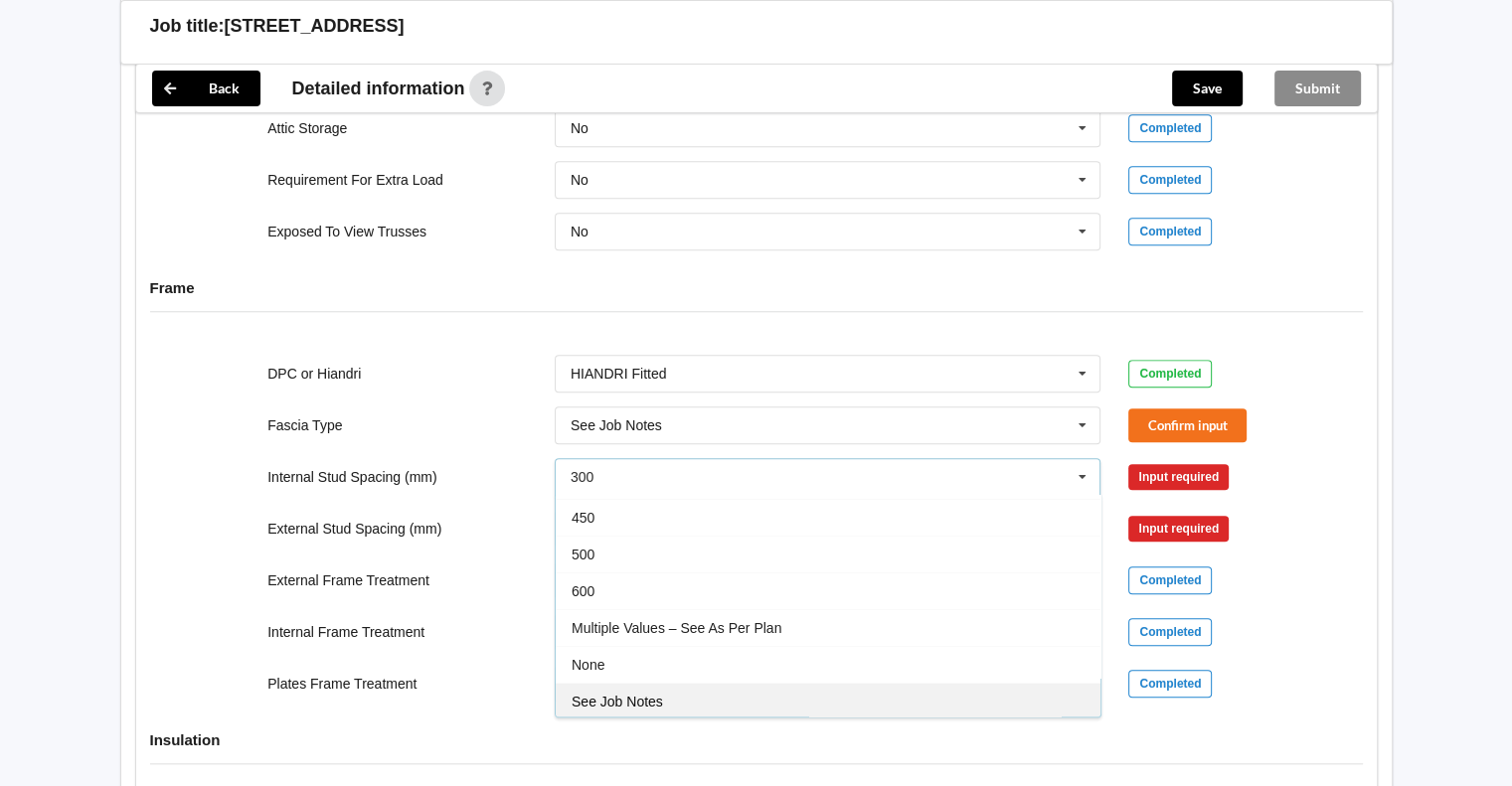 click on "See Job Notes" at bounding box center (828, 701) 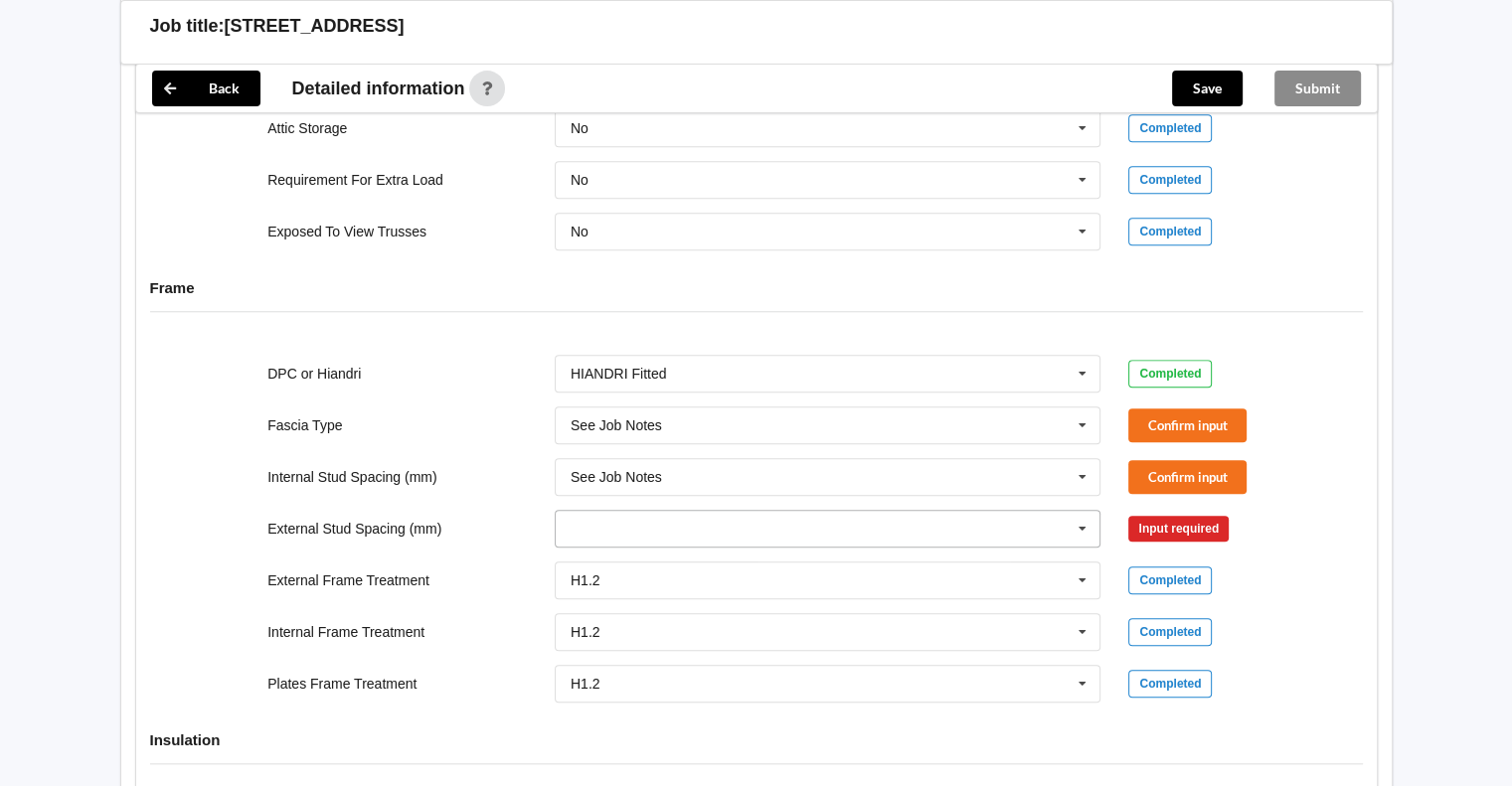 click at bounding box center (1083, 529) 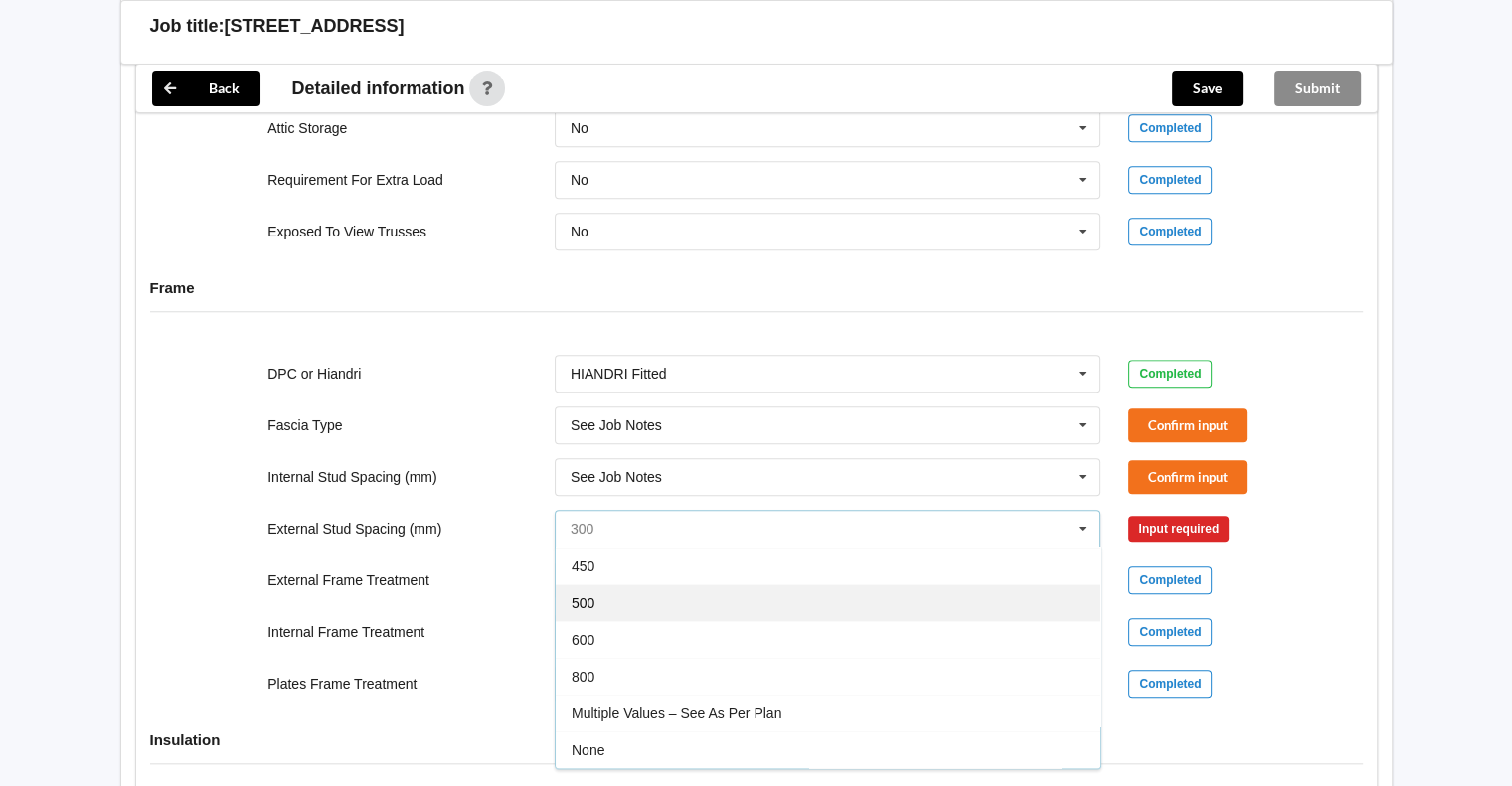 scroll, scrollTop: 106, scrollLeft: 0, axis: vertical 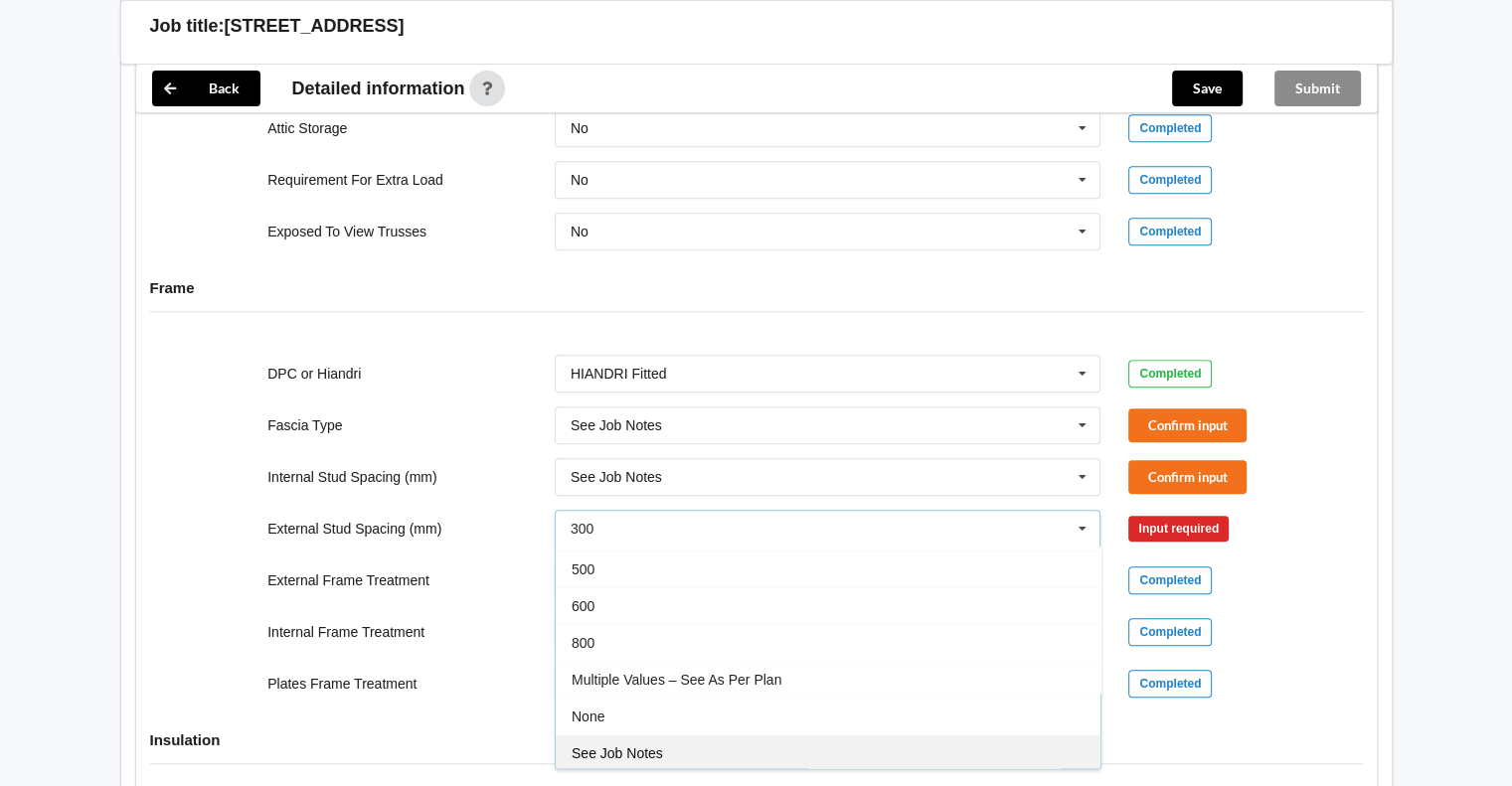 click on "See Job Notes" at bounding box center (828, 752) 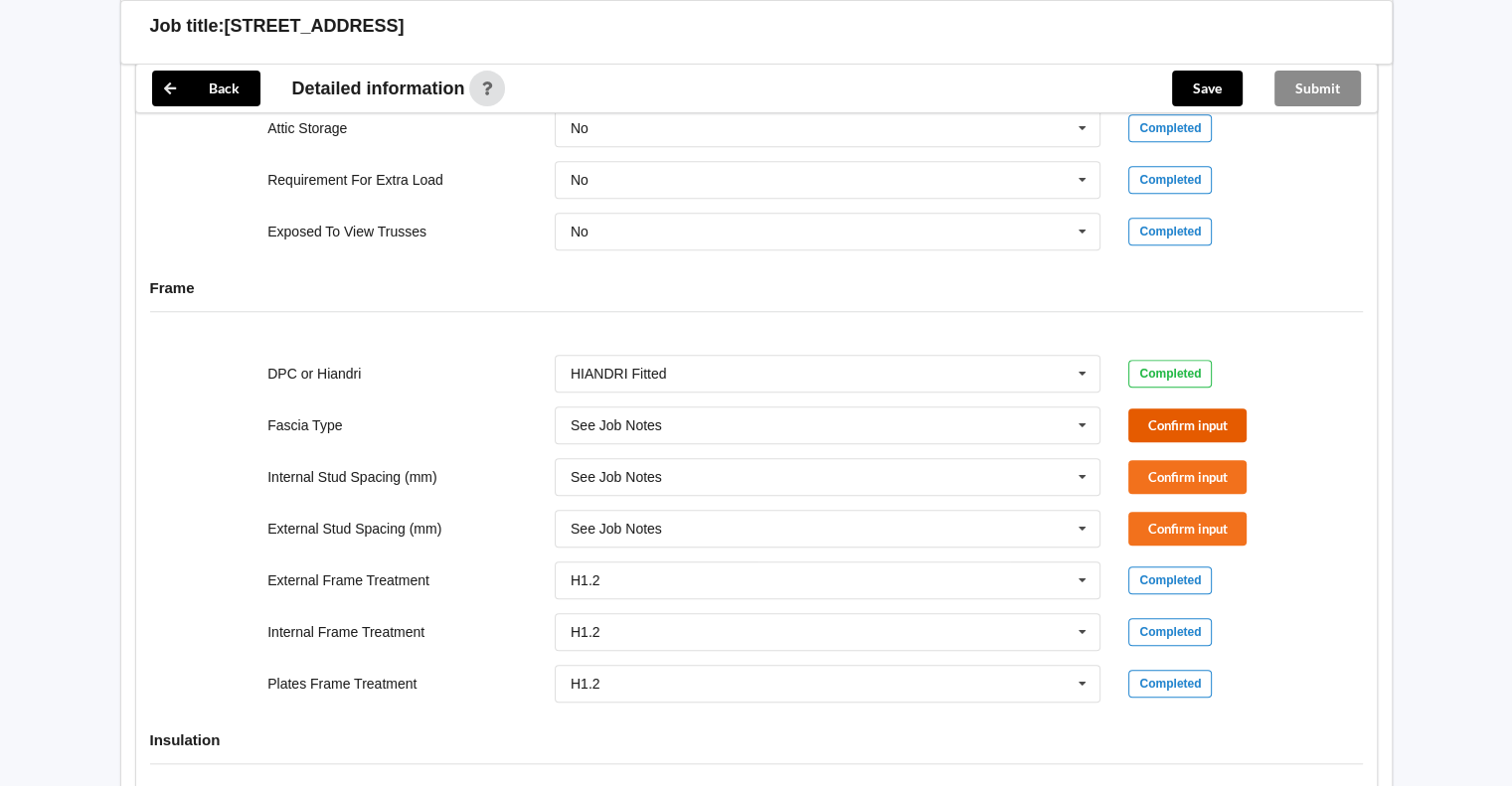click on "Confirm input" at bounding box center [1187, 424] 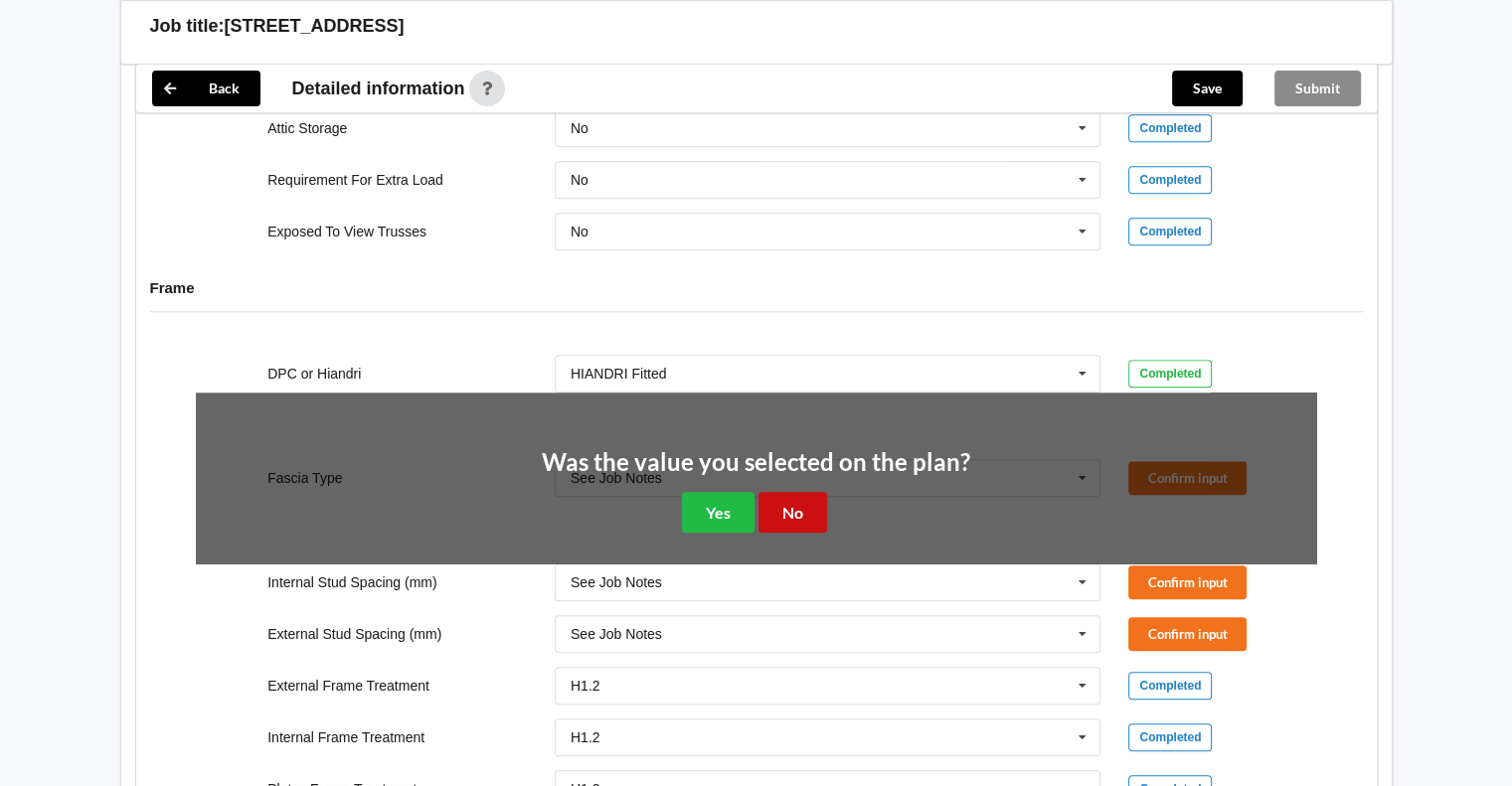 click on "No" at bounding box center (792, 512) 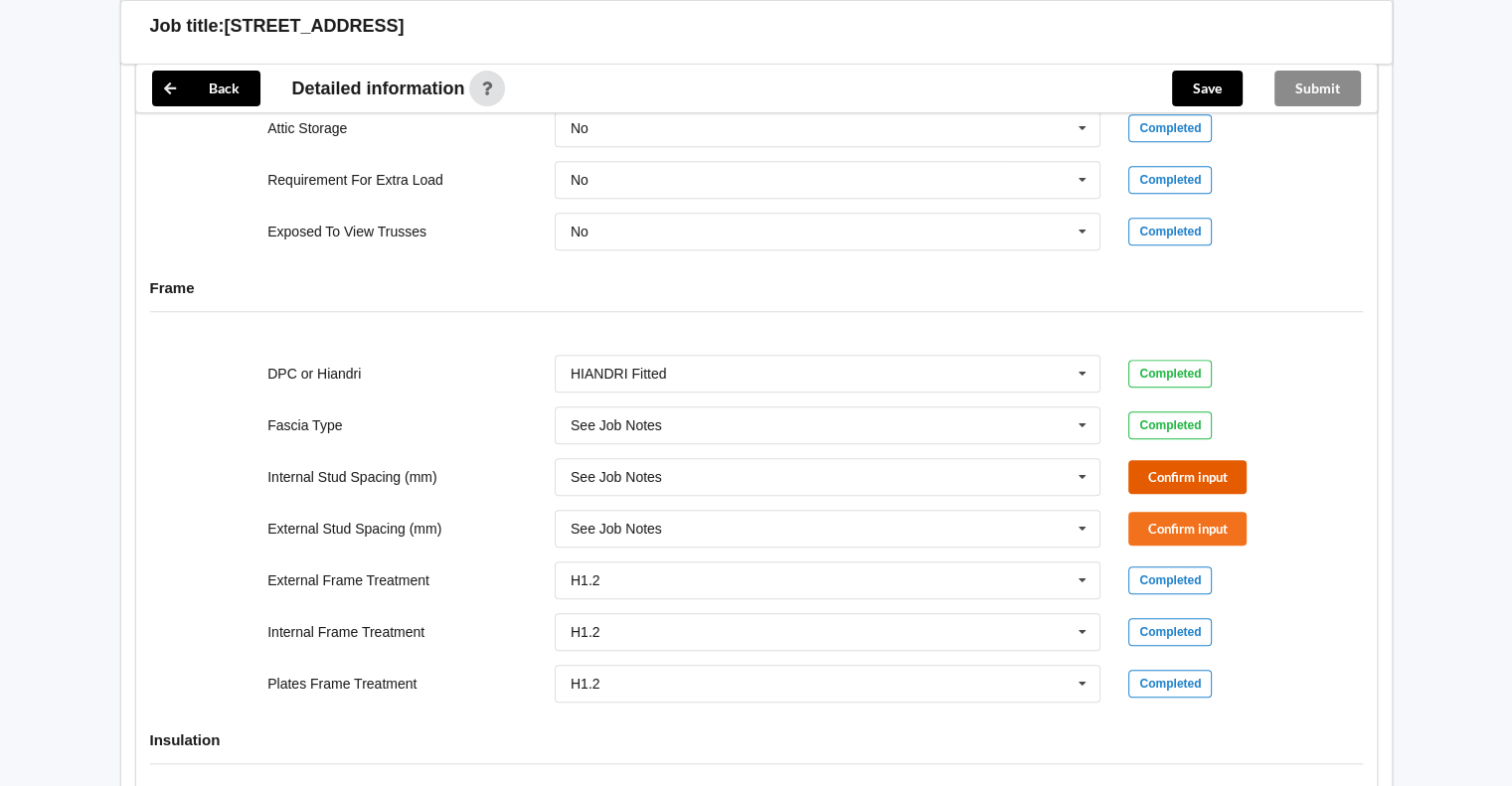 click on "Confirm input" at bounding box center (1187, 476) 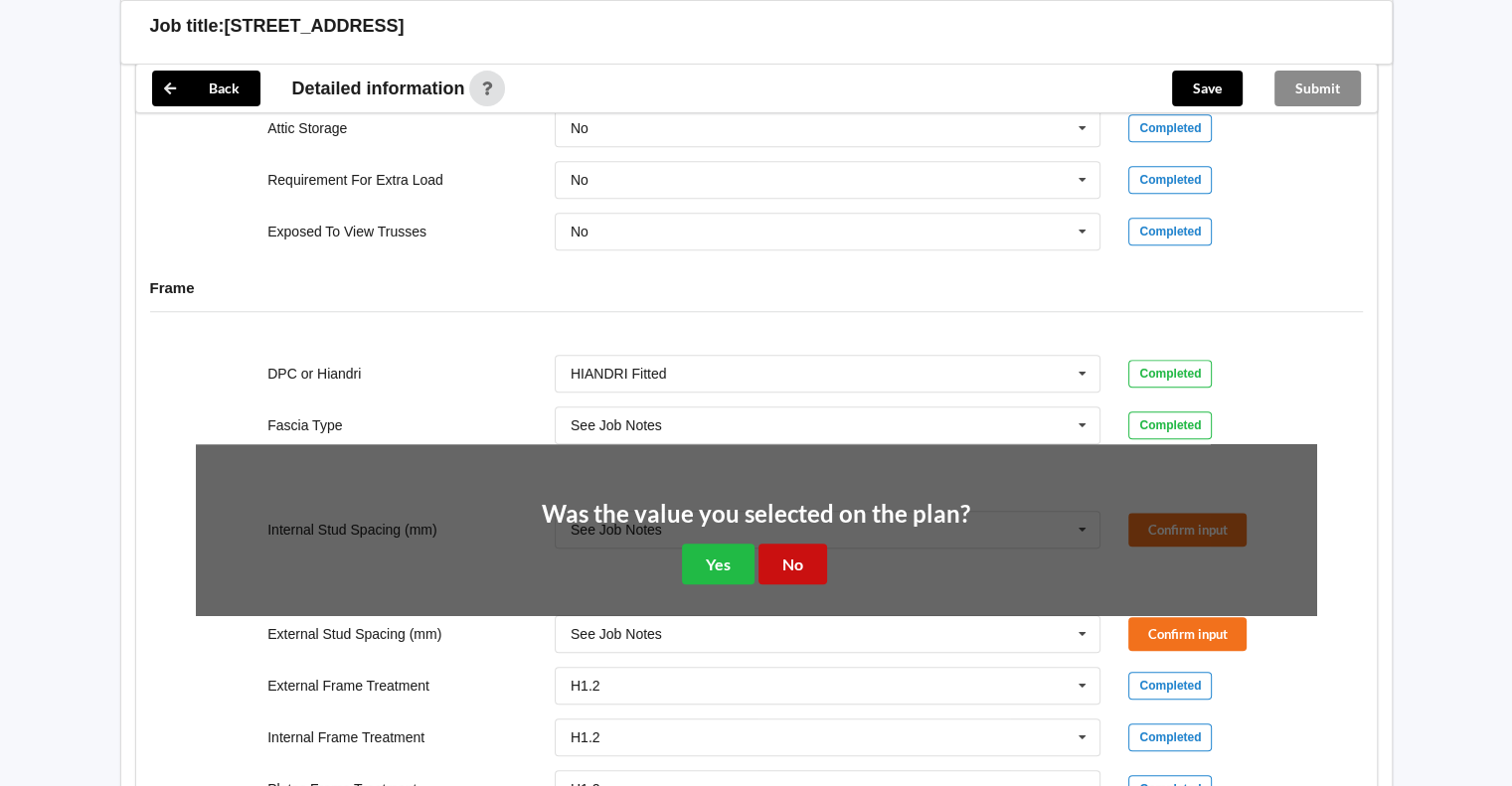 click on "No" at bounding box center (792, 563) 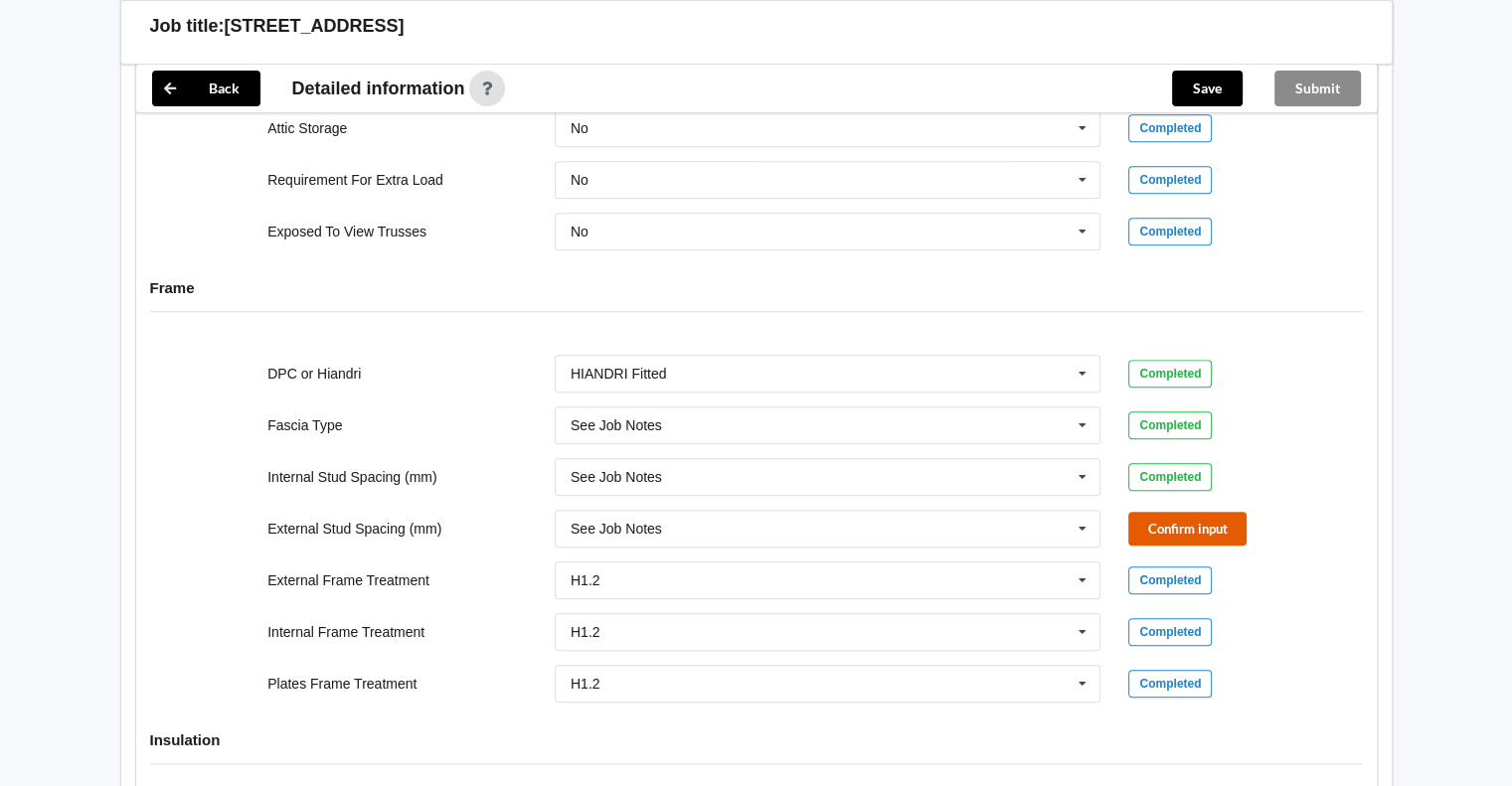 click on "Confirm input" at bounding box center (1187, 528) 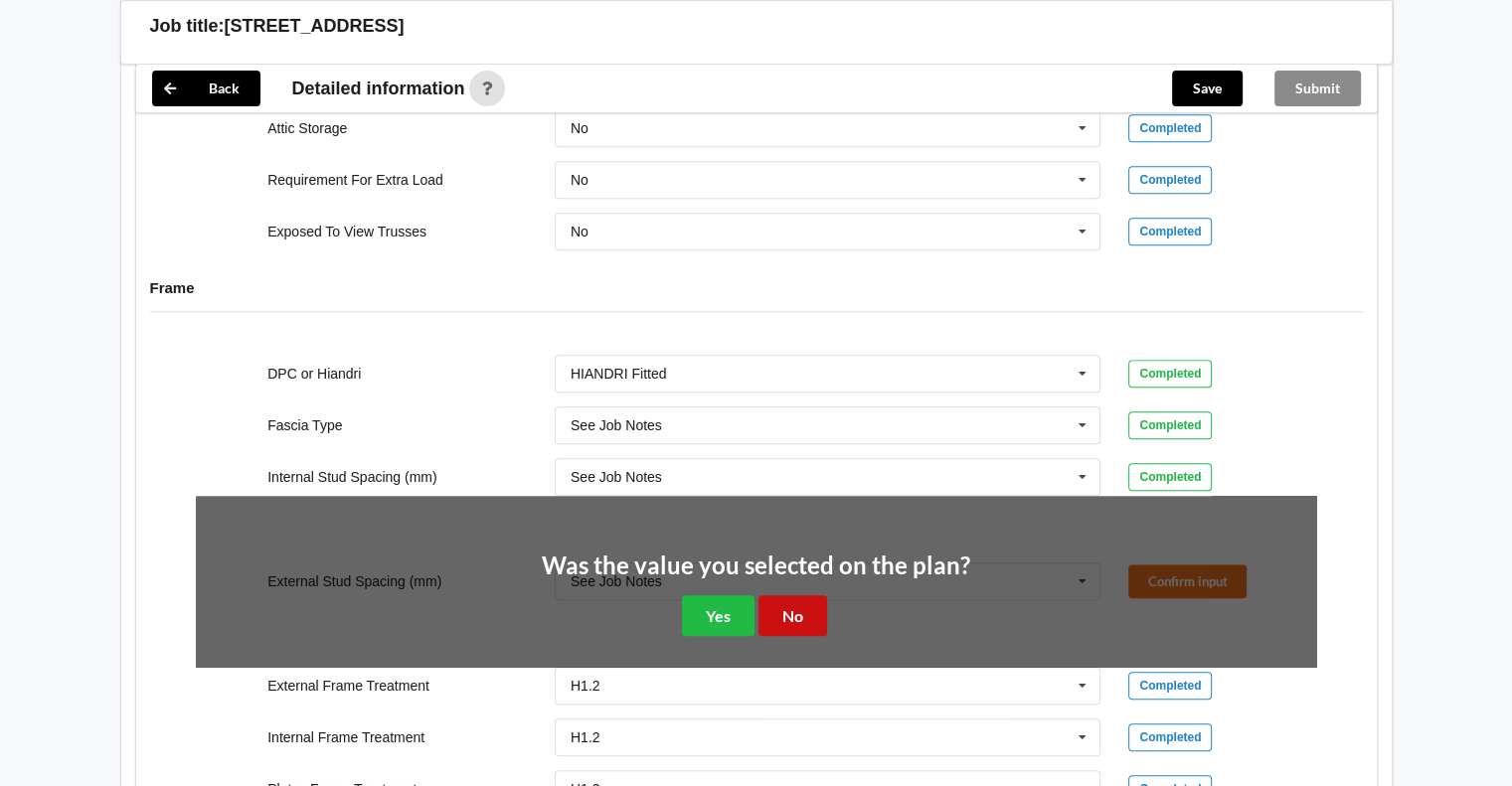 click on "No" at bounding box center (792, 615) 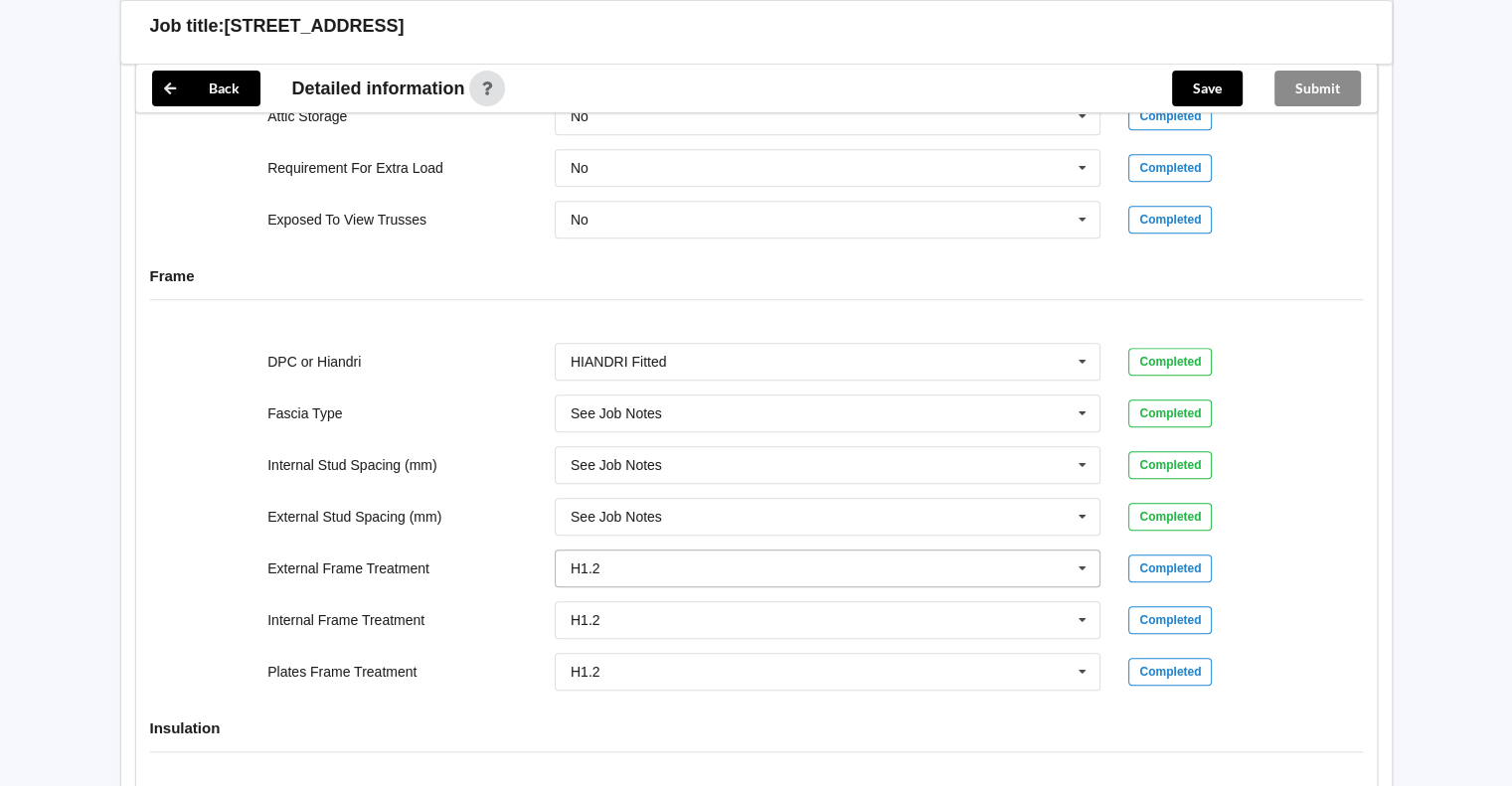 scroll, scrollTop: 2279, scrollLeft: 0, axis: vertical 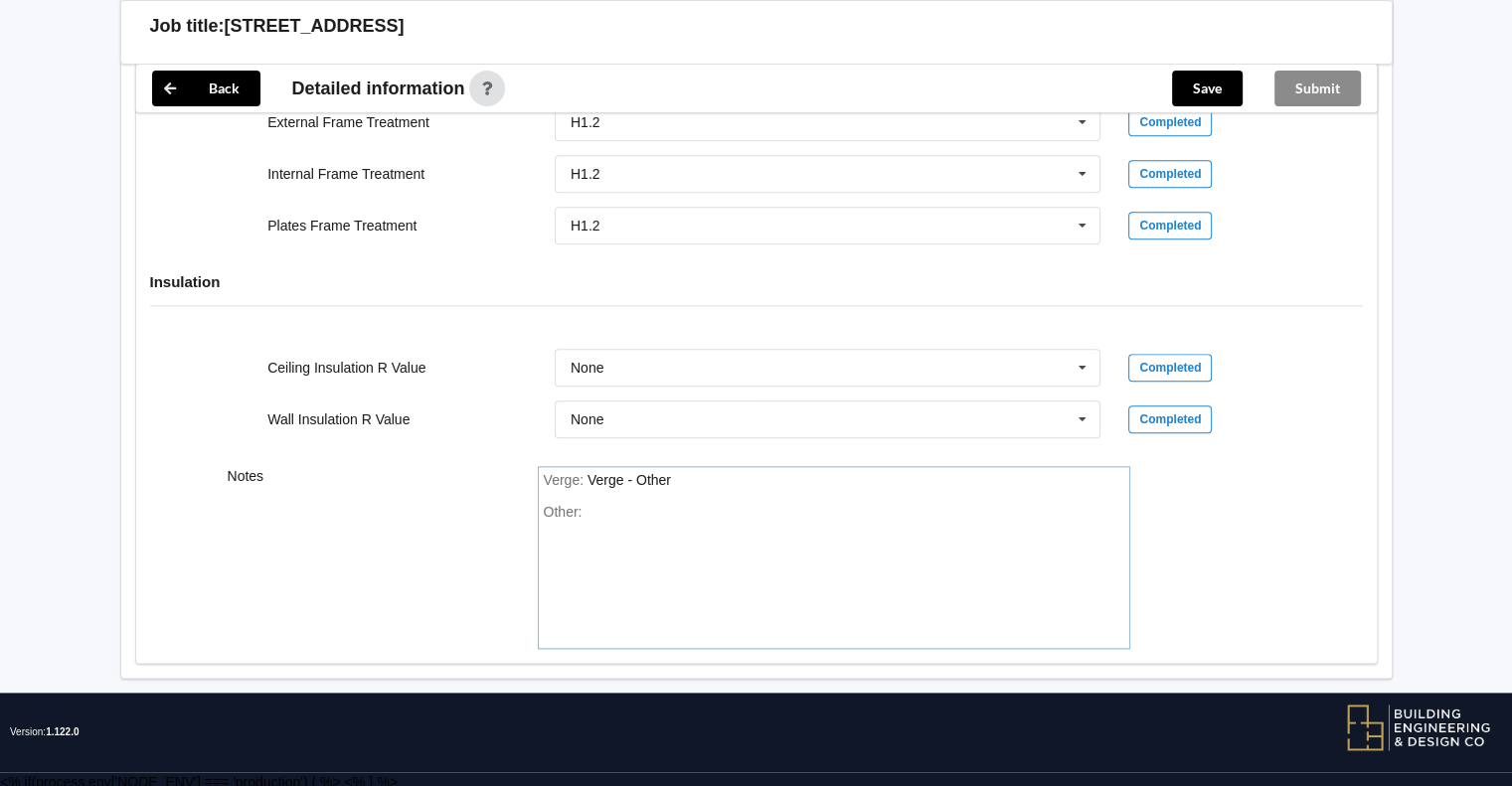 click on "Verge :   Verge - Other" at bounding box center (834, 481) 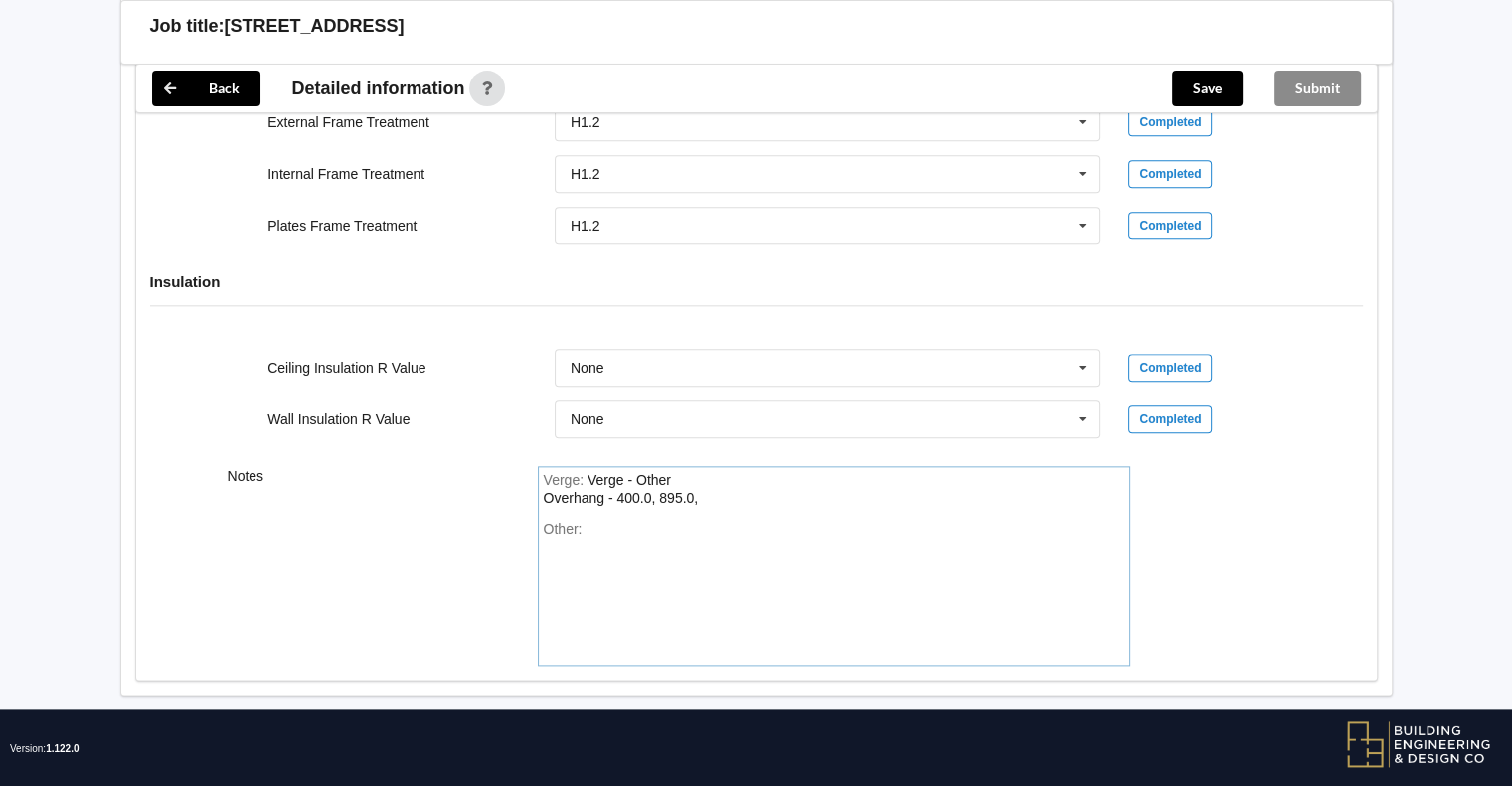 click on "Verge - Other Overhang - 400.0, 895.0," at bounding box center [621, 489] 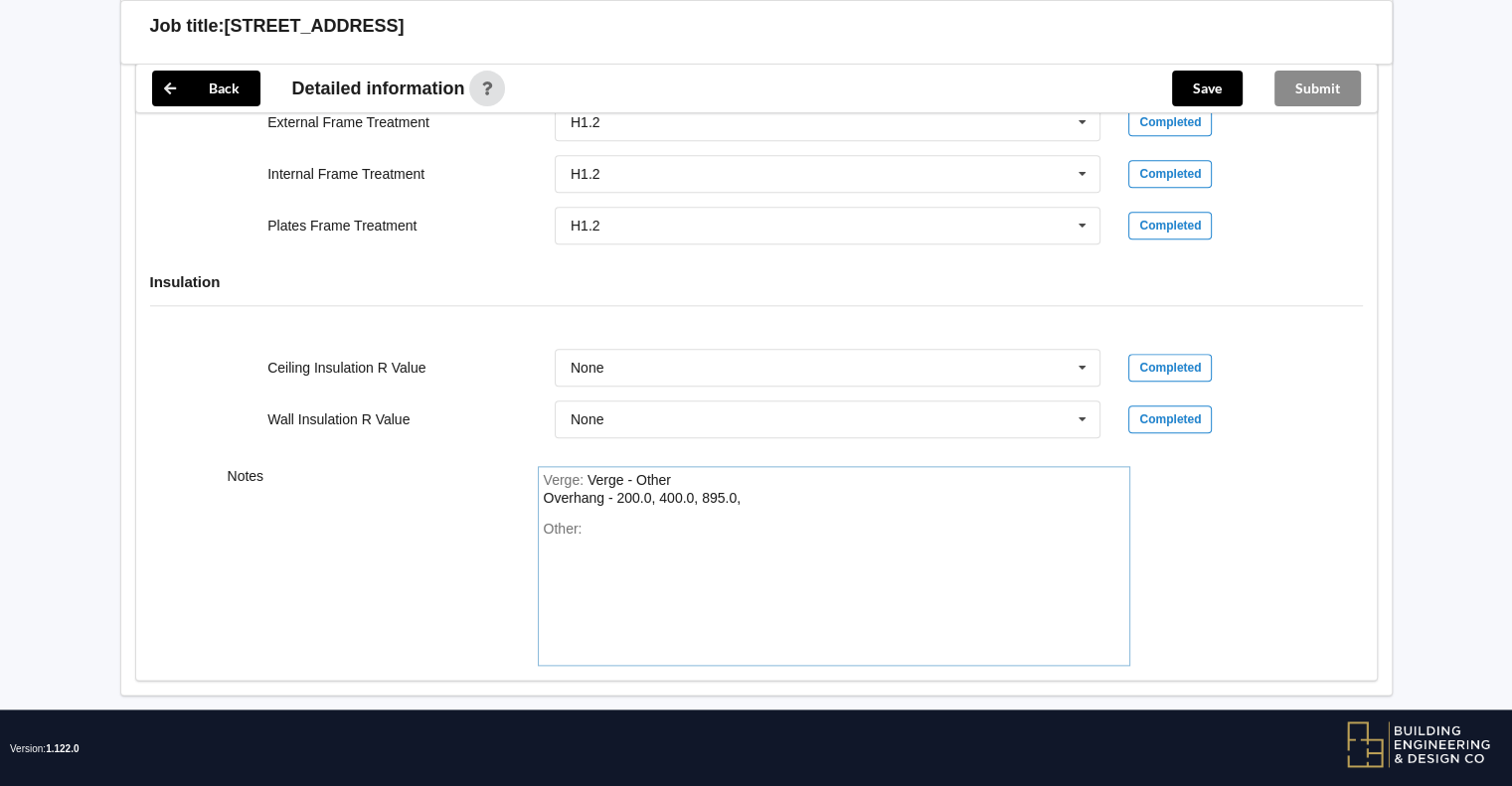 click on "Verge :   Verge - Other Overhang - 200.0, 400.0, 895.0," at bounding box center [834, 489] 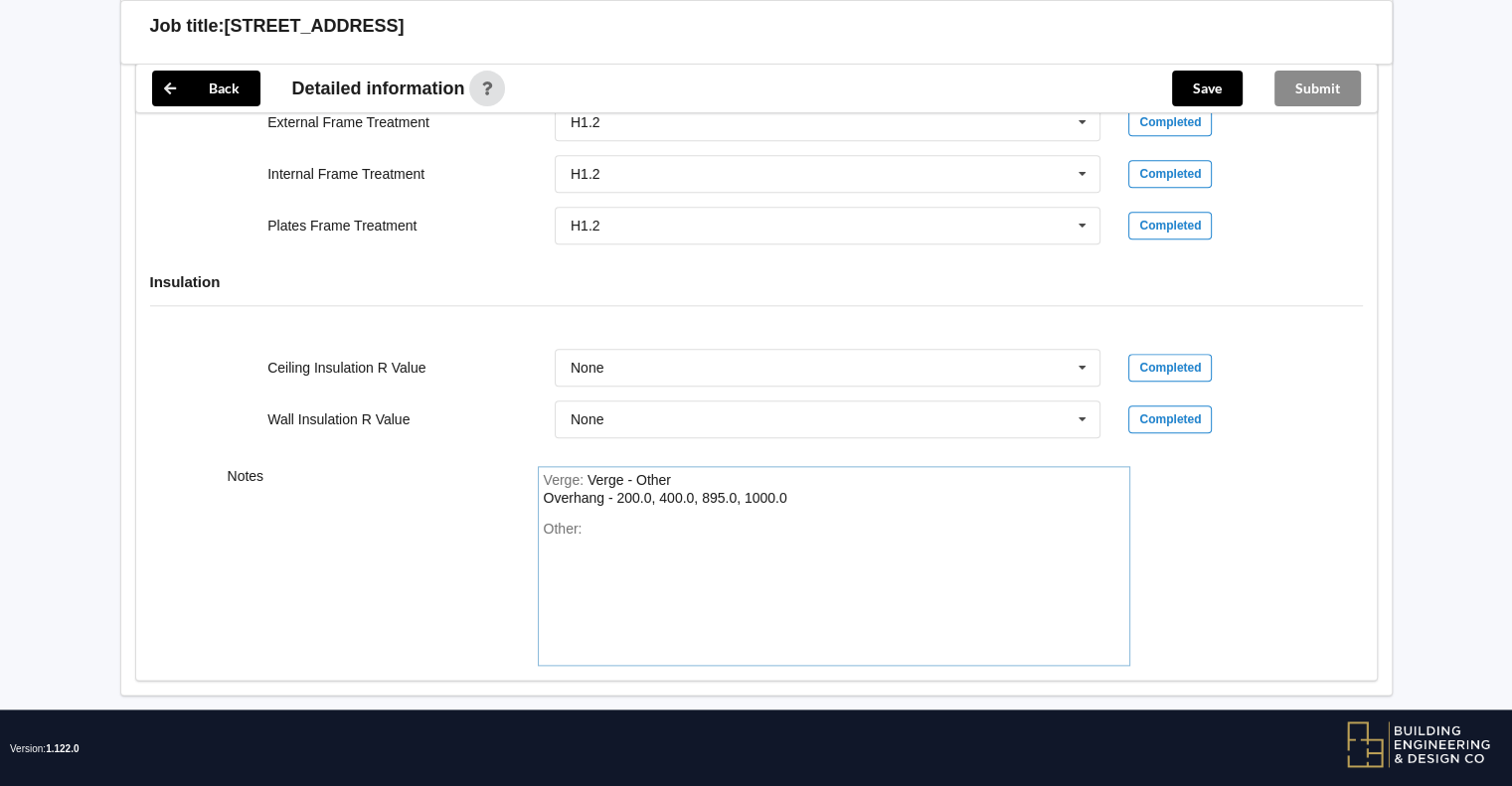 click on "Verge - Other Overhang - 200.0, 400.0, 895.0, 1000.0" at bounding box center [665, 489] 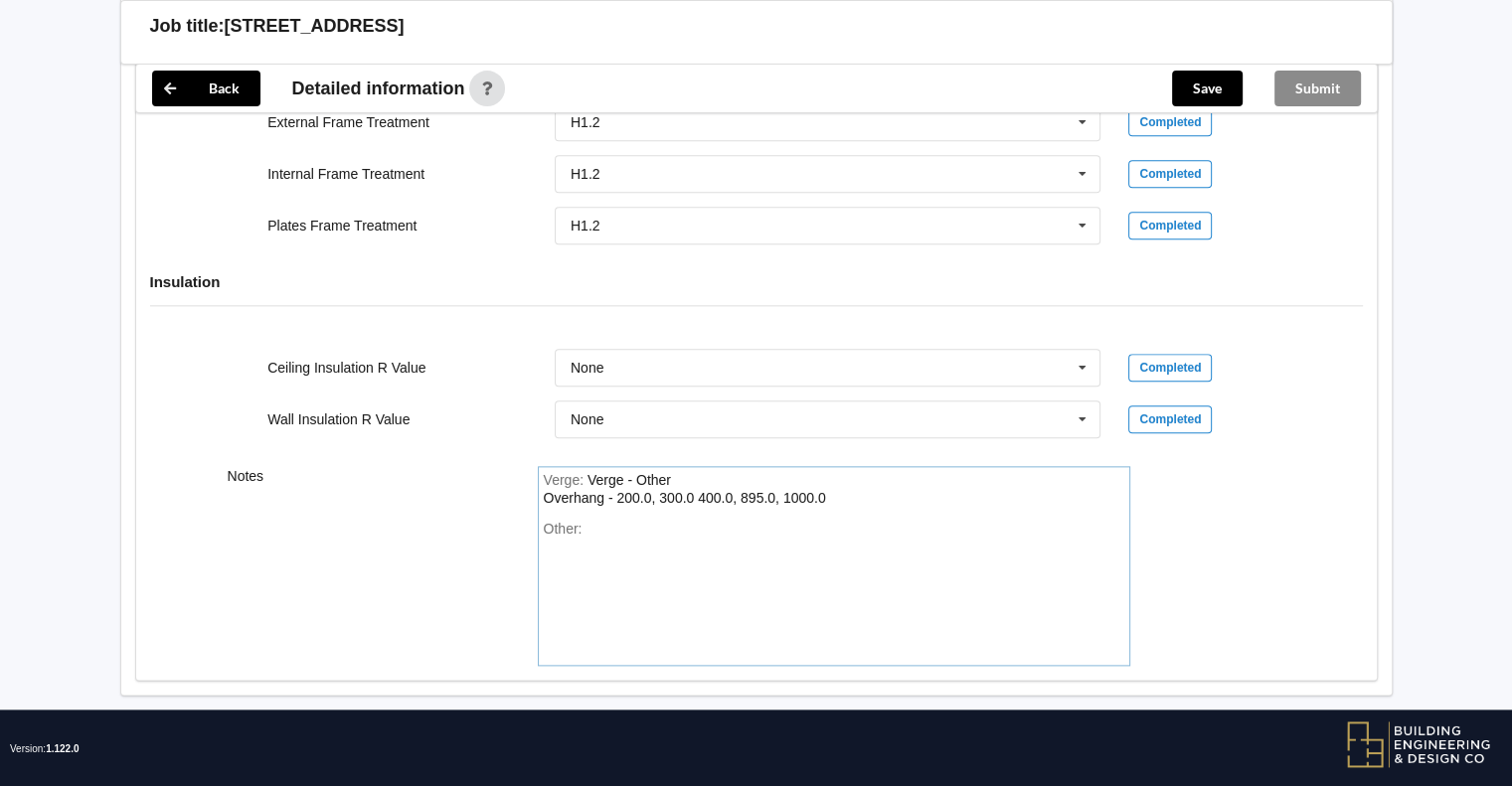 click on "Verge :   Verge - Other Overhang - 200.0, 300.0 400.0, 895.0, 1000.0" at bounding box center [834, 489] 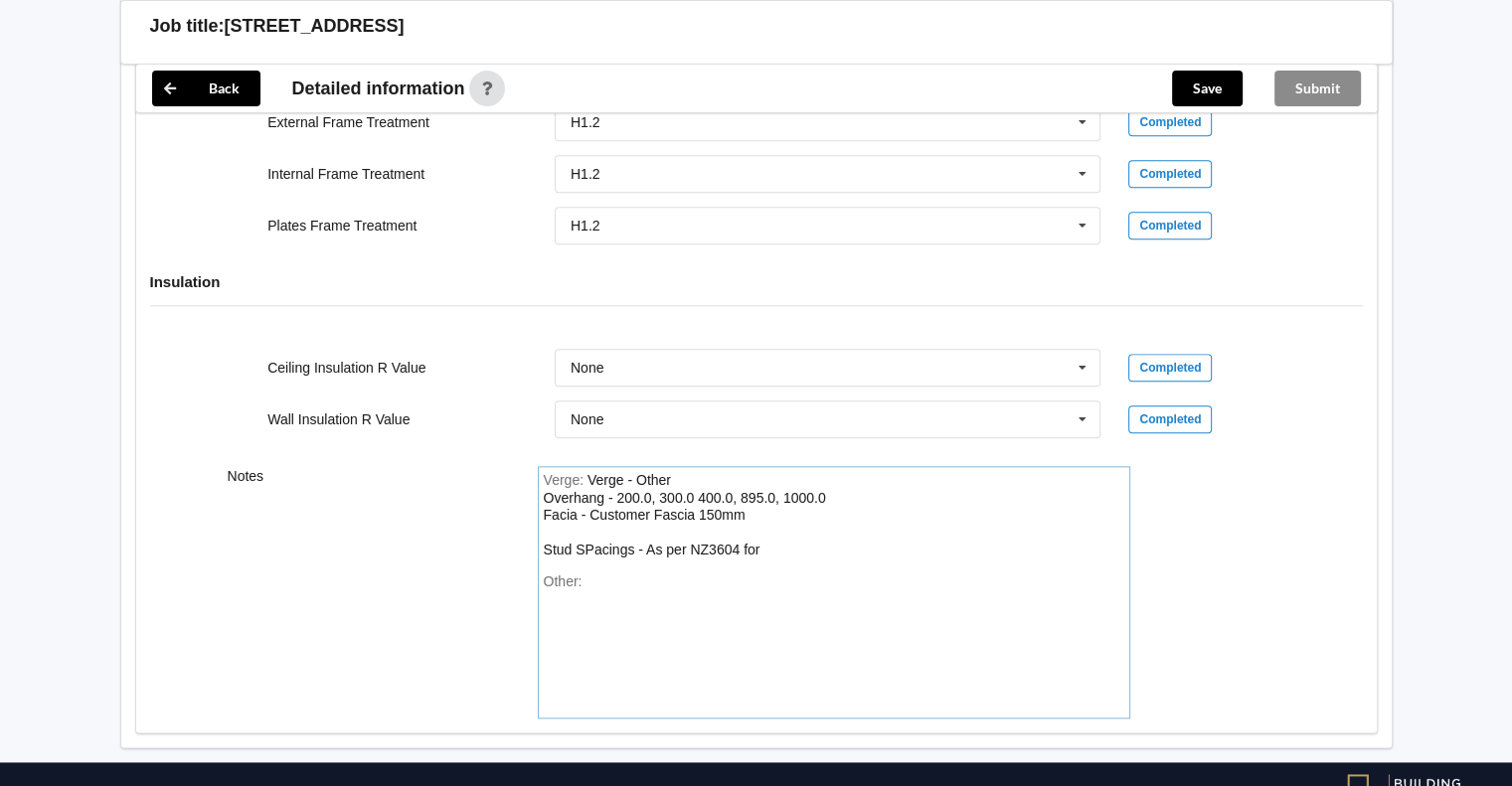 click on "Verge - Other Overhang - 200.0, 300.0 400.0, 895.0, 1000.0 Facia - Customer Fascia 150mm Stud SPacings - As per NZ3604 for" at bounding box center (685, 515) 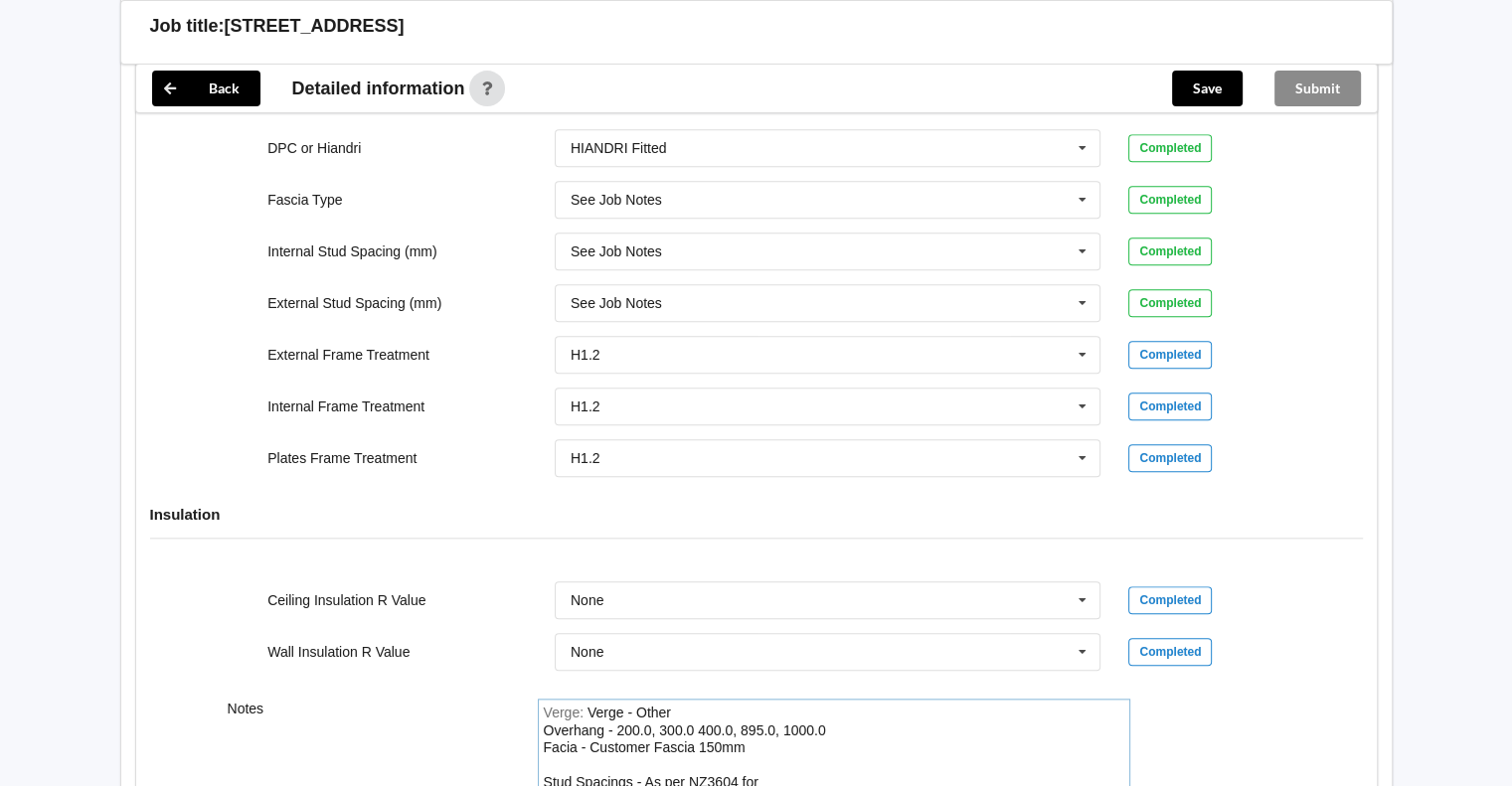 scroll, scrollTop: 2349, scrollLeft: 0, axis: vertical 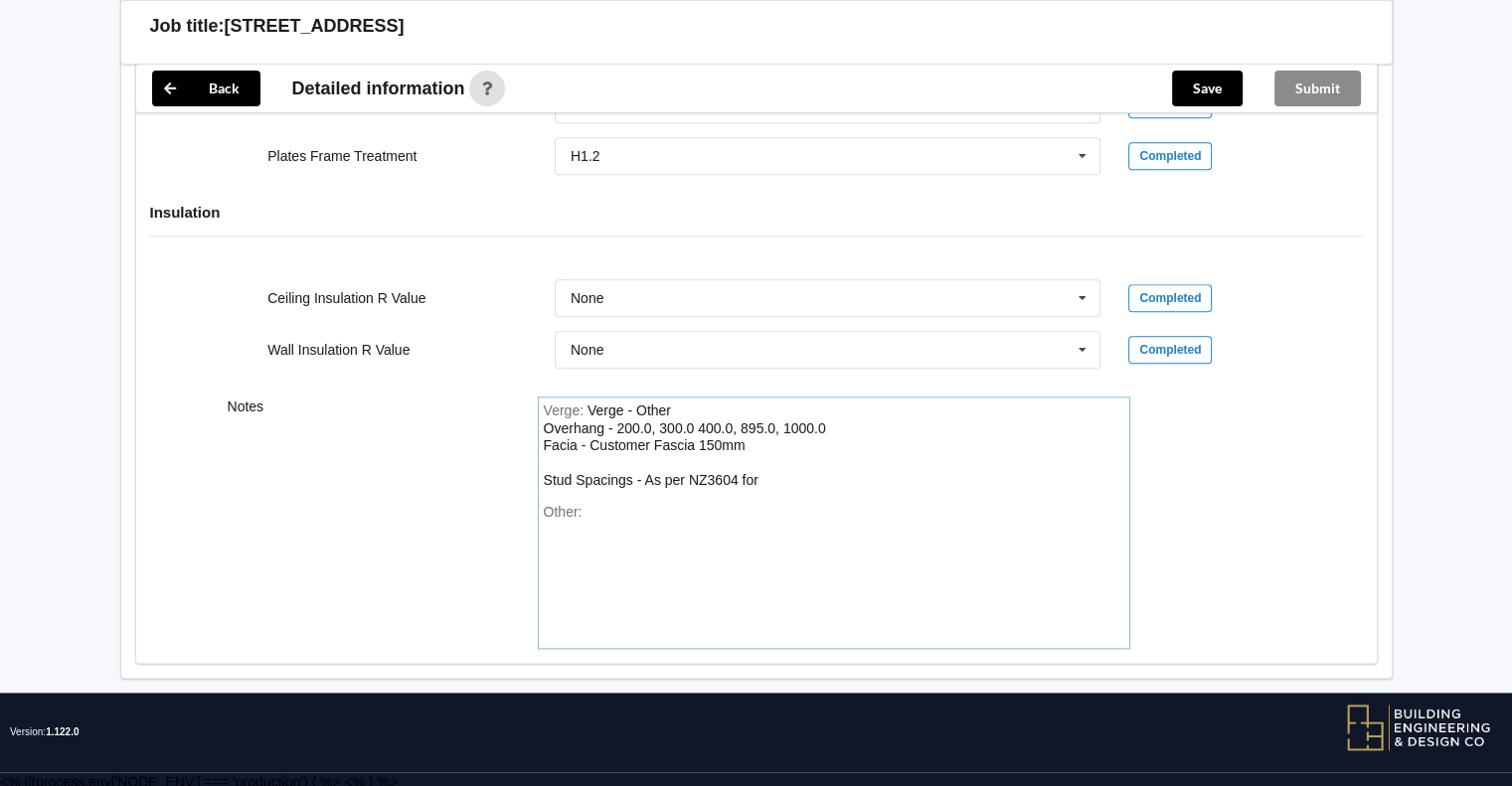 click on "Verge :   Verge - Other Overhang - 200.0, 300.0 400.0, 895.0, 1000.0 Facia - Customer Fascia 150mm Stud Spacings - As per NZ3604 for" at bounding box center [834, 446] 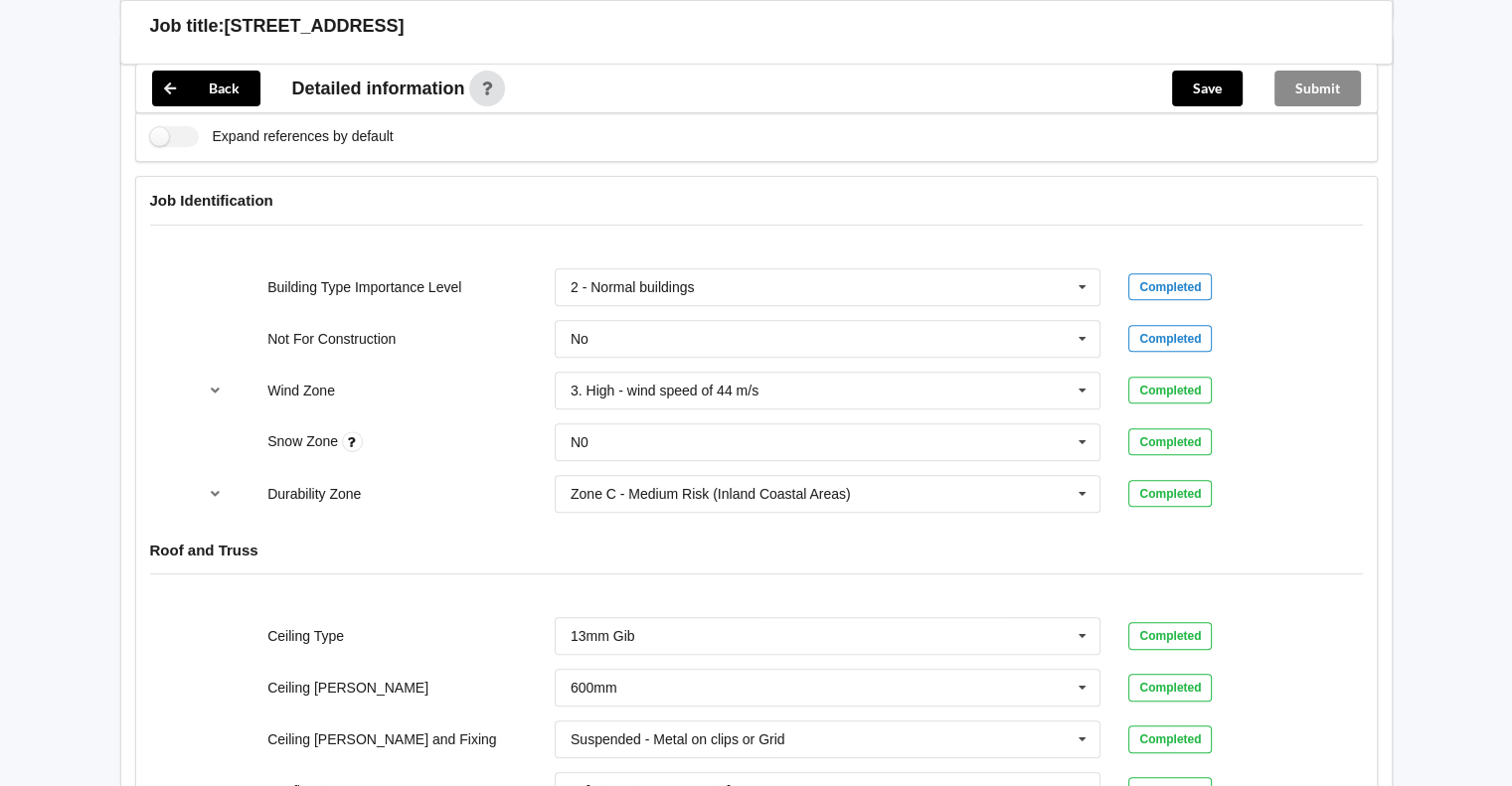 scroll, scrollTop: 693, scrollLeft: 0, axis: vertical 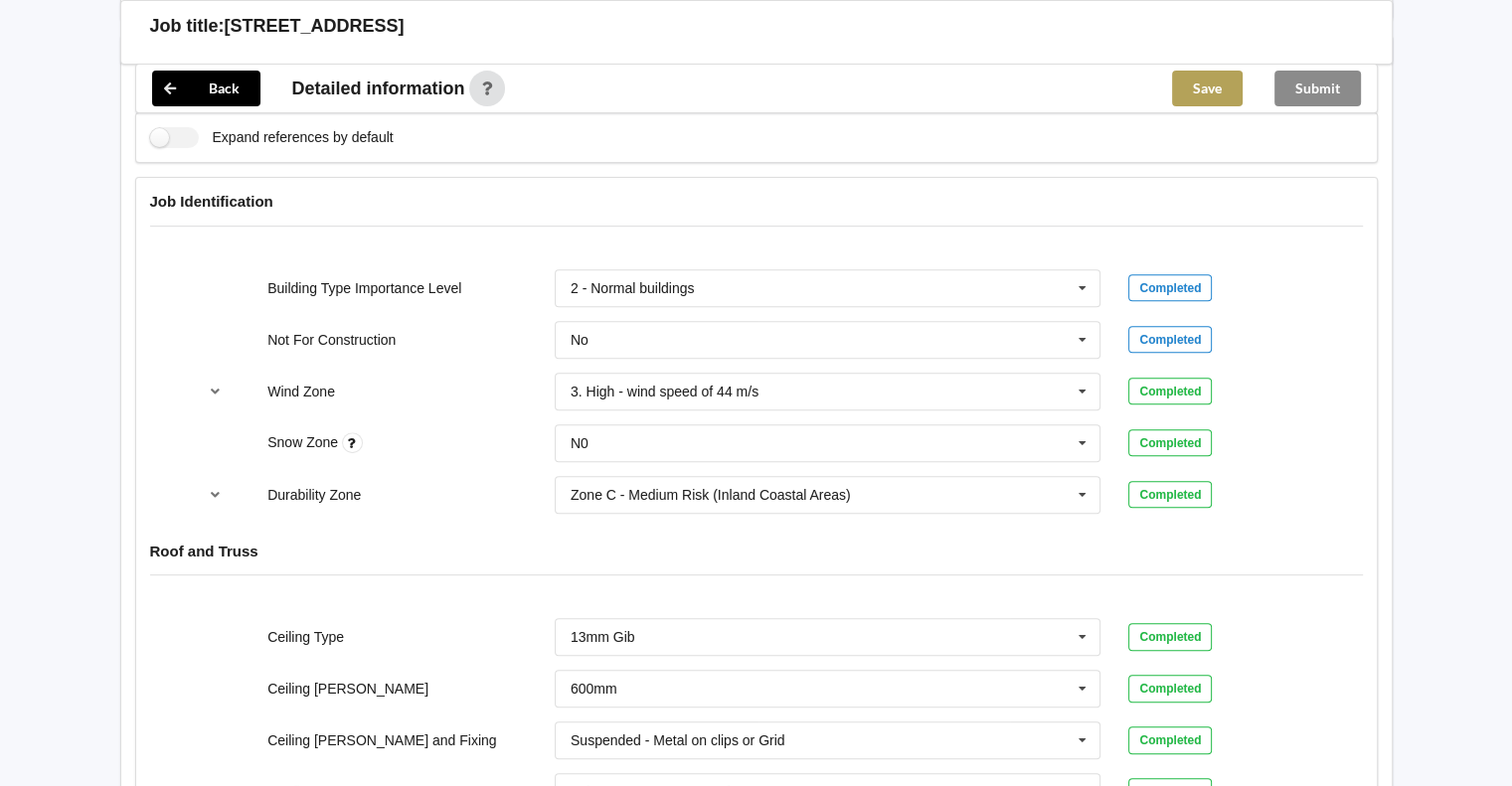 click on "Save" at bounding box center [1207, 88] 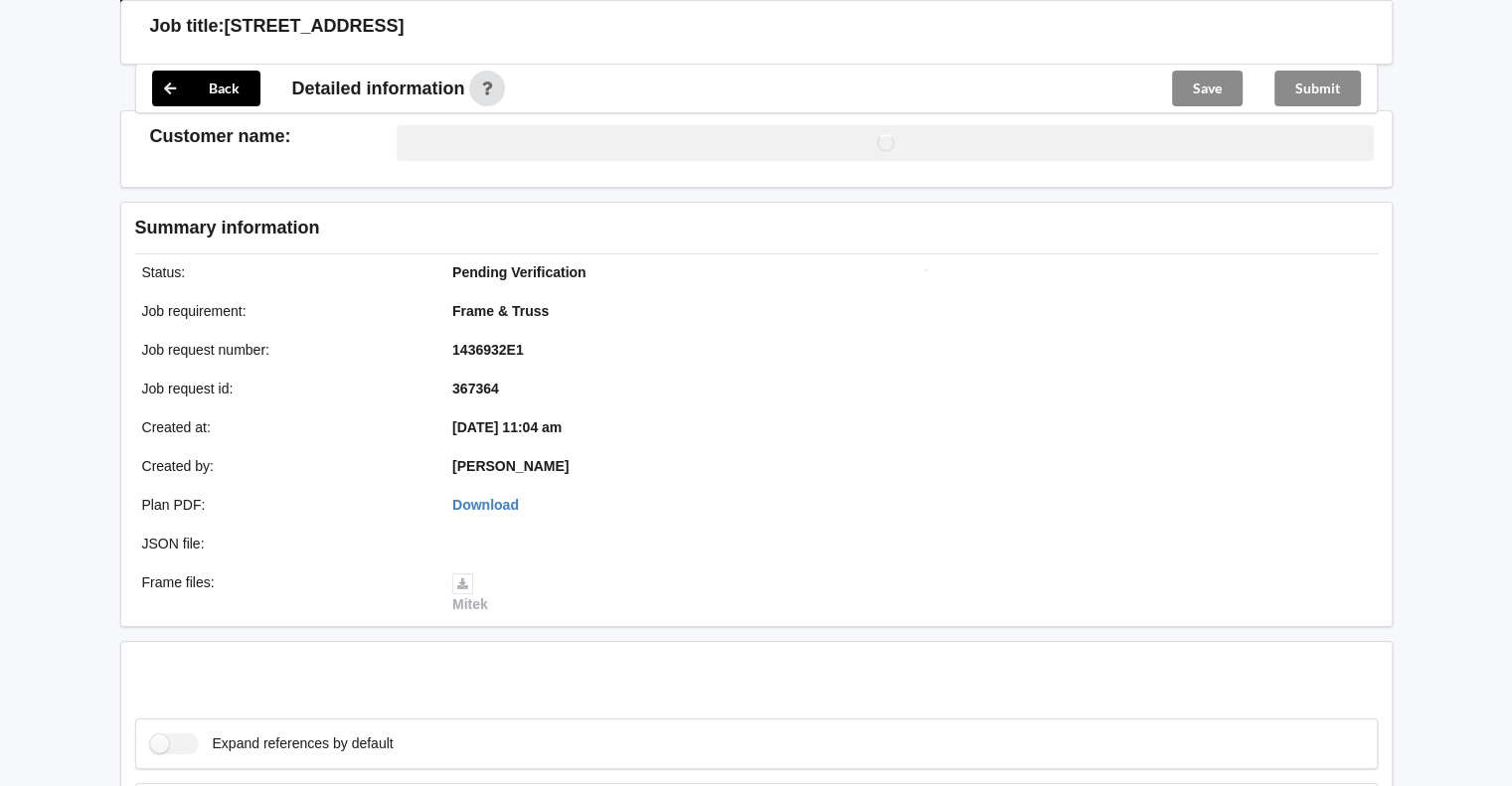 scroll, scrollTop: 693, scrollLeft: 0, axis: vertical 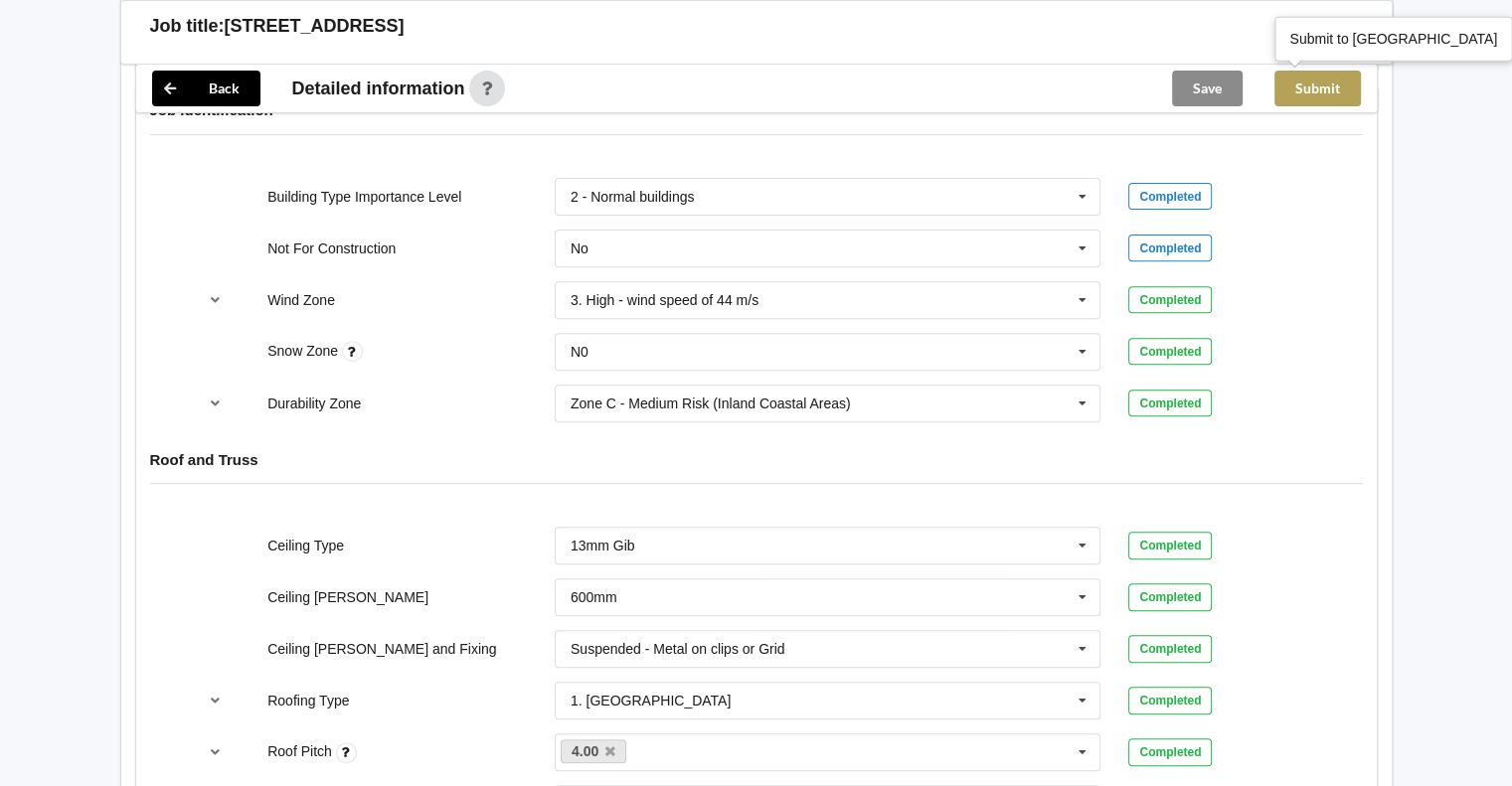 click on "Submit" at bounding box center (1317, 88) 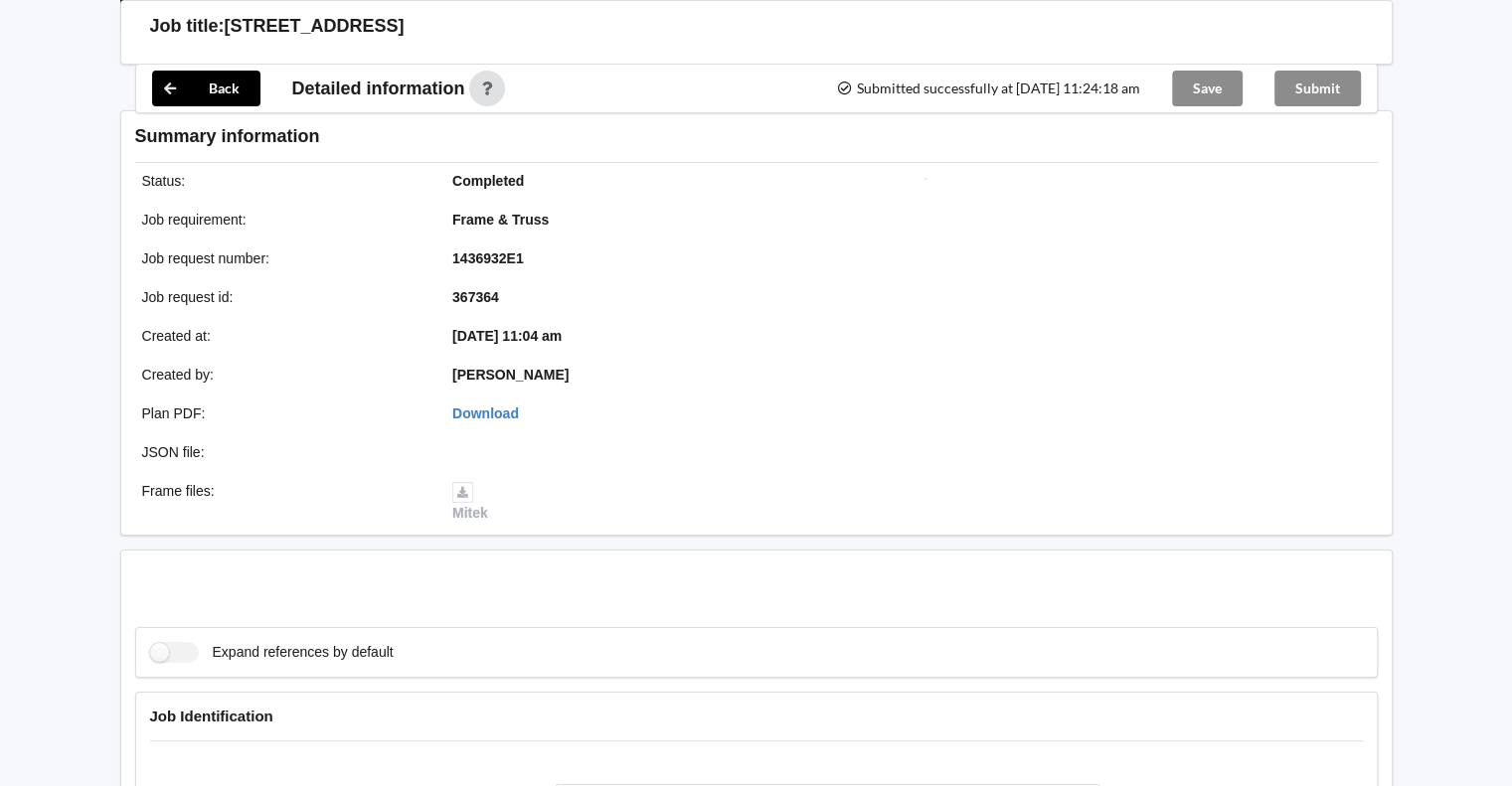 scroll, scrollTop: 693, scrollLeft: 0, axis: vertical 